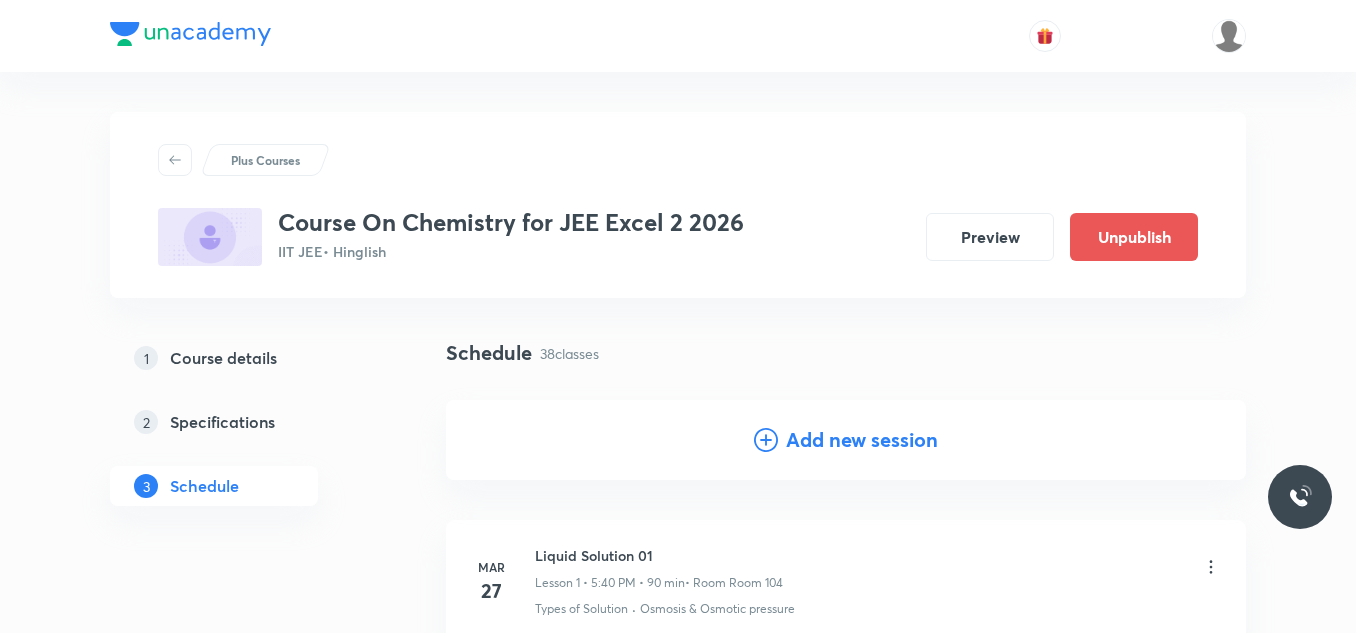 scroll, scrollTop: 5743, scrollLeft: 0, axis: vertical 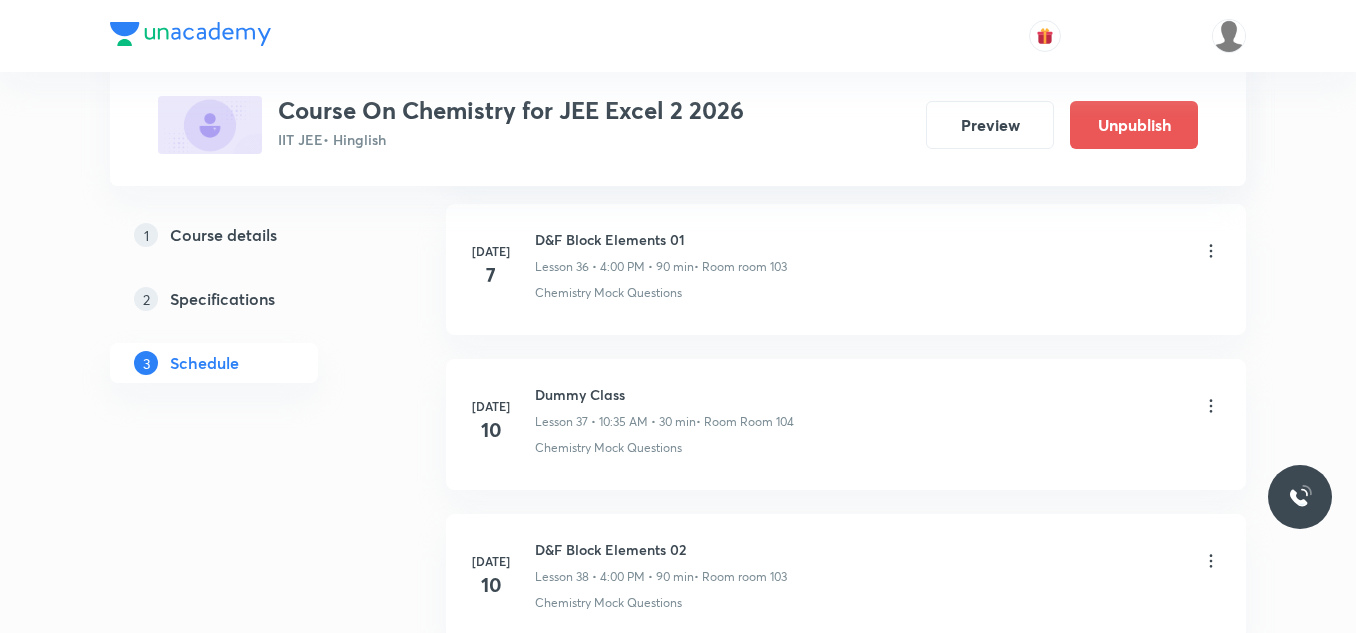 click 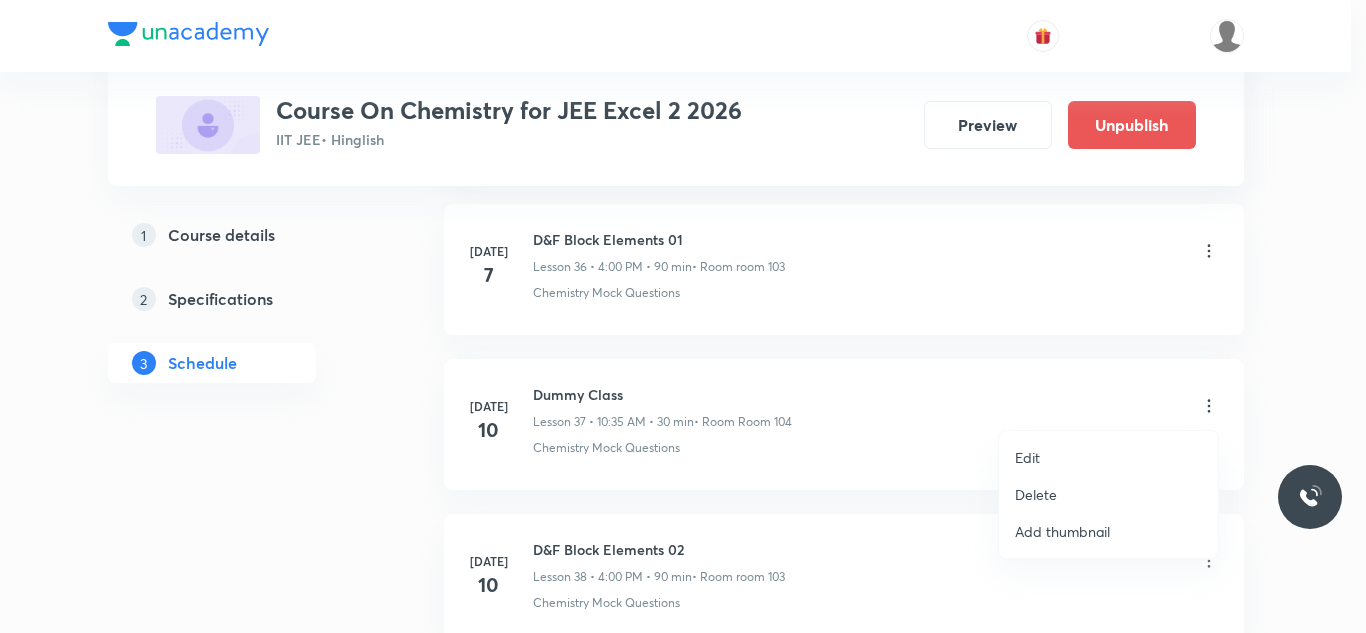 click on "Delete" at bounding box center (1036, 494) 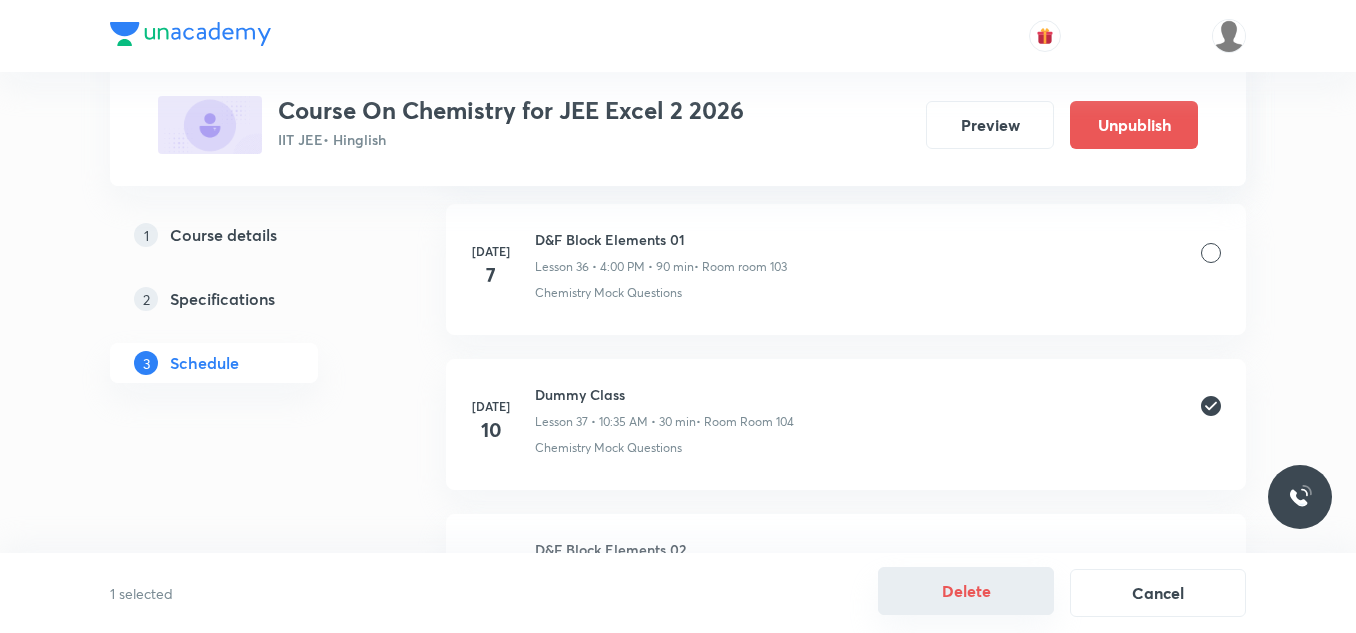 click on "Delete" at bounding box center [966, 591] 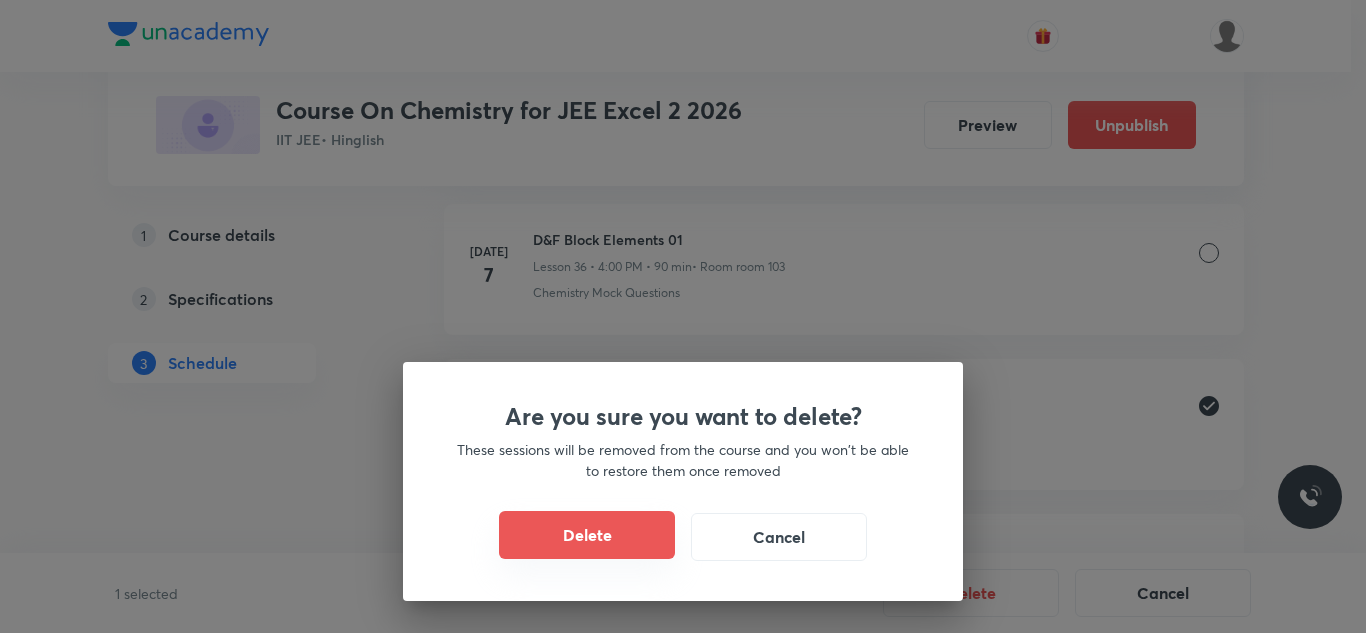 click on "Delete" at bounding box center [587, 535] 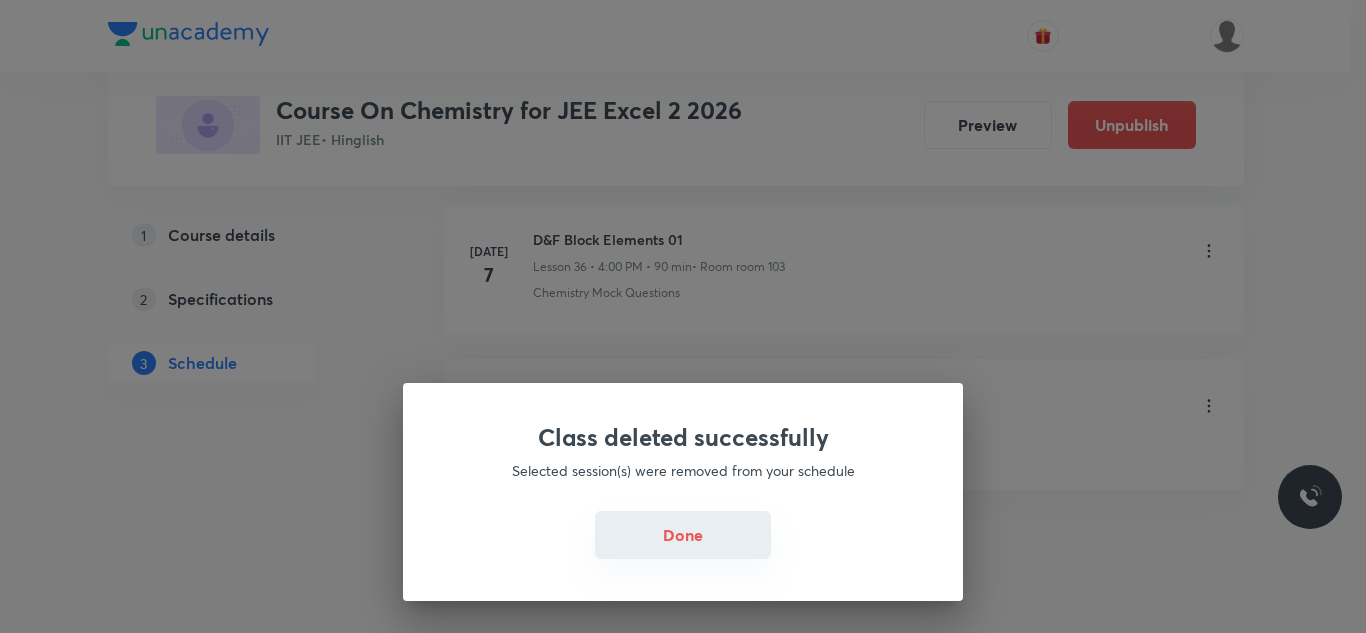 click on "Done" at bounding box center [683, 535] 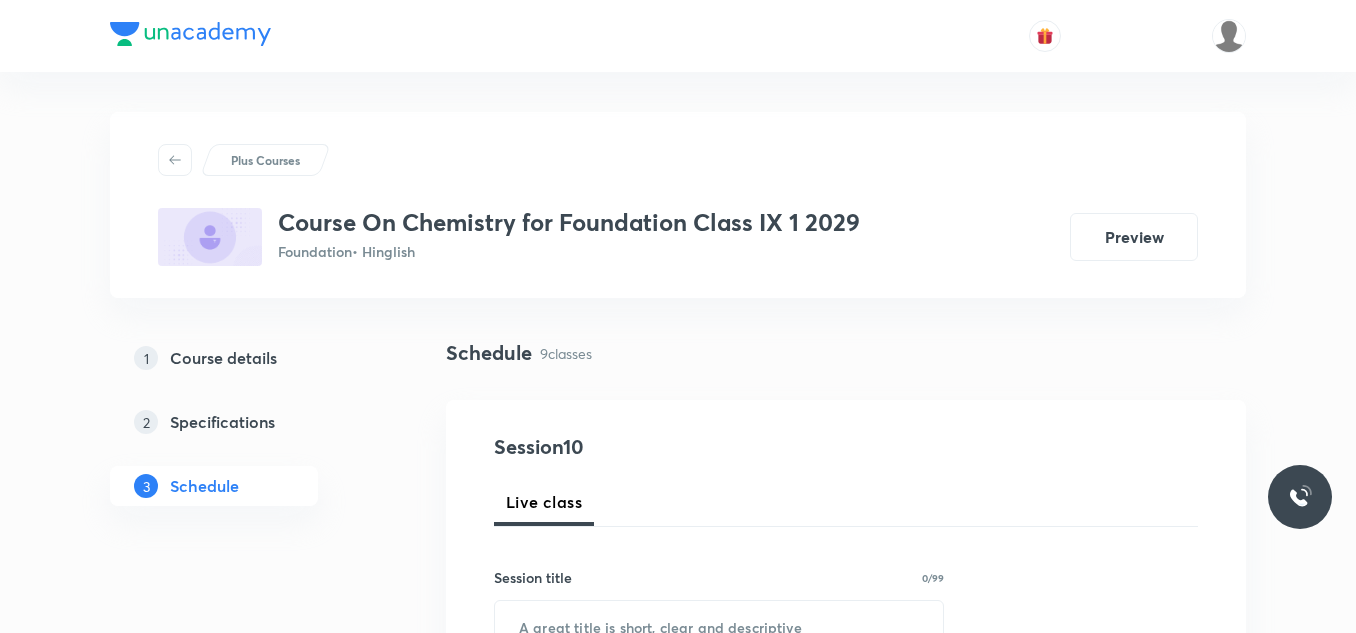 scroll, scrollTop: 0, scrollLeft: 0, axis: both 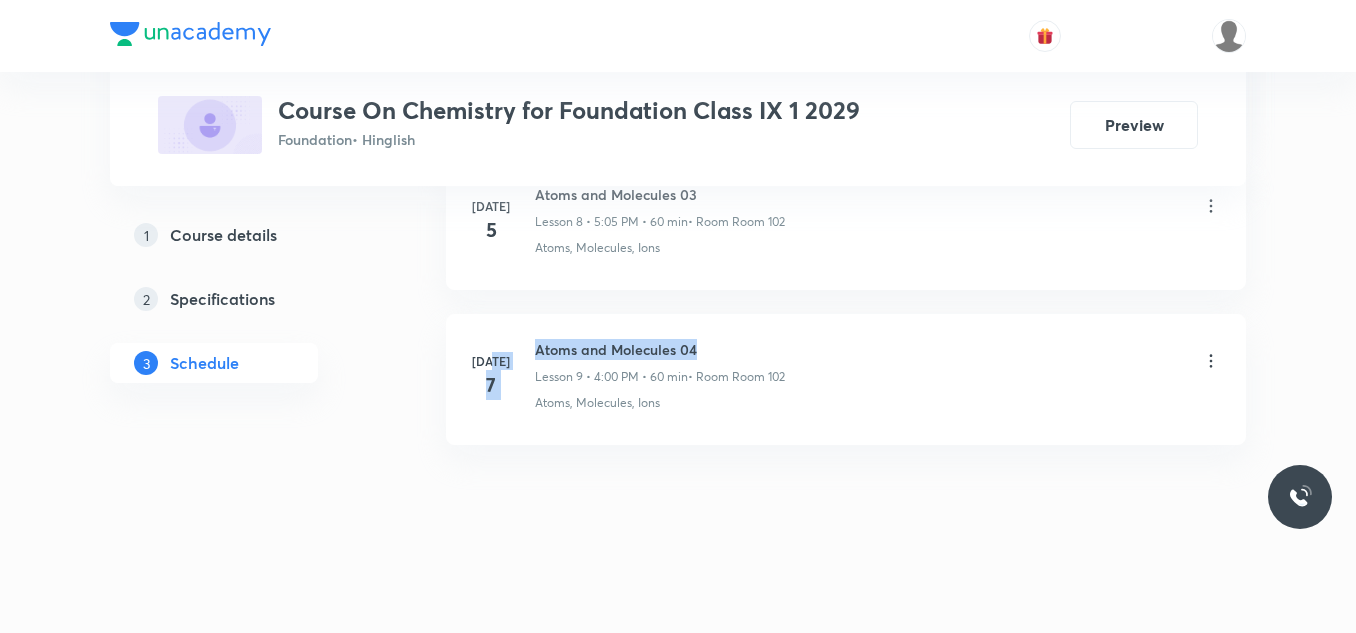 drag, startPoint x: 534, startPoint y: 355, endPoint x: 720, endPoint y: 351, distance: 186.043 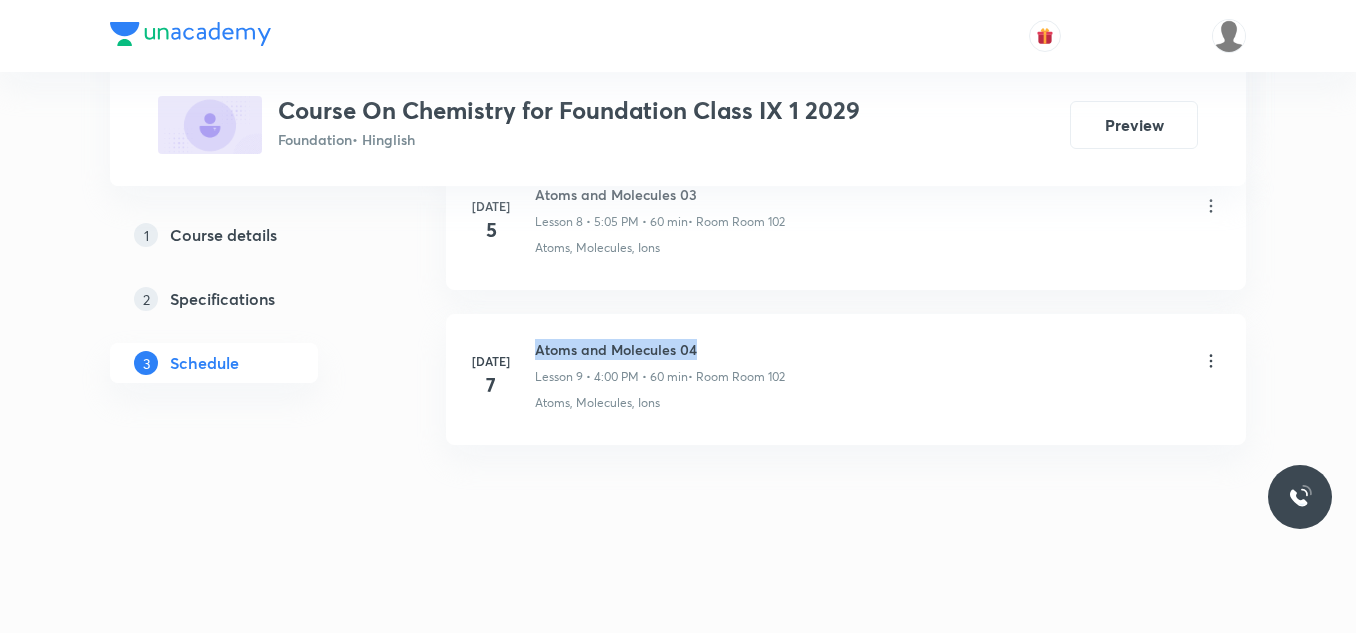 drag, startPoint x: 538, startPoint y: 347, endPoint x: 696, endPoint y: 344, distance: 158.02847 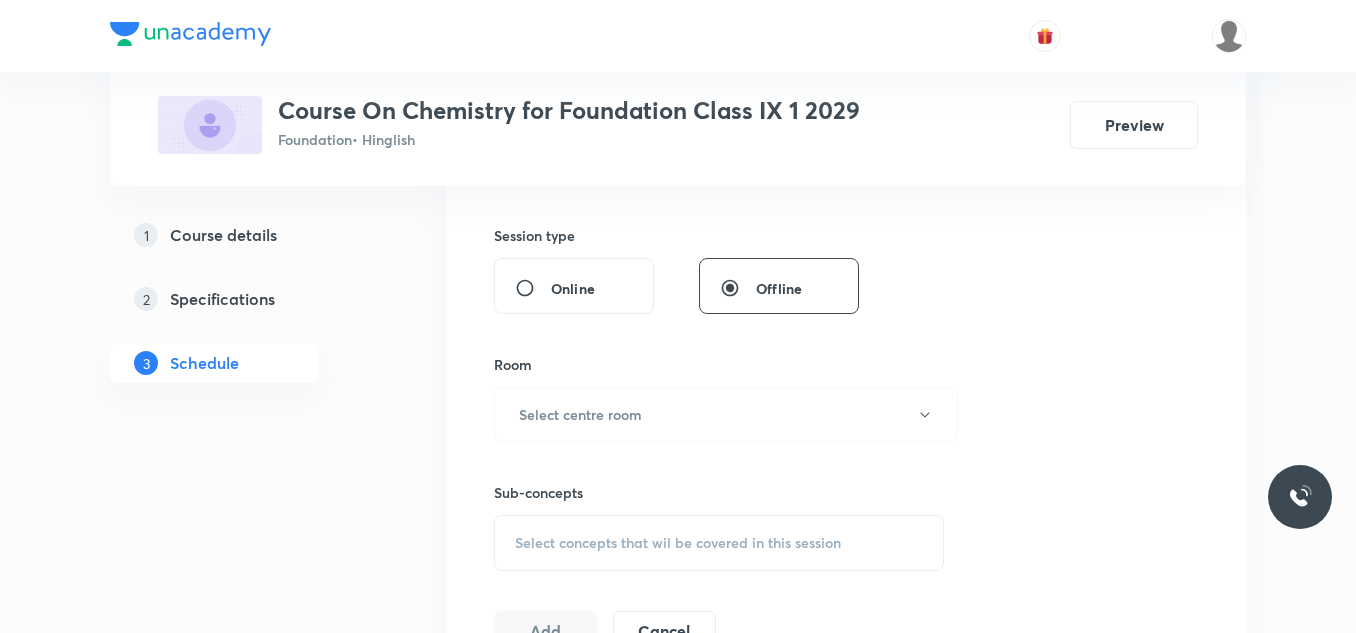 scroll, scrollTop: 900, scrollLeft: 0, axis: vertical 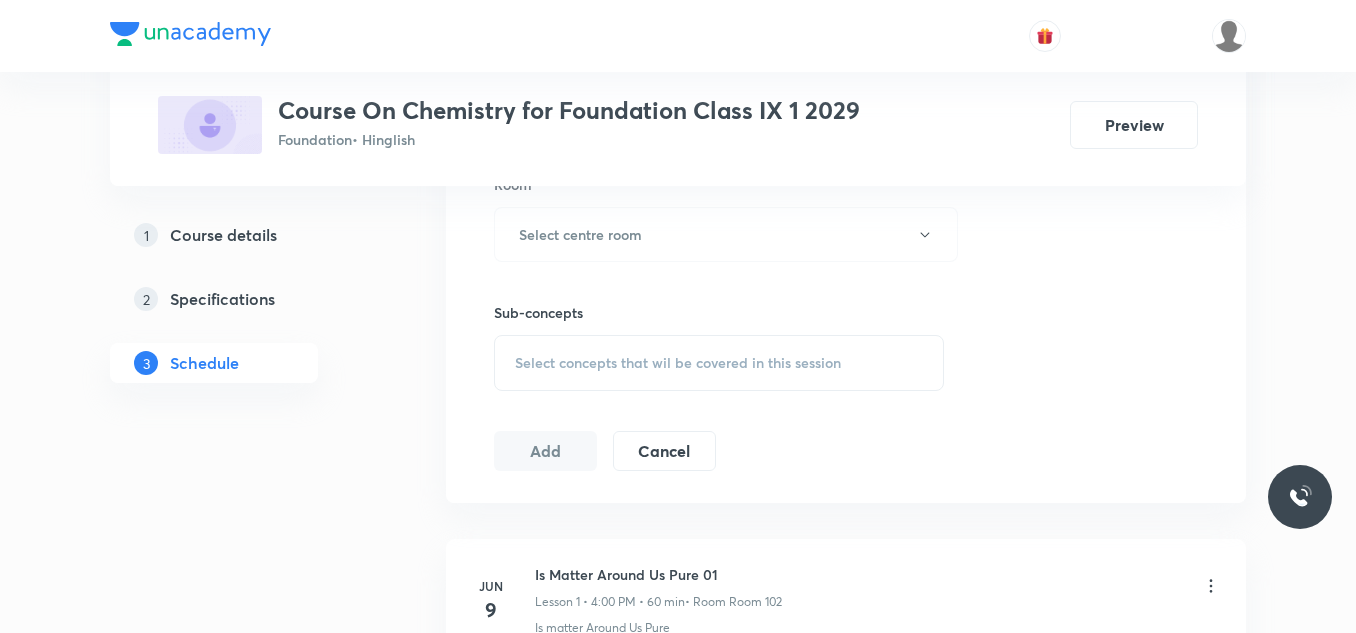 click on "Select concepts that wil be covered in this session" at bounding box center [678, 363] 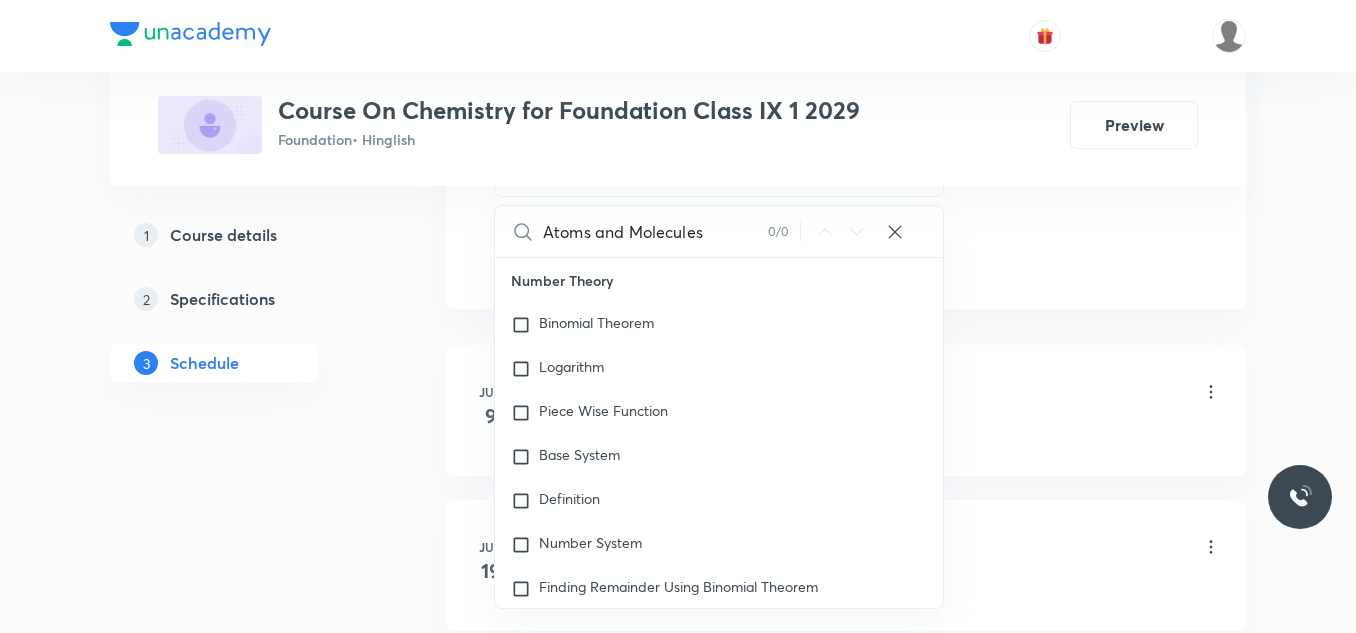 scroll, scrollTop: 1100, scrollLeft: 0, axis: vertical 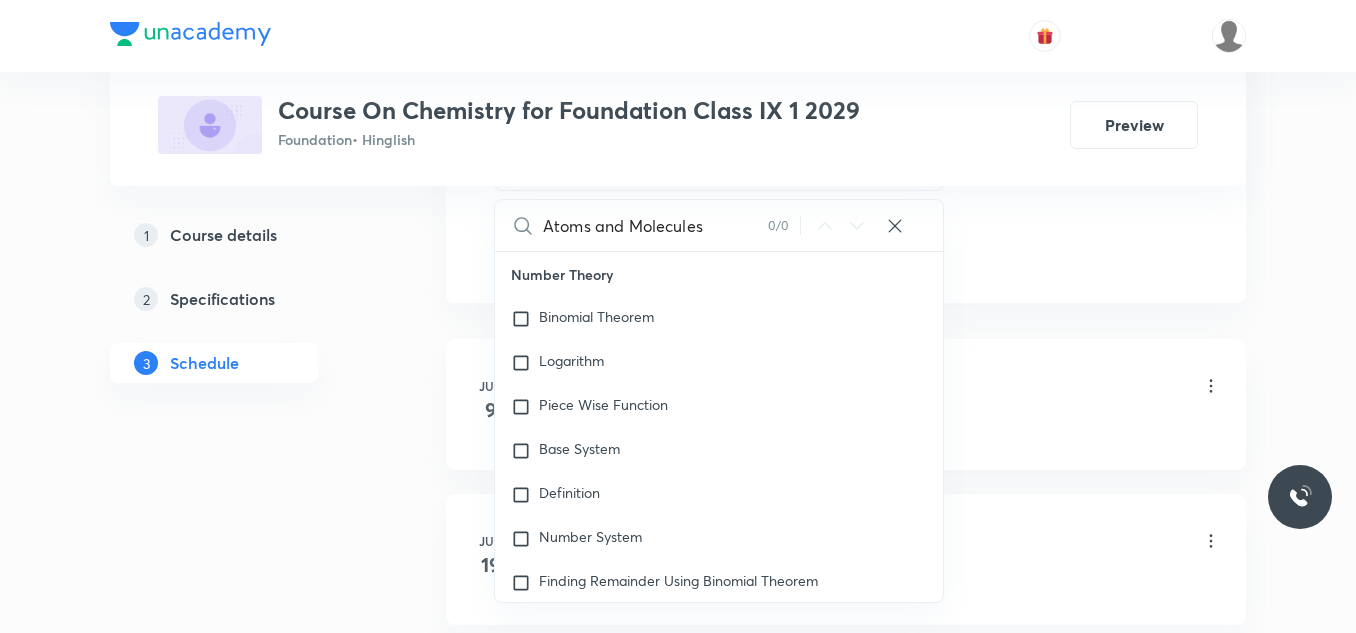 drag, startPoint x: 703, startPoint y: 228, endPoint x: 602, endPoint y: 232, distance: 101.07918 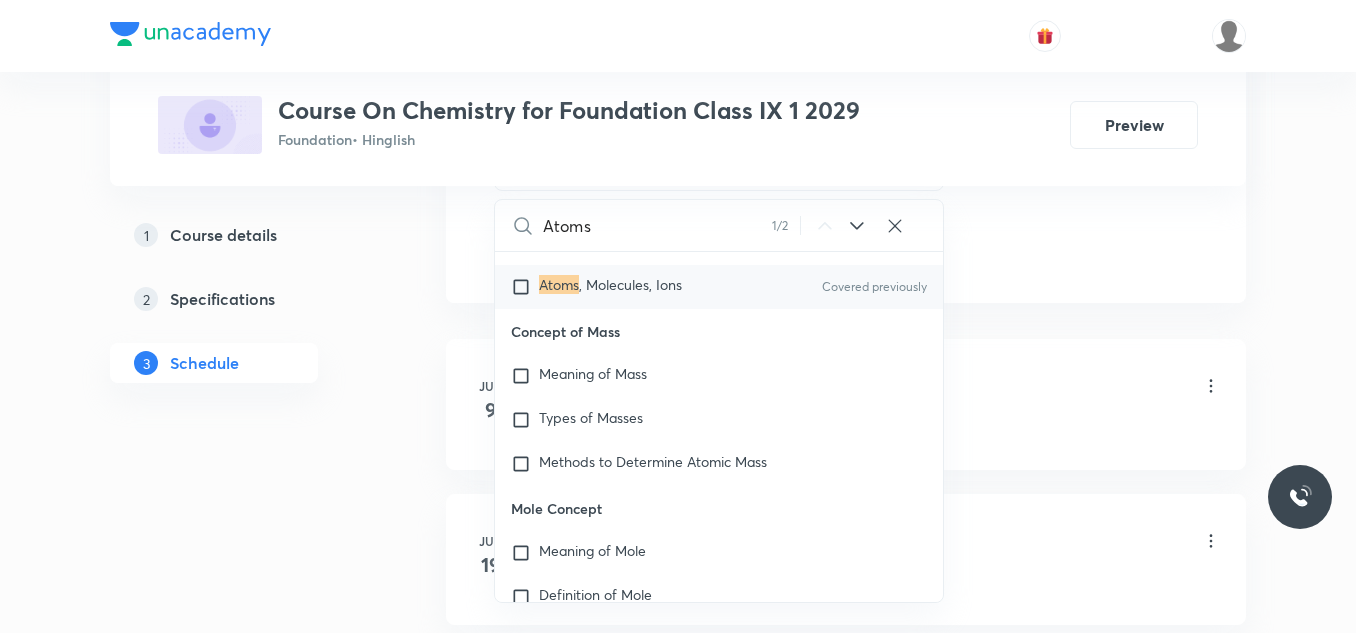 scroll, scrollTop: 19957, scrollLeft: 0, axis: vertical 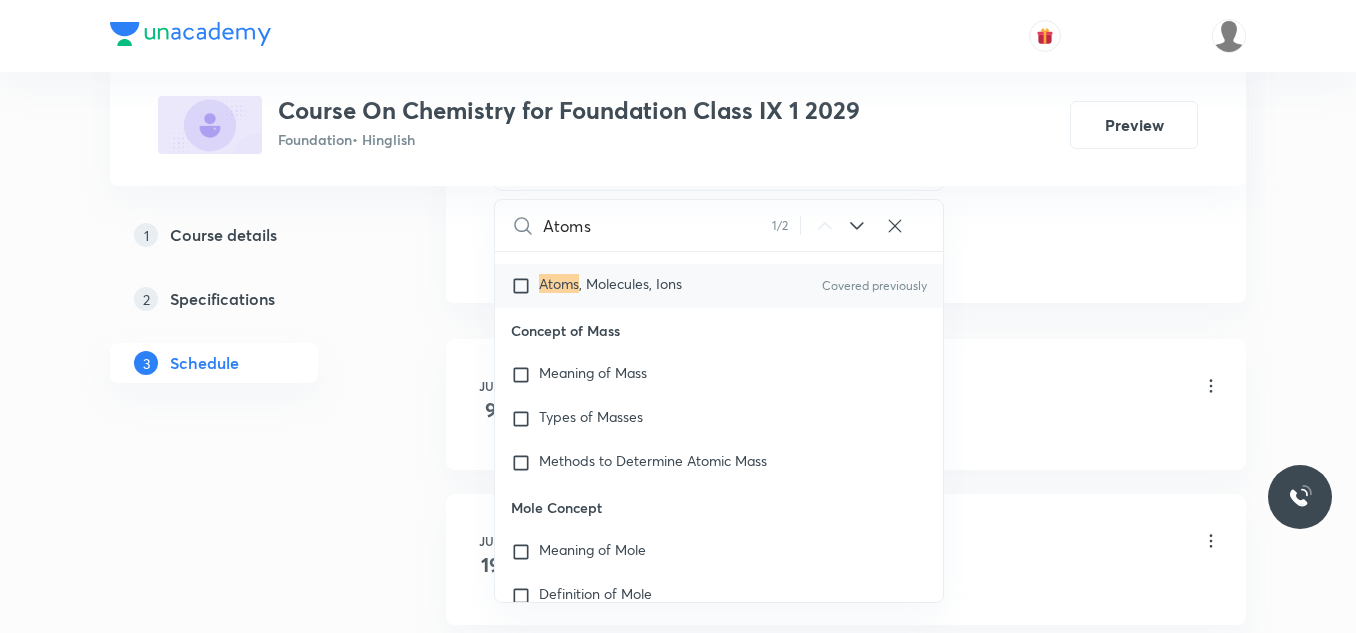 type on "Atoms" 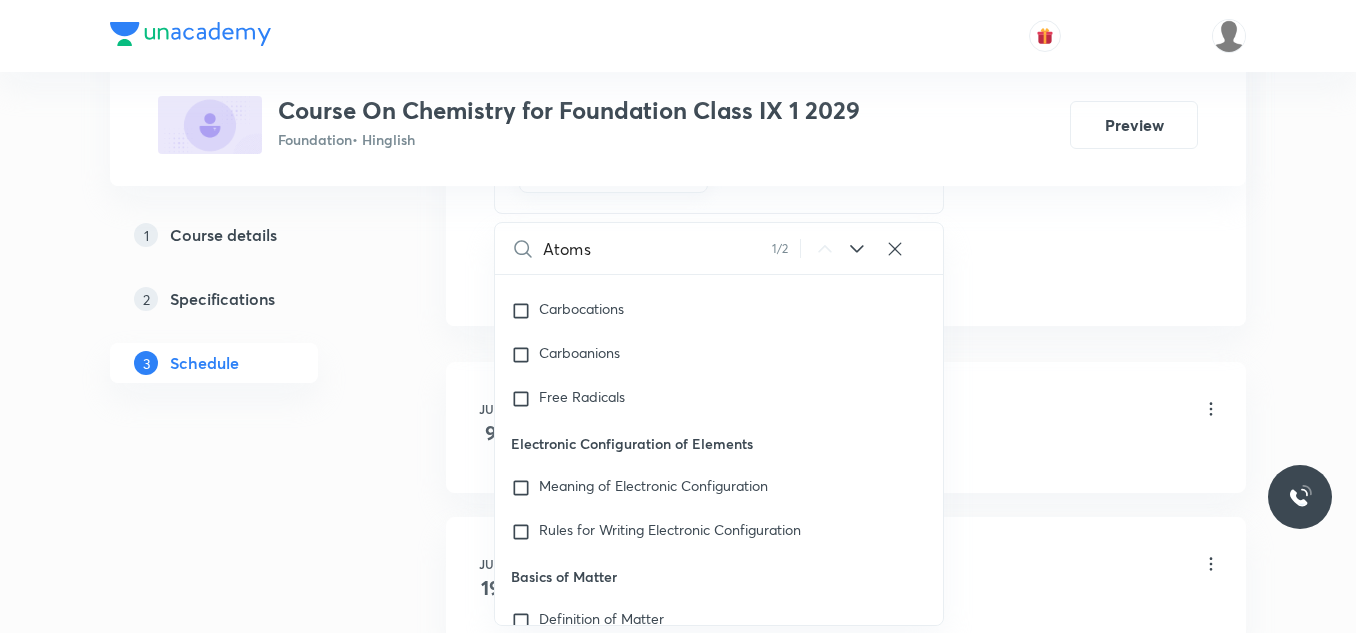 scroll, scrollTop: 19357, scrollLeft: 0, axis: vertical 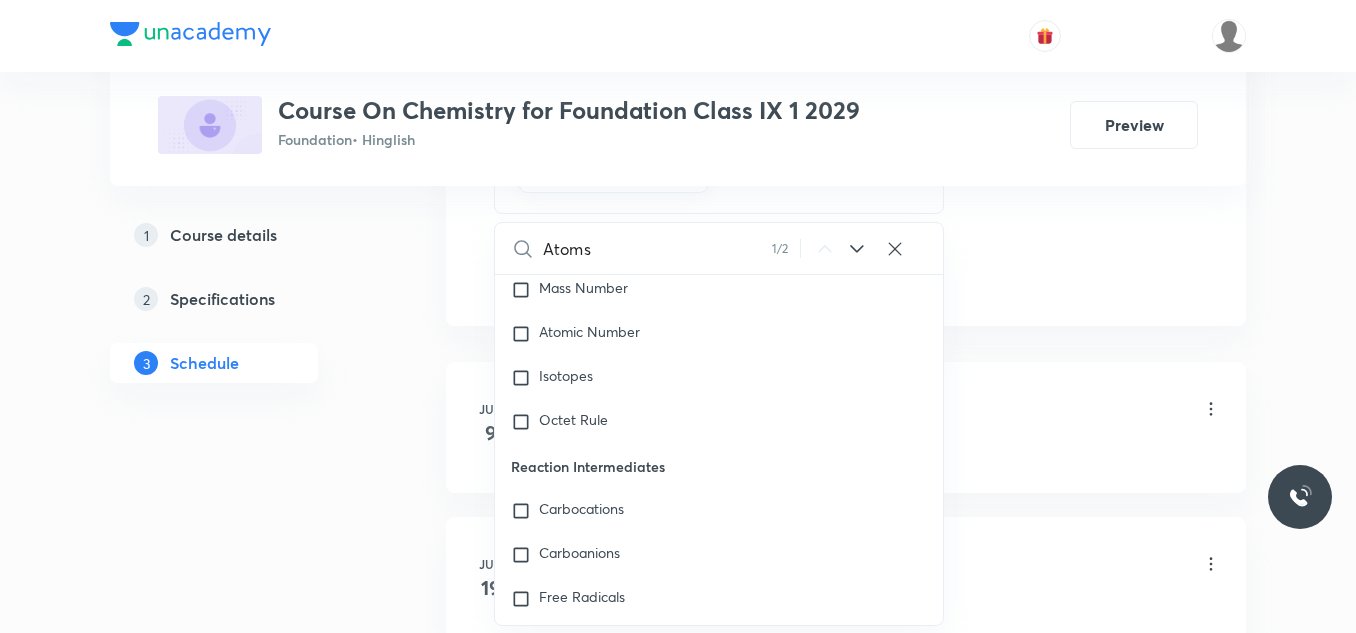 click on "Plus Courses Course On Chemistry for Foundation Class IX 1 2029 Foundation  • Hinglish Preview 1 Course details 2 Specifications 3 Schedule Schedule 9  classes Session  10 Live class Session title 0/99 ​ Schedule for Jul 10, 2025, 11:08 AM ​ Duration (in minutes) ​   Session type Online Offline Room Select centre room Sub-concepts Atoms, Molecules, Ions CLEAR Atoms 1 / 2 ​ Number Theory Binomial Theorem Logarithm Piece Wise Function Base System Definition Number System Finding Remainder Using Binomial Theorem Finding Greatest Term Use of Factorial Definition of Binomial Logarithmic Inequation Logarithmic Equation Formulae on Logarithm LCM and HCF Base System Fractional Part Greatest Integer Function Chinese Remainder Theorem Fermat and Wilson Theorem Divisors and Its Summation Euler Totient Function Cyclicity and Divisibility Euclidean Reduction Congruence of Integers Euclid Division Lemma and Algorithm Factors and Multiple Combinatorics Fundamental Principle of Counting Derangement Group Theory CH4" at bounding box center (678, 410) 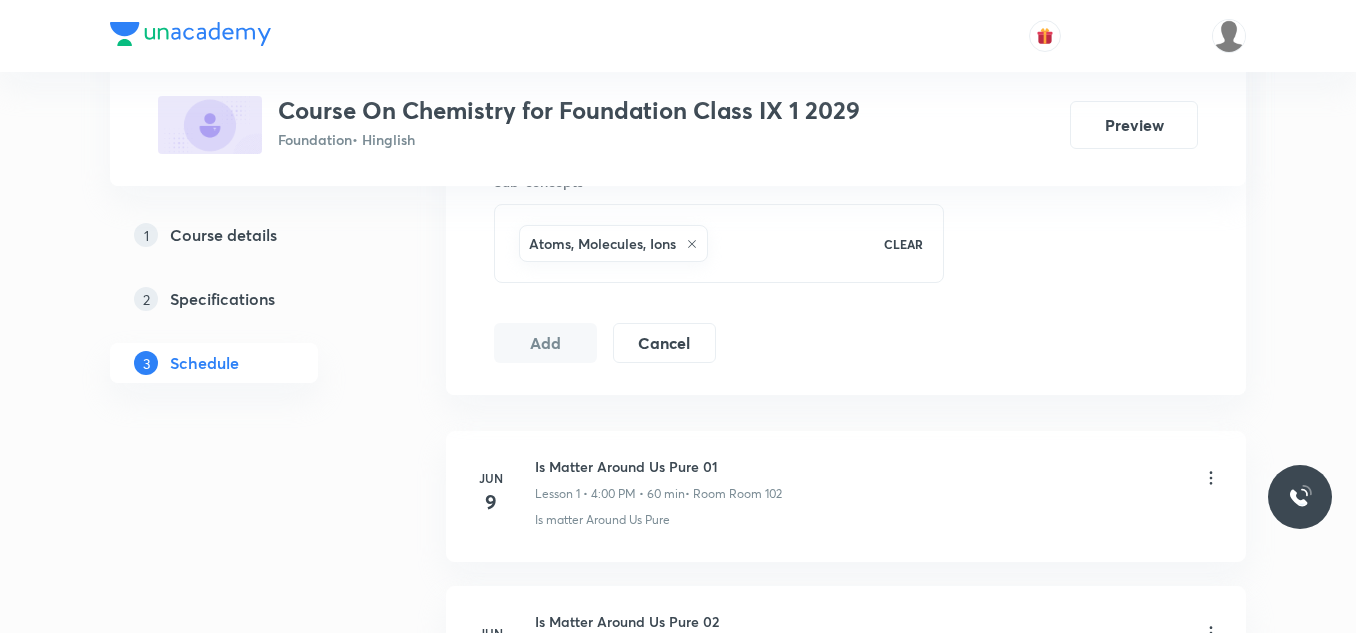 scroll, scrollTop: 900, scrollLeft: 0, axis: vertical 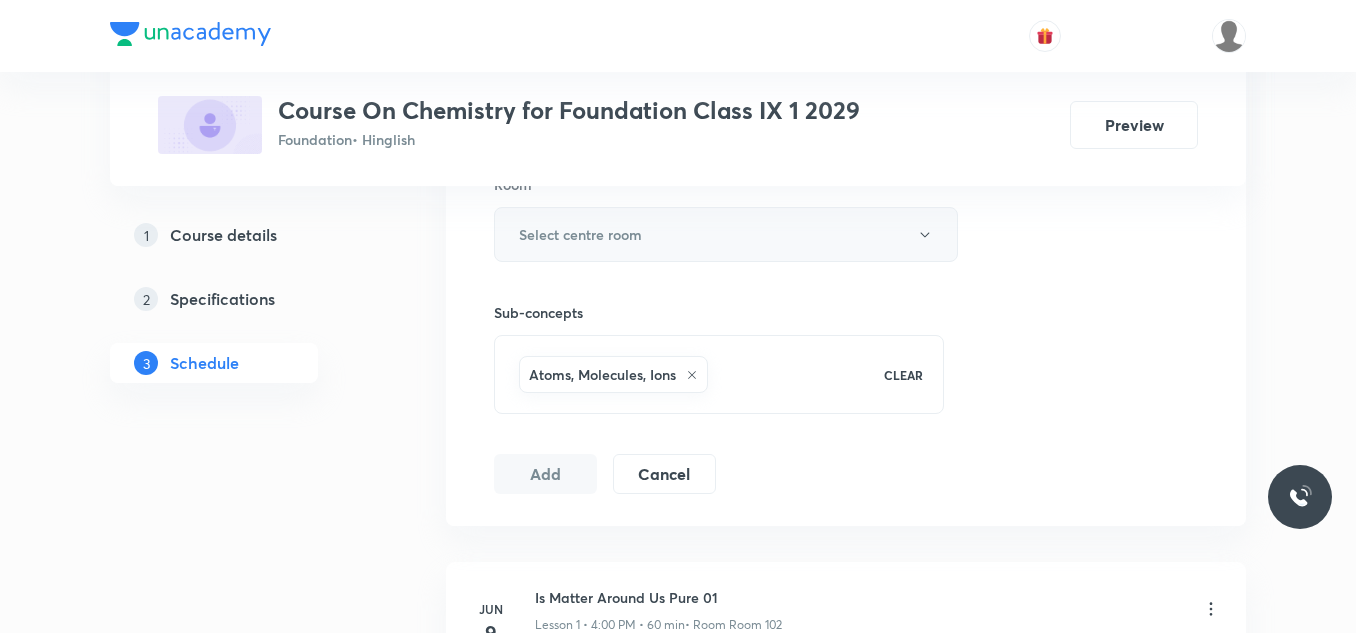 click on "Select centre room" at bounding box center [580, 234] 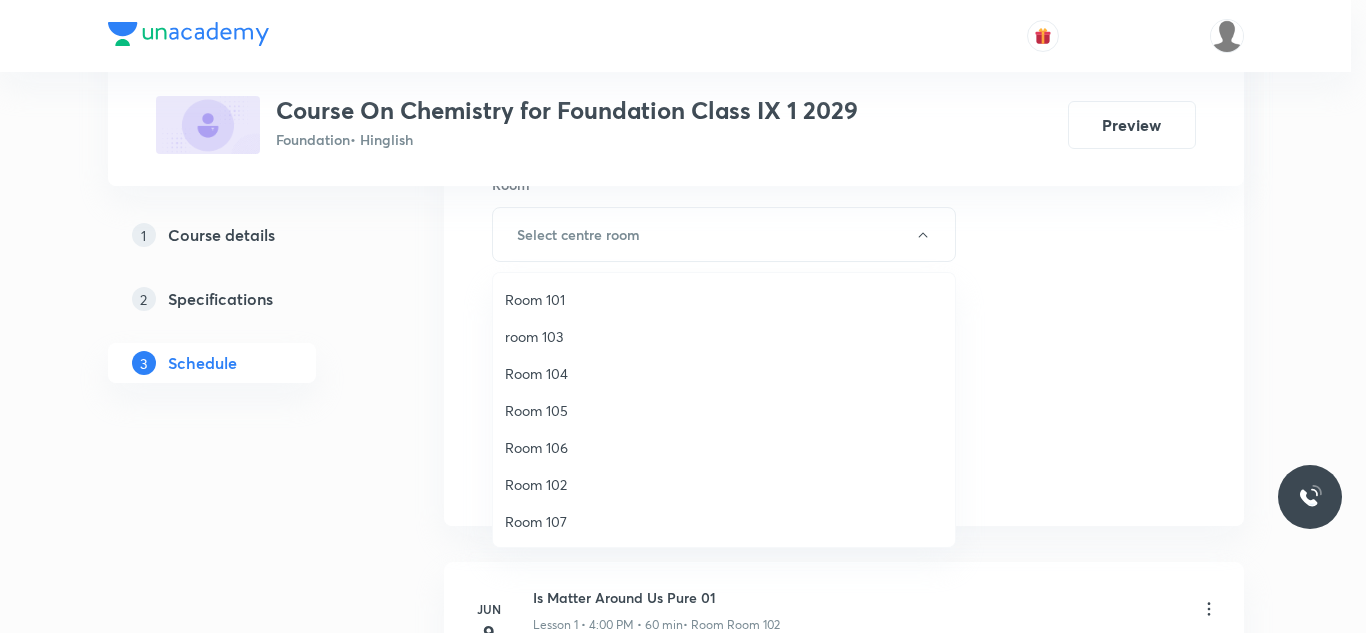 click on "Room 102" at bounding box center [724, 484] 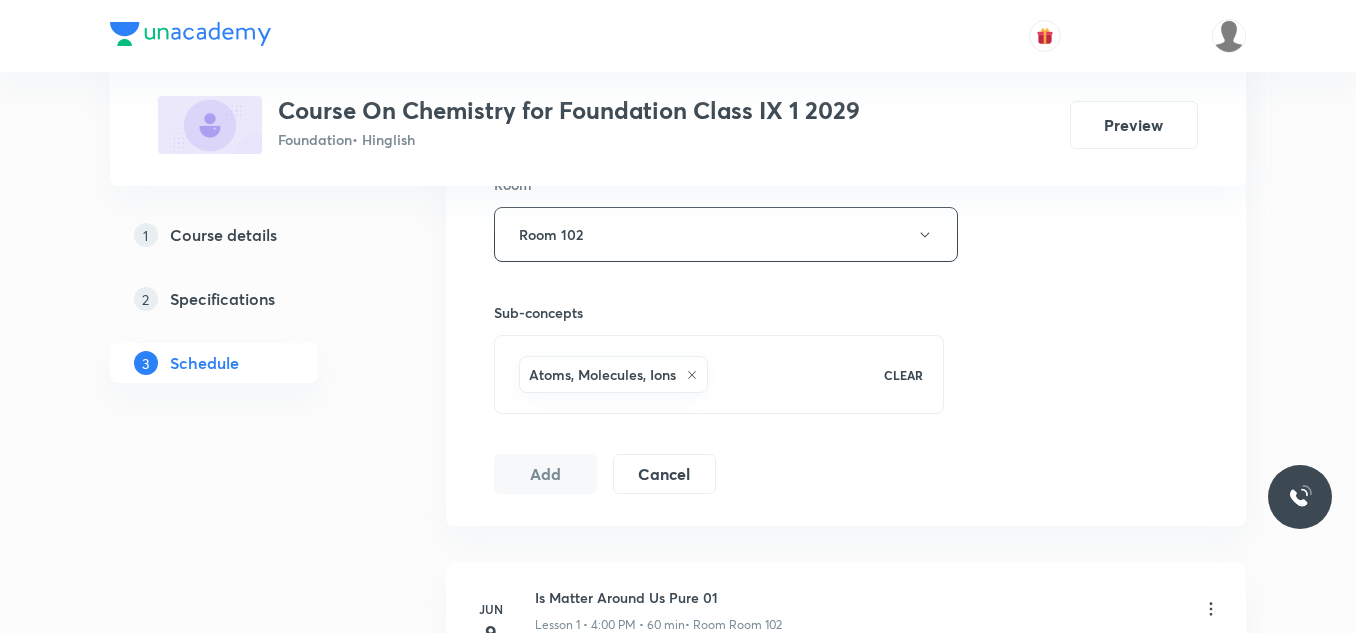 click on "Plus Courses Course On Chemistry for Foundation Class IX 1 2029 Foundation  • Hinglish Preview 1 Course details 2 Specifications 3 Schedule Schedule 9  classes Session  10 Live class Session title 0/99 ​ Schedule for Jul 10, 2025, 11:08 AM ​ Duration (in minutes) ​   Session type Online Offline Room Room 102 Sub-concepts Atoms, Molecules, Ions CLEAR Add Cancel Jun 9 Is Matter Around Us Pure 01 Lesson 1 • 4:00 PM • 60 min  • Room Room 102 Is matter Around Us Pure Jun 19 Is Matter Around Us Pure 02 Lesson 2 • 4:00 PM • 60 min  • Room Room 102 Is matter Around Us Pure Jun 20 Is Matter Around Us Pure 03 Lesson 3 • 4:00 PM • 60 min  • Room Room 102 Is matter Around Us Pure Jun 21 Is Matter Around Us Pure 04 Lesson 4 • 5:05 PM • 60 min  • Room Room 102 Is matter Around Us Pure Jun 27 Is Matter Around Us Pure 05 Lesson 5 • 4:00 PM • 60 min  • Room Room 102 Is matter Around Us Pure Jun 30 Atoms and Molecules 01 Lesson 6 • 4:00 PM • 60 min  • Room Room 102 Jul 3 Jul 5" at bounding box center (678, 610) 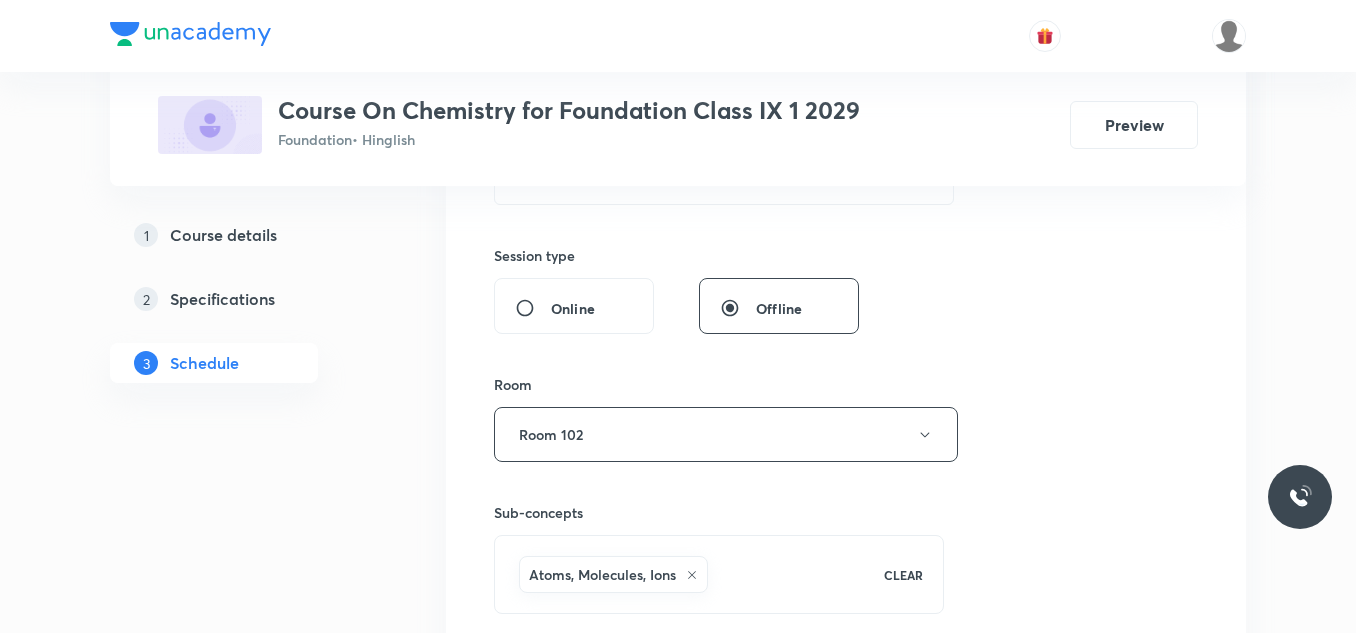 scroll, scrollTop: 600, scrollLeft: 0, axis: vertical 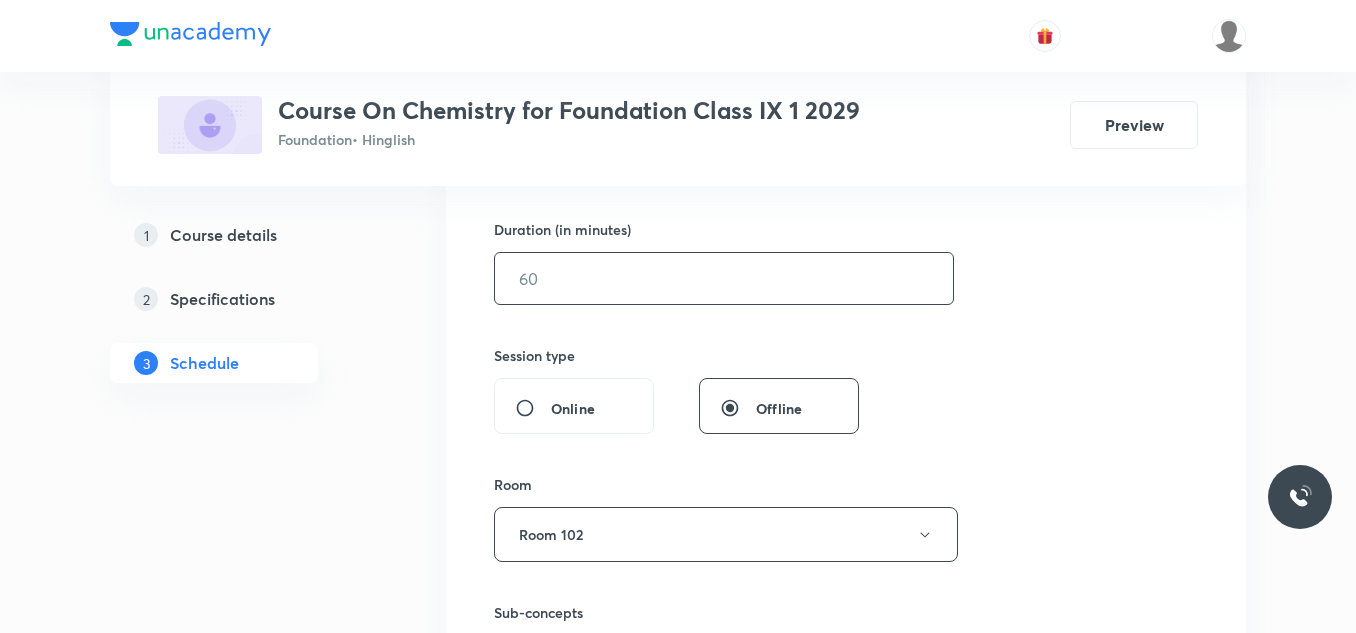 click at bounding box center (724, 278) 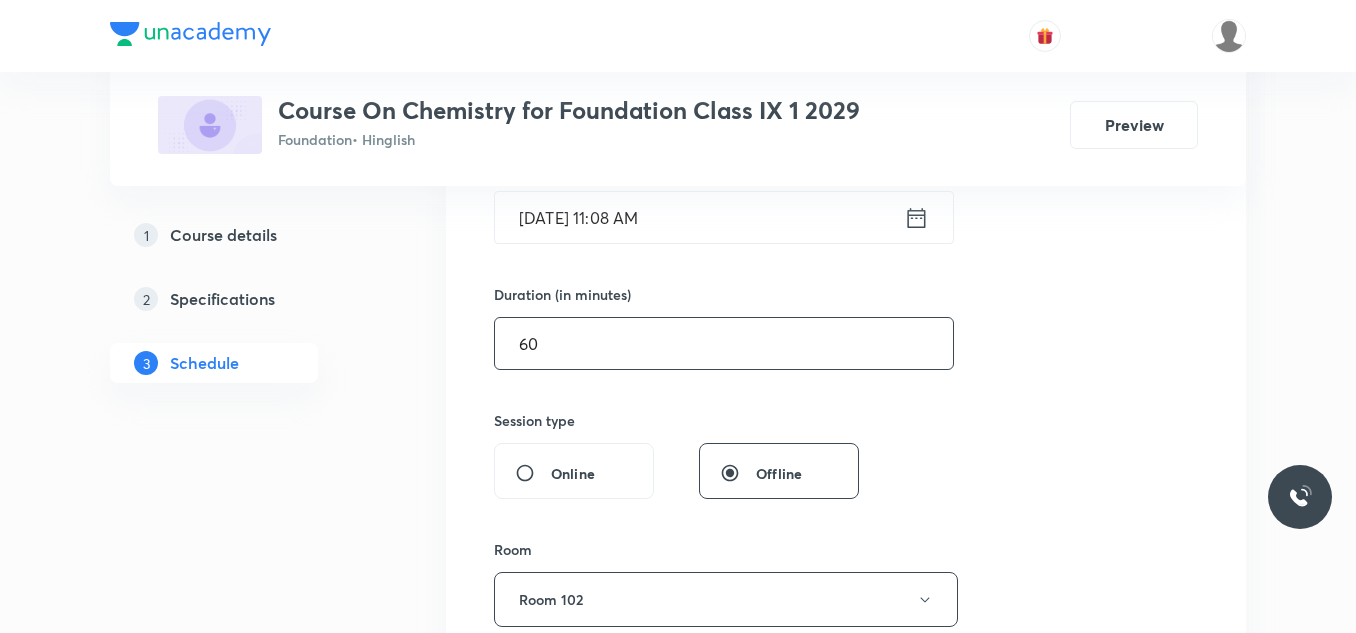 scroll, scrollTop: 500, scrollLeft: 0, axis: vertical 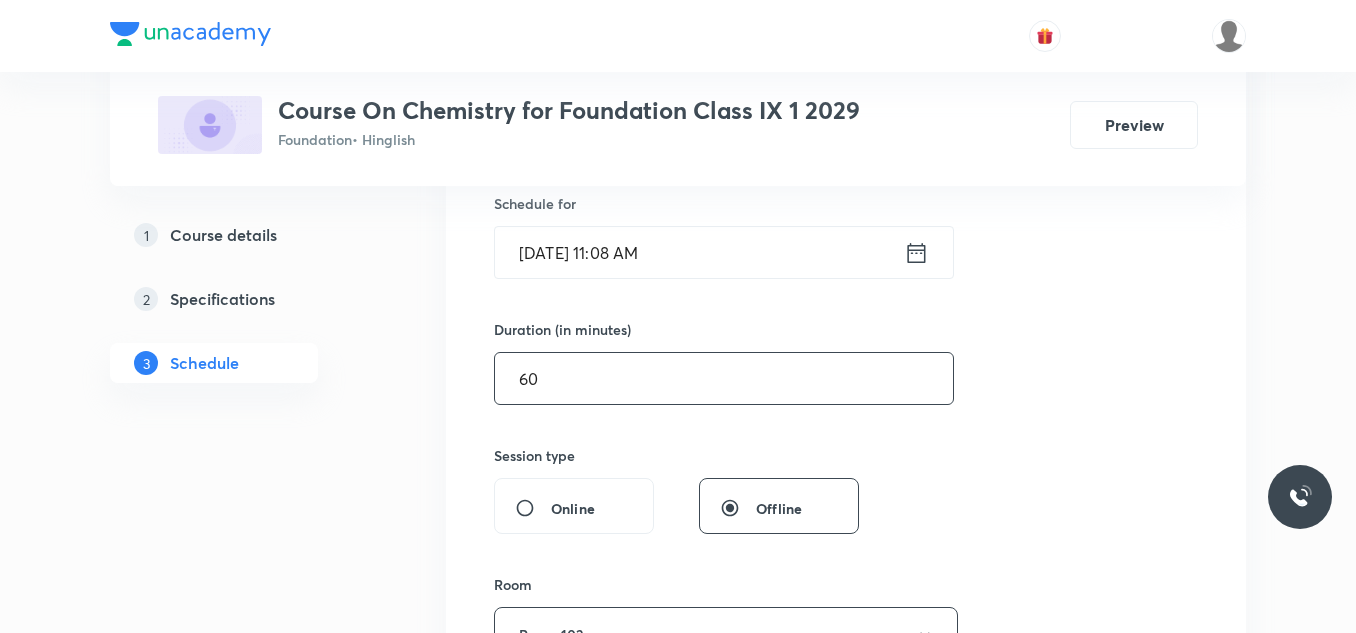 type on "60" 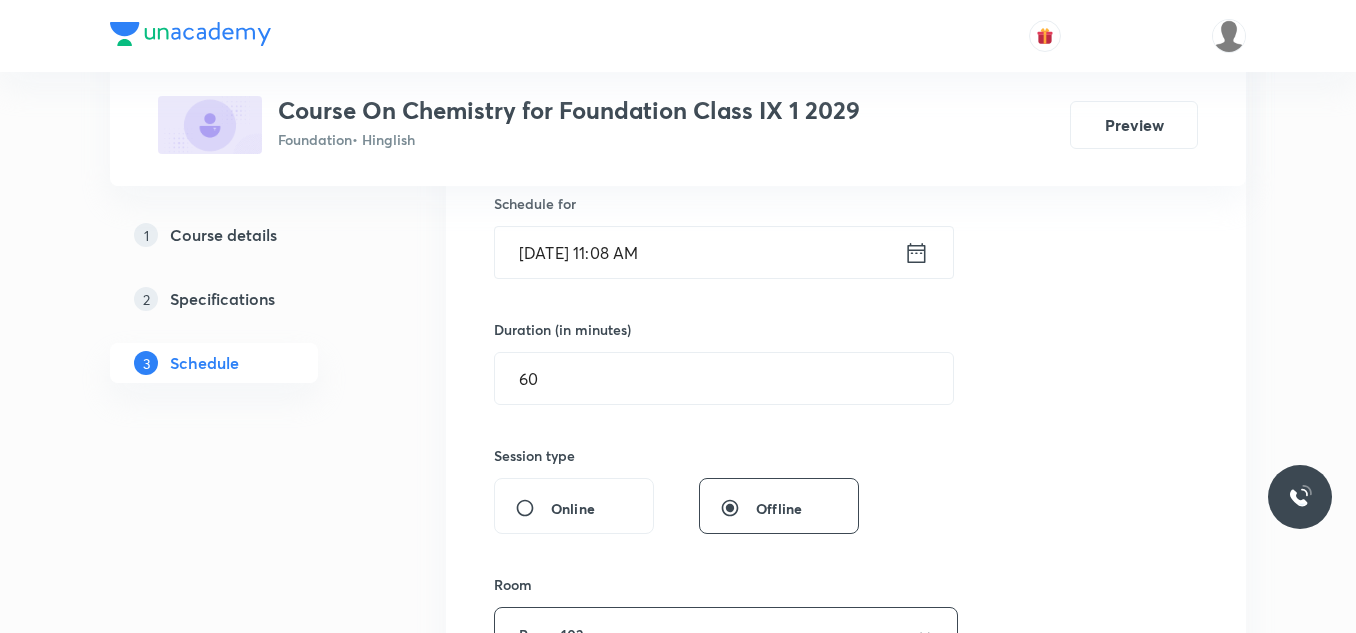 click 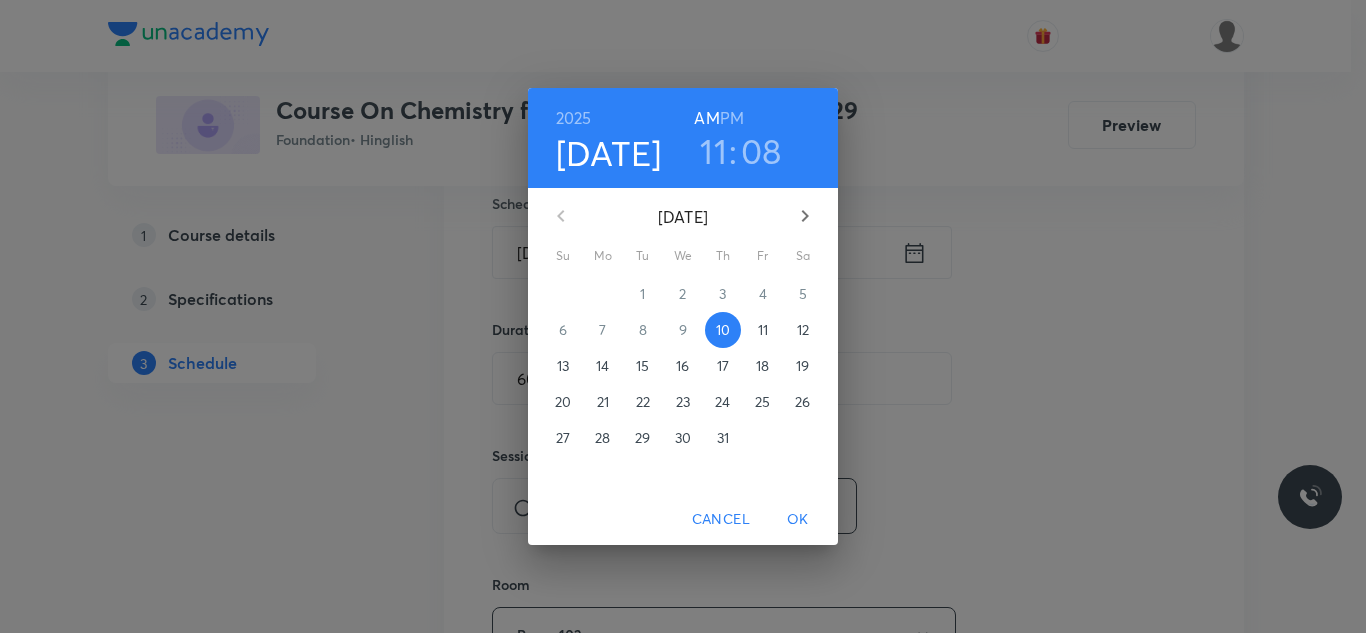 click on "PM" at bounding box center (732, 118) 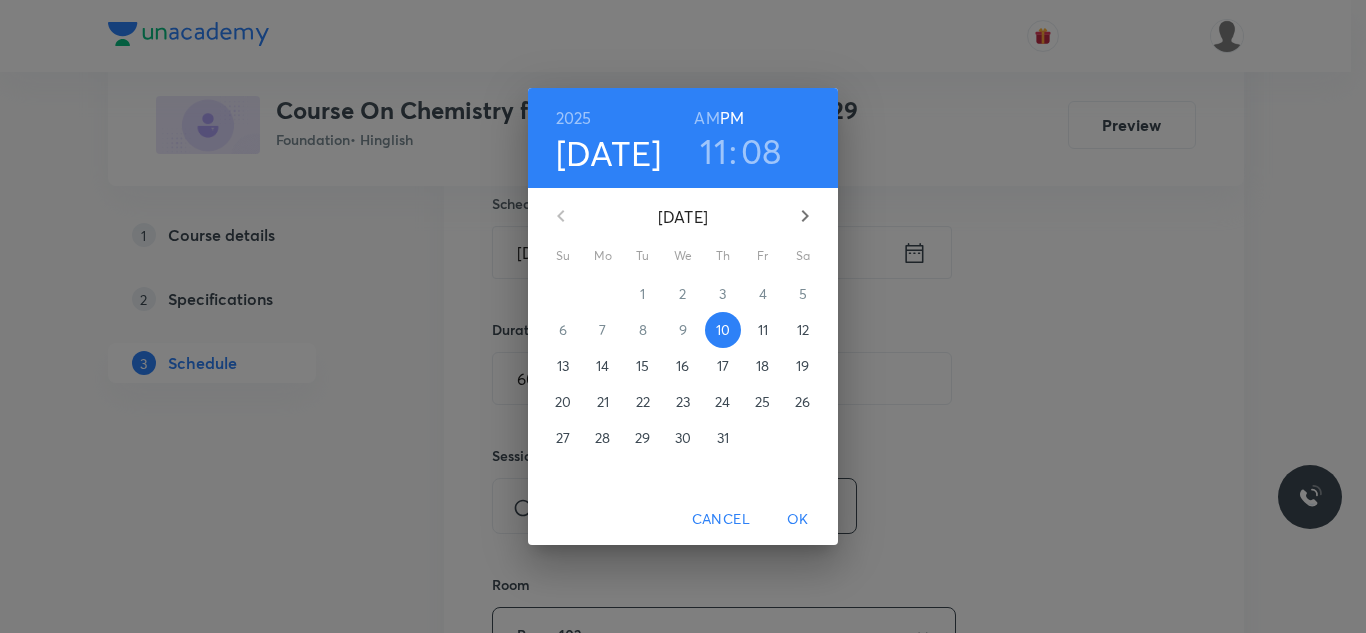 click on "11" at bounding box center (713, 151) 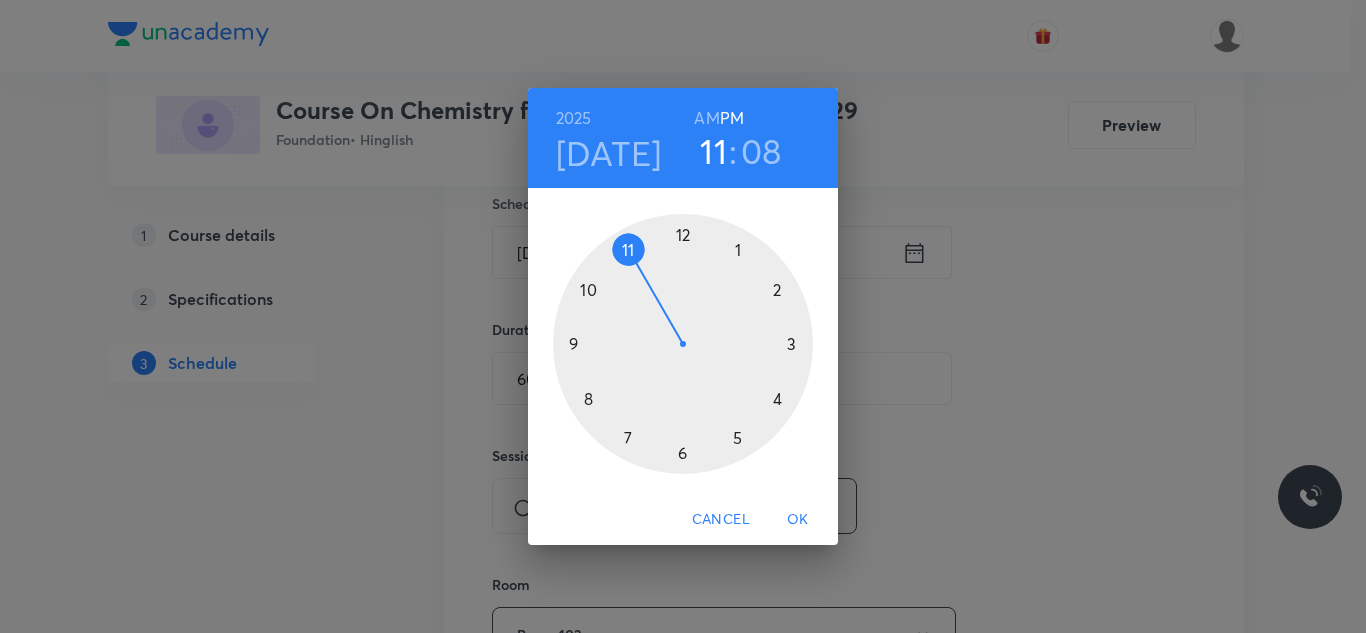 click at bounding box center [683, 344] 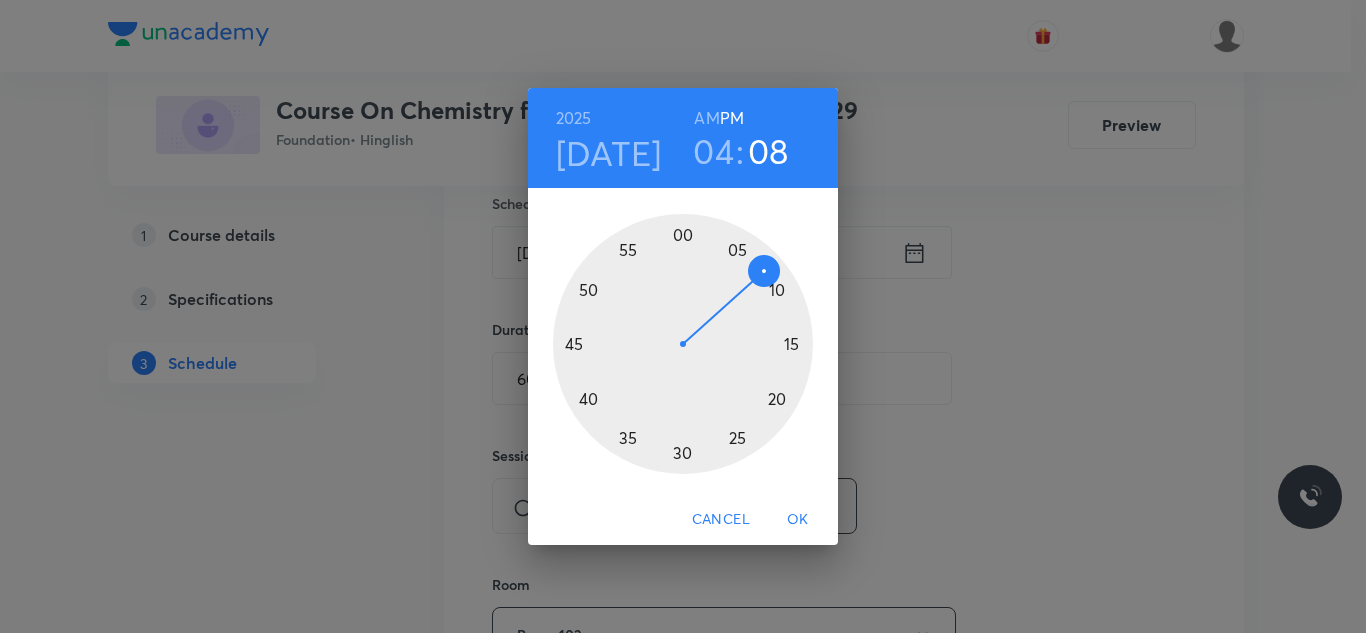 click at bounding box center (683, 344) 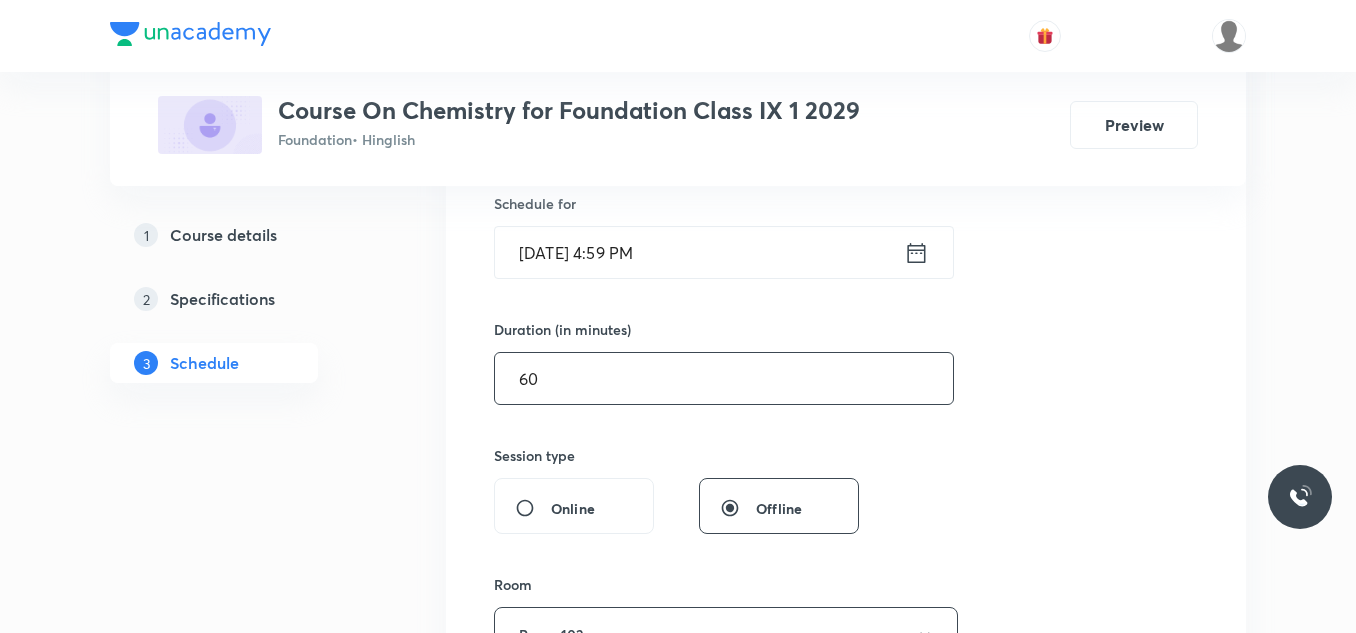 scroll, scrollTop: 300, scrollLeft: 0, axis: vertical 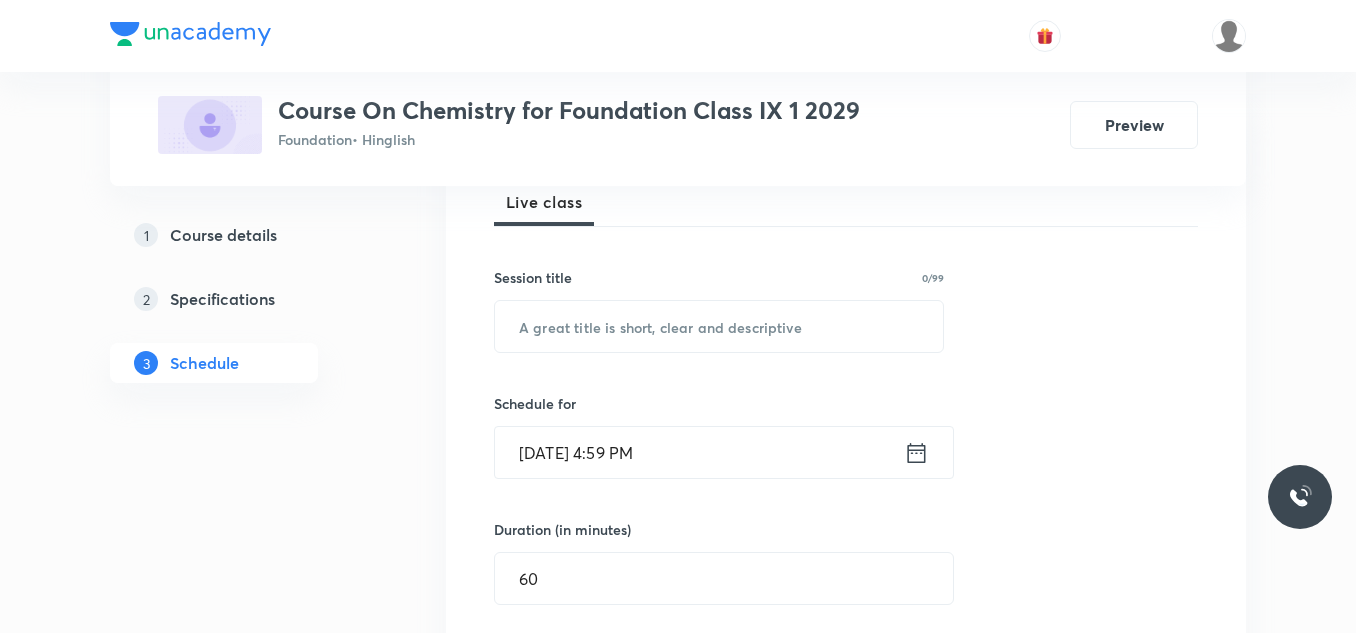 click on "Jul 10, 2025, 4:59 PM" at bounding box center [699, 452] 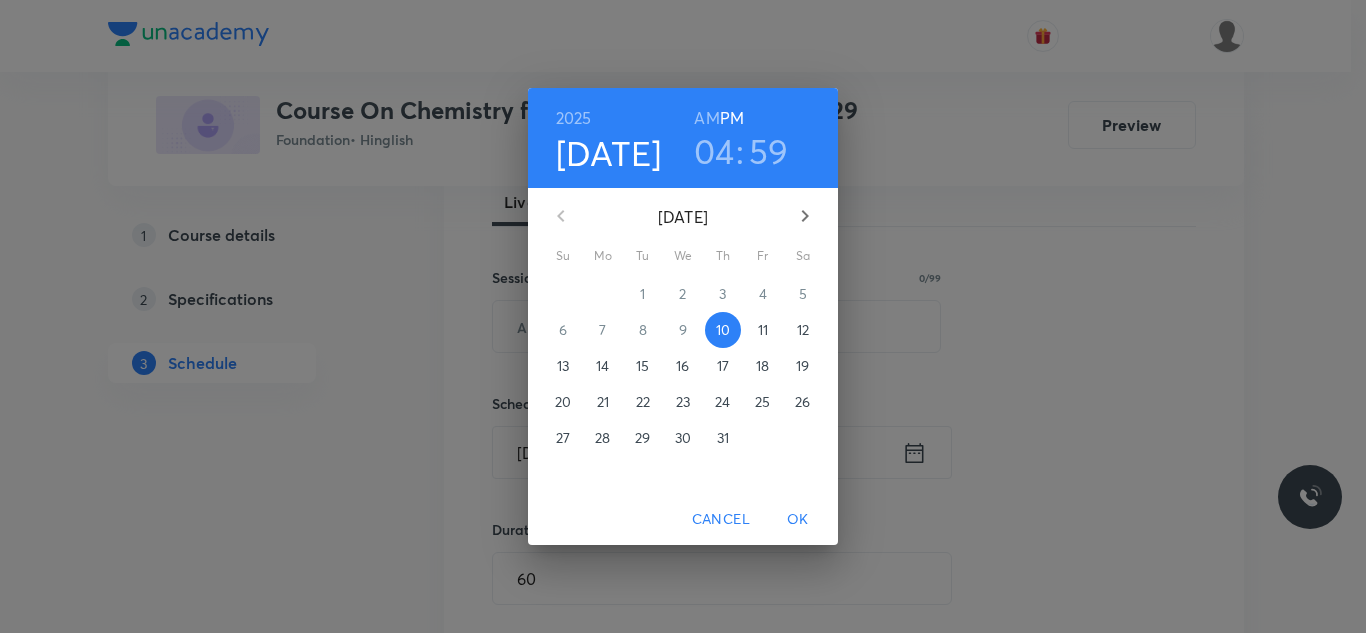 click on "59" at bounding box center (769, 151) 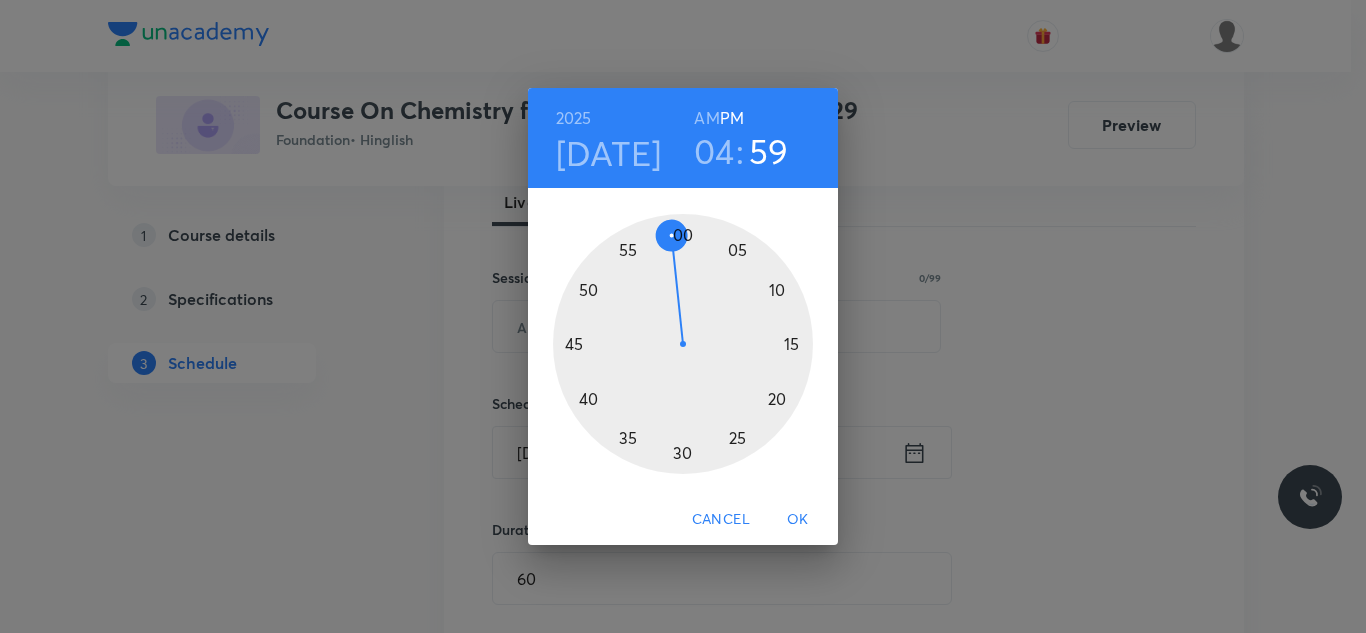 click at bounding box center (683, 344) 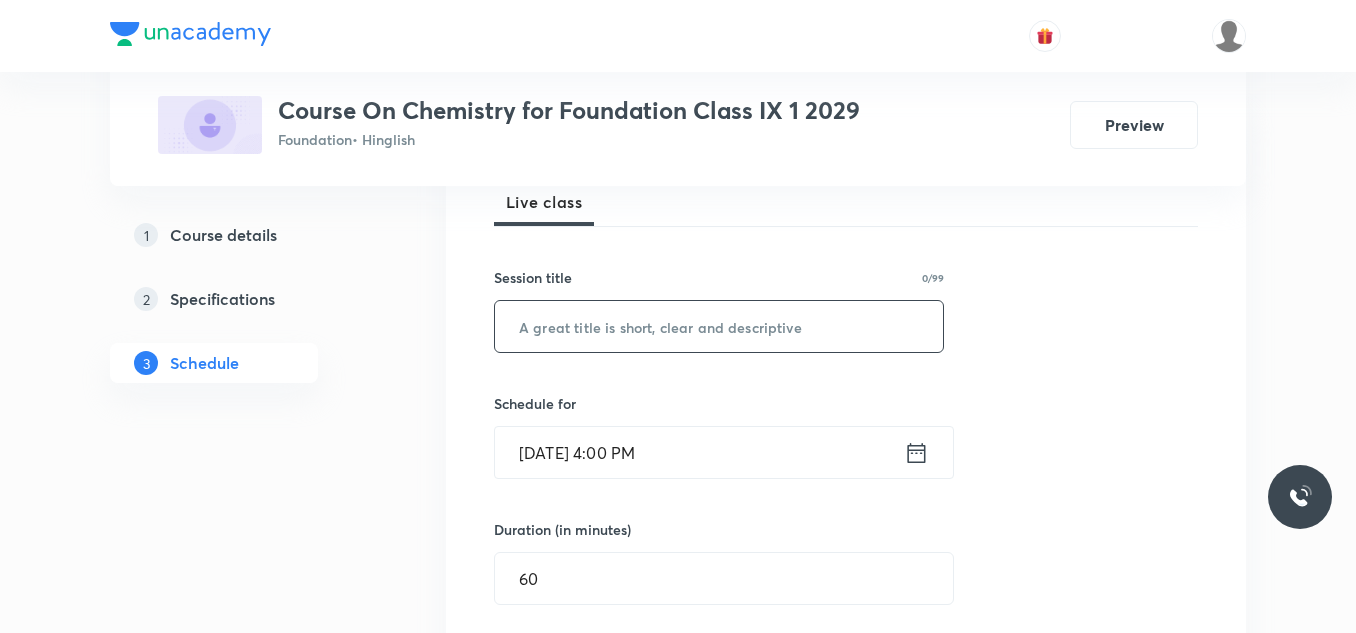 click at bounding box center [719, 326] 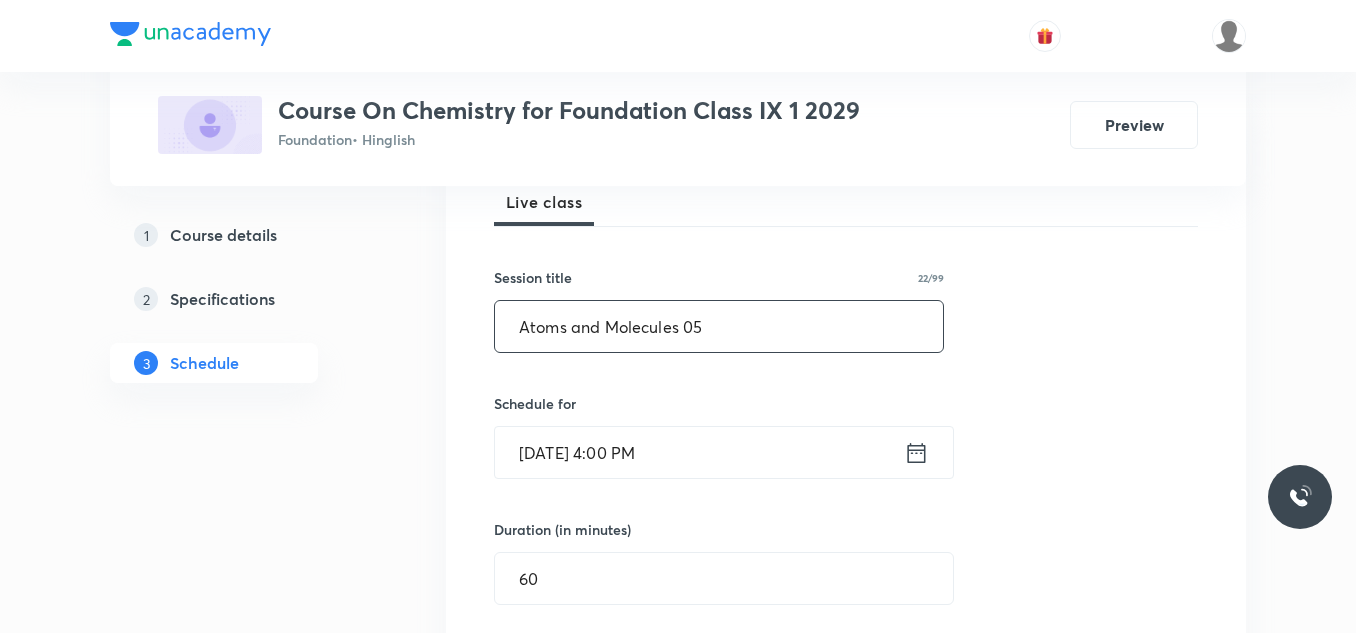 type on "Atoms and Molecules 05" 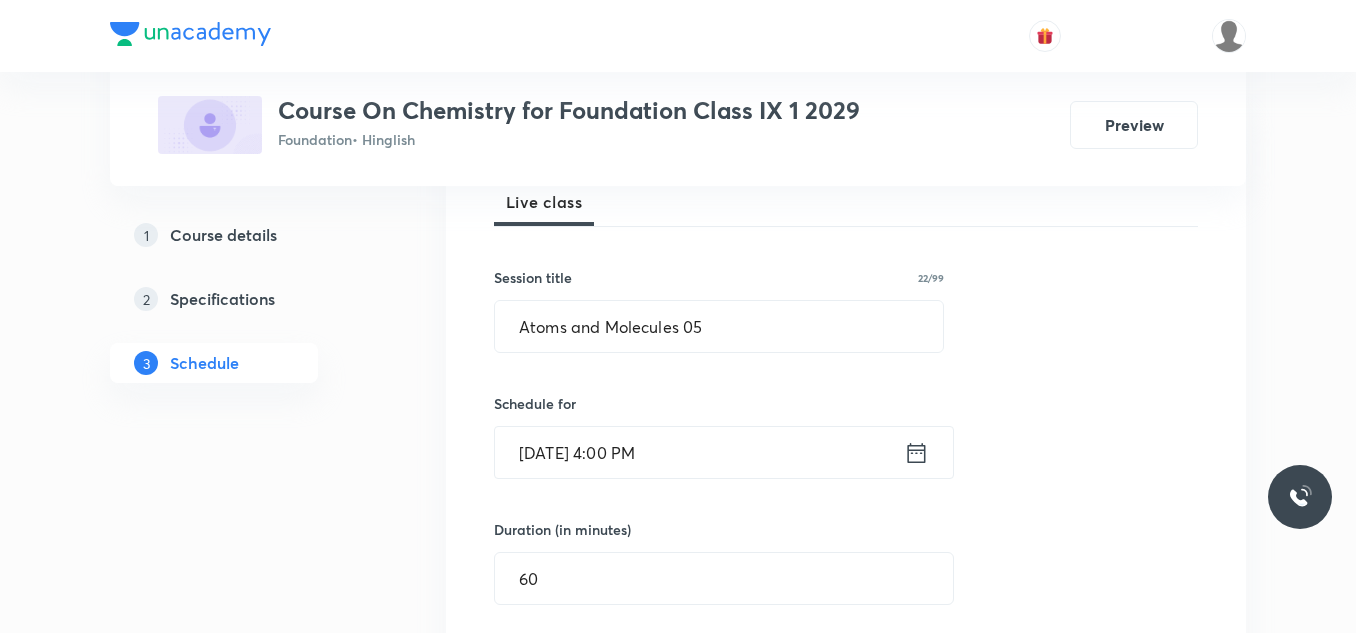 click on "Plus Courses Course On Chemistry for Foundation Class IX 1 2029 Foundation  • Hinglish Preview 1 Course details 2 Specifications 3 Schedule Schedule 9  classes Session  10 Live class Session title 22/99 Atoms and Molecules 05 ​ Schedule for Jul 10, 2025, 4:00 PM ​ Duration (in minutes) 60 ​   Session type Online Offline Room Room 102 Sub-concepts Atoms, Molecules, Ions CLEAR Add Cancel Jun 9 Is Matter Around Us Pure 01 Lesson 1 • 4:00 PM • 60 min  • Room Room 102 Is matter Around Us Pure Jun 19 Is Matter Around Us Pure 02 Lesson 2 • 4:00 PM • 60 min  • Room Room 102 Is matter Around Us Pure Jun 20 Is Matter Around Us Pure 03 Lesson 3 • 4:00 PM • 60 min  • Room Room 102 Is matter Around Us Pure Jun 21 Is Matter Around Us Pure 04 Lesson 4 • 5:05 PM • 60 min  • Room Room 102 Is matter Around Us Pure Jun 27 Is Matter Around Us Pure 05 Lesson 5 • 4:00 PM • 60 min  • Room Room 102 Is matter Around Us Pure Jun 30 Atoms and Molecules 01 Lesson 6 • 4:00 PM • 60 min Jul 3" at bounding box center (678, 1210) 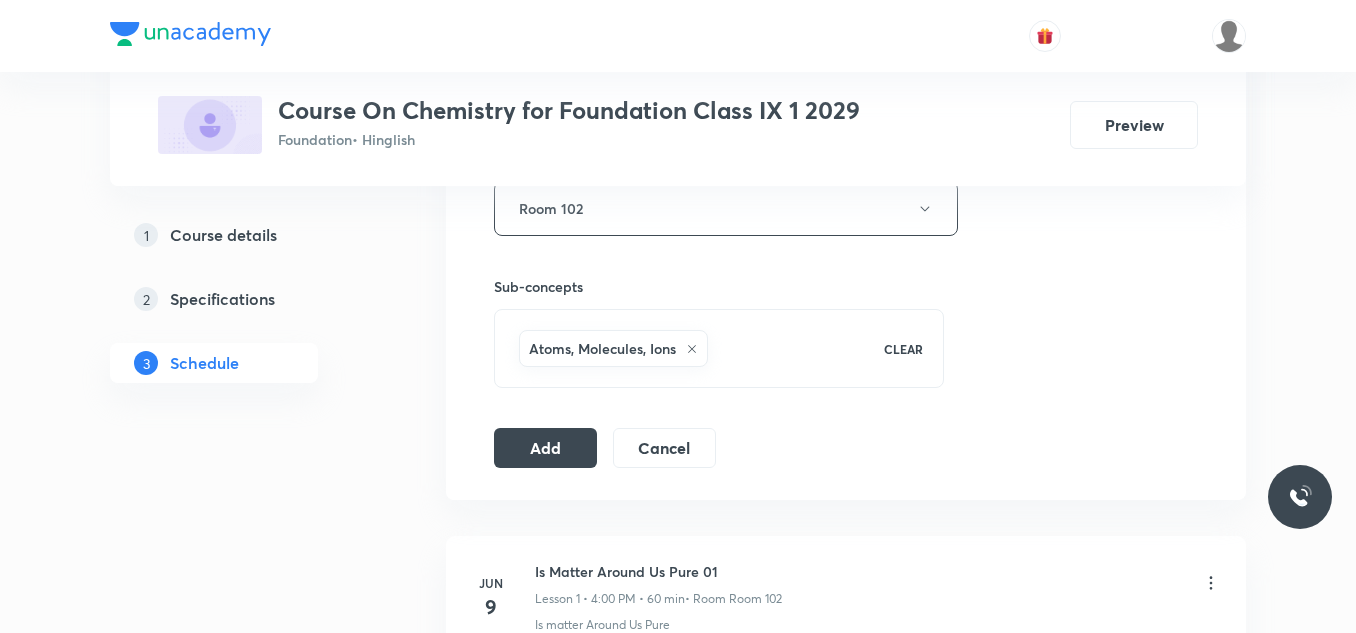 scroll, scrollTop: 1000, scrollLeft: 0, axis: vertical 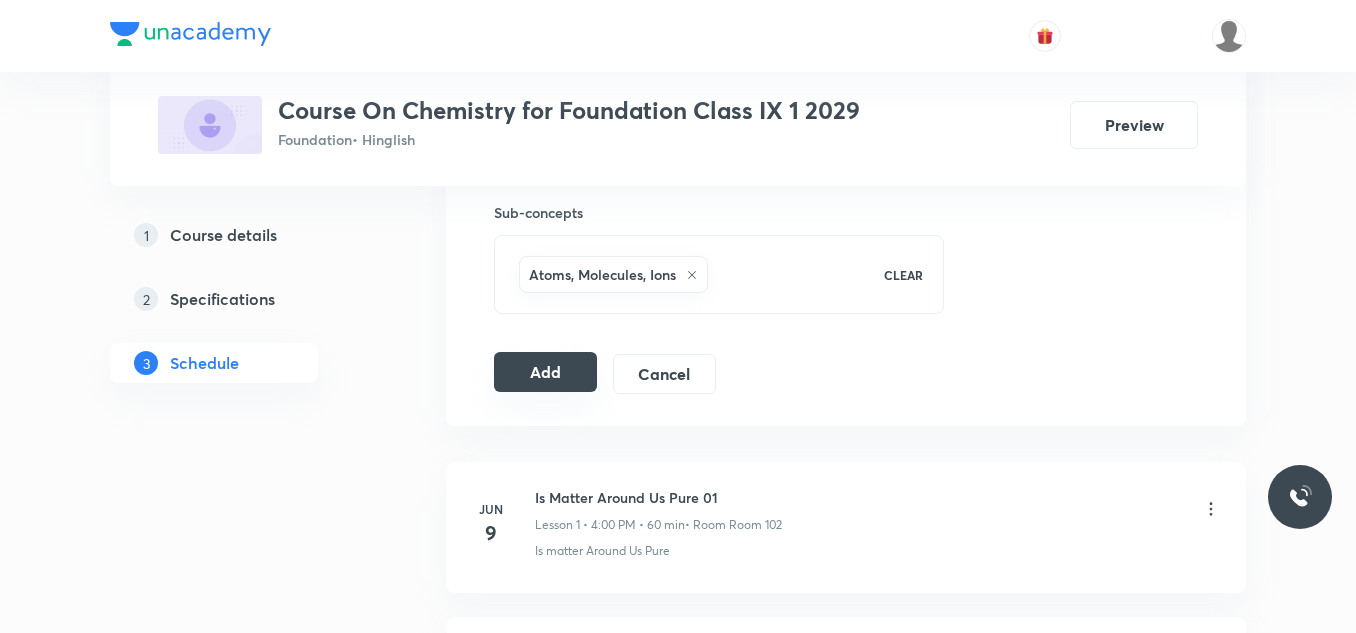 click on "Add" at bounding box center [545, 372] 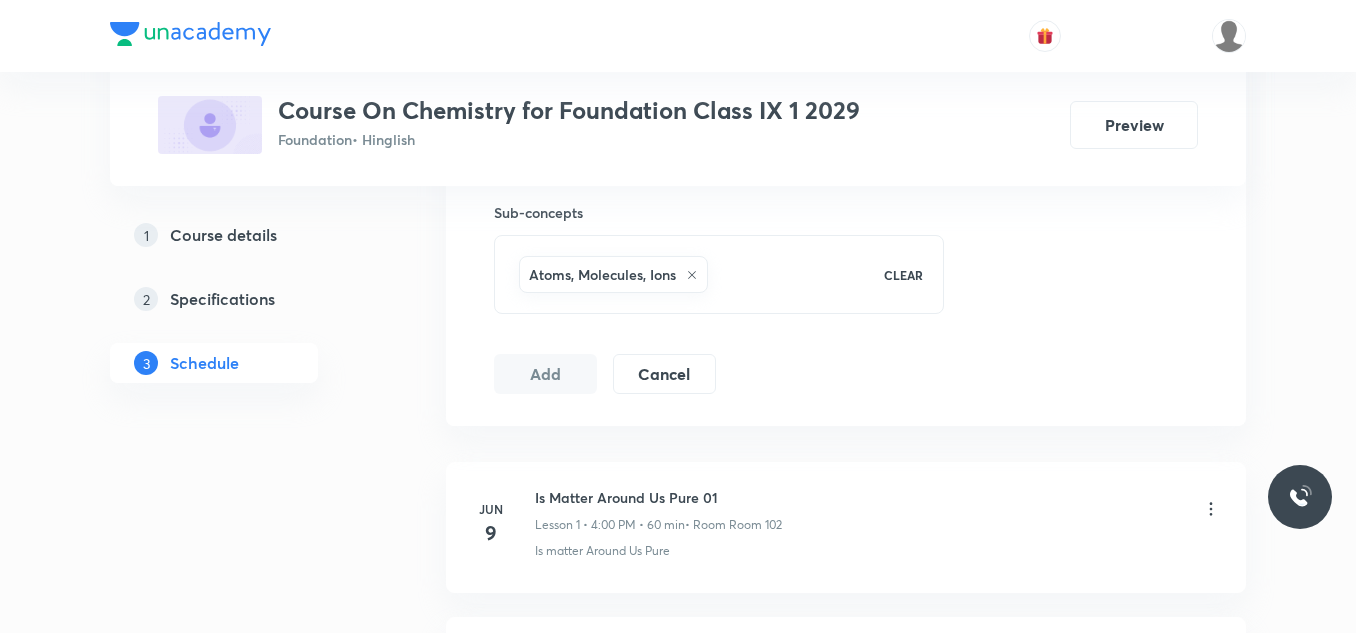 type 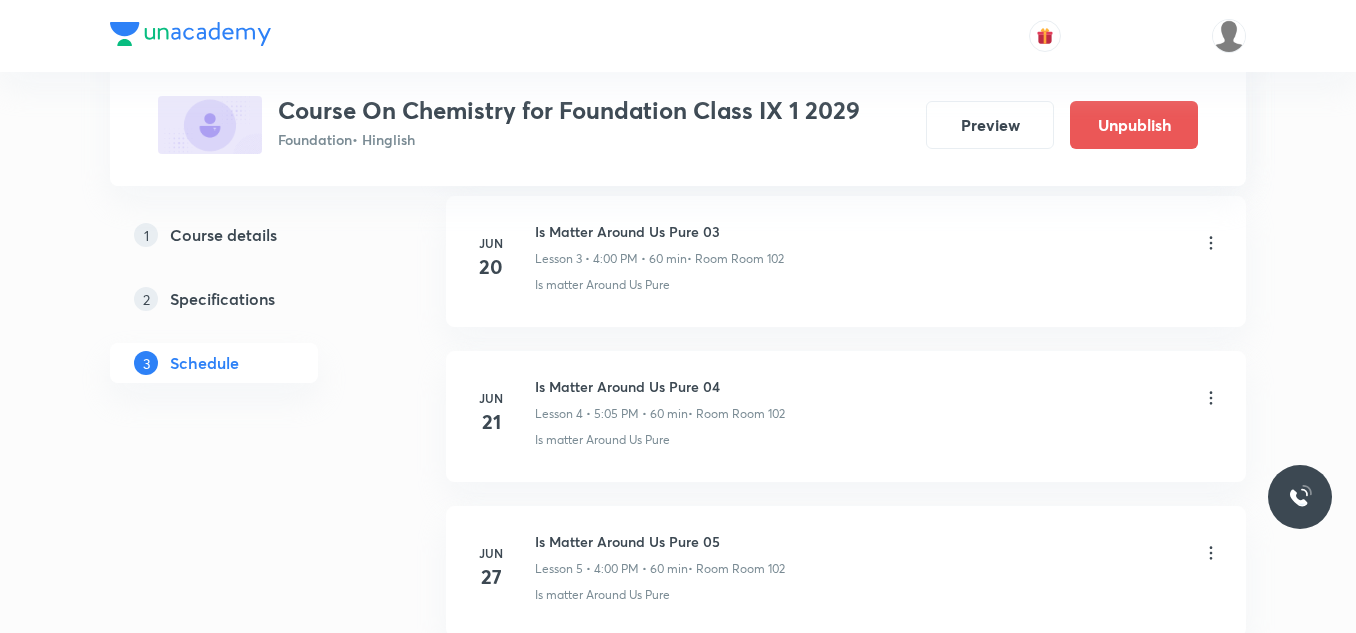 scroll, scrollTop: 2118, scrollLeft: 0, axis: vertical 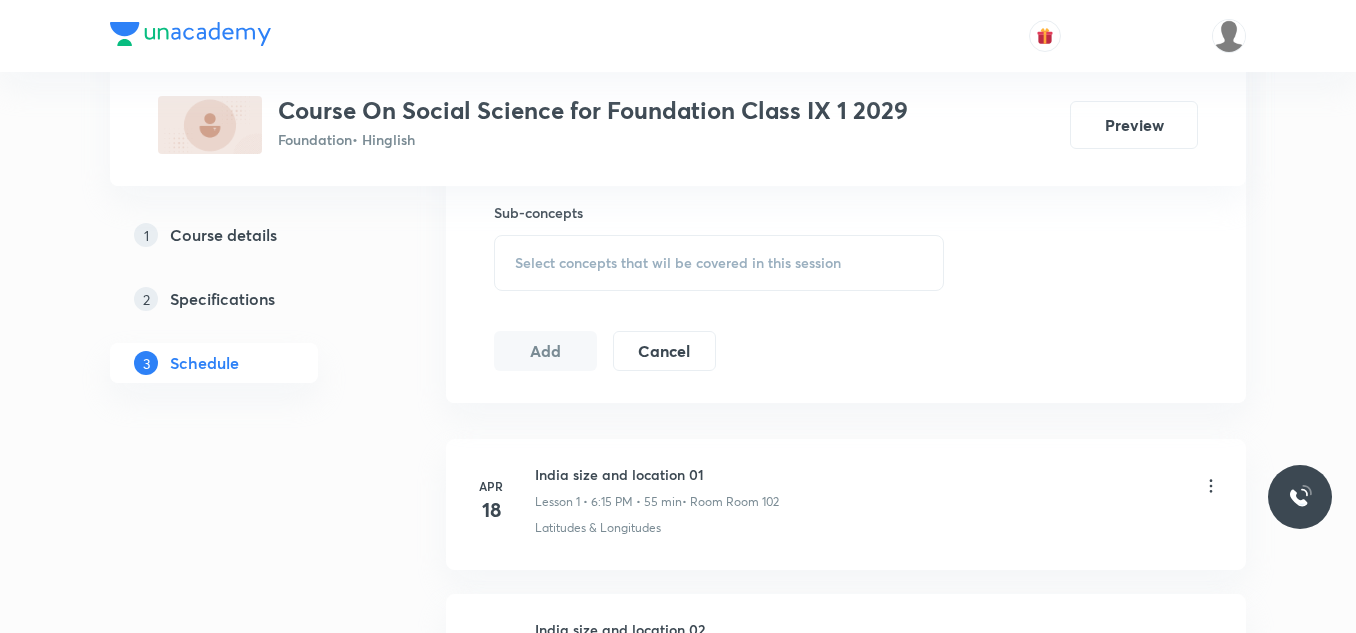click on "Select concepts that wil be covered in this session" at bounding box center [719, 263] 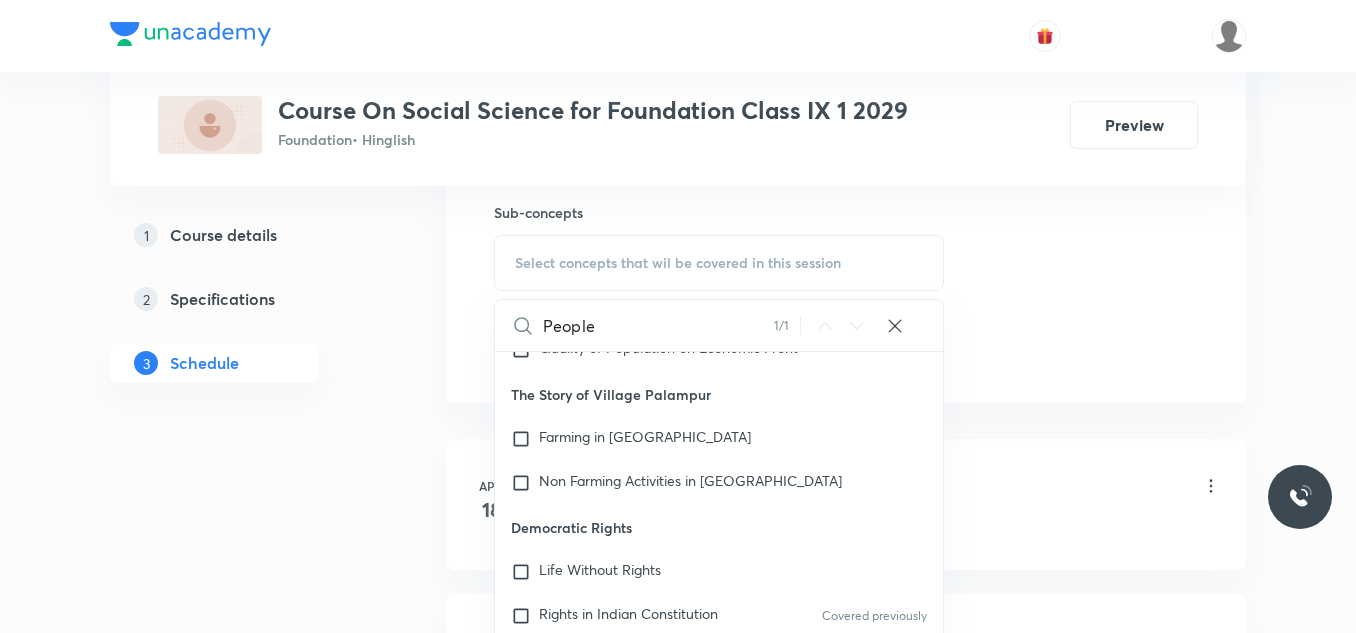 type on "People" 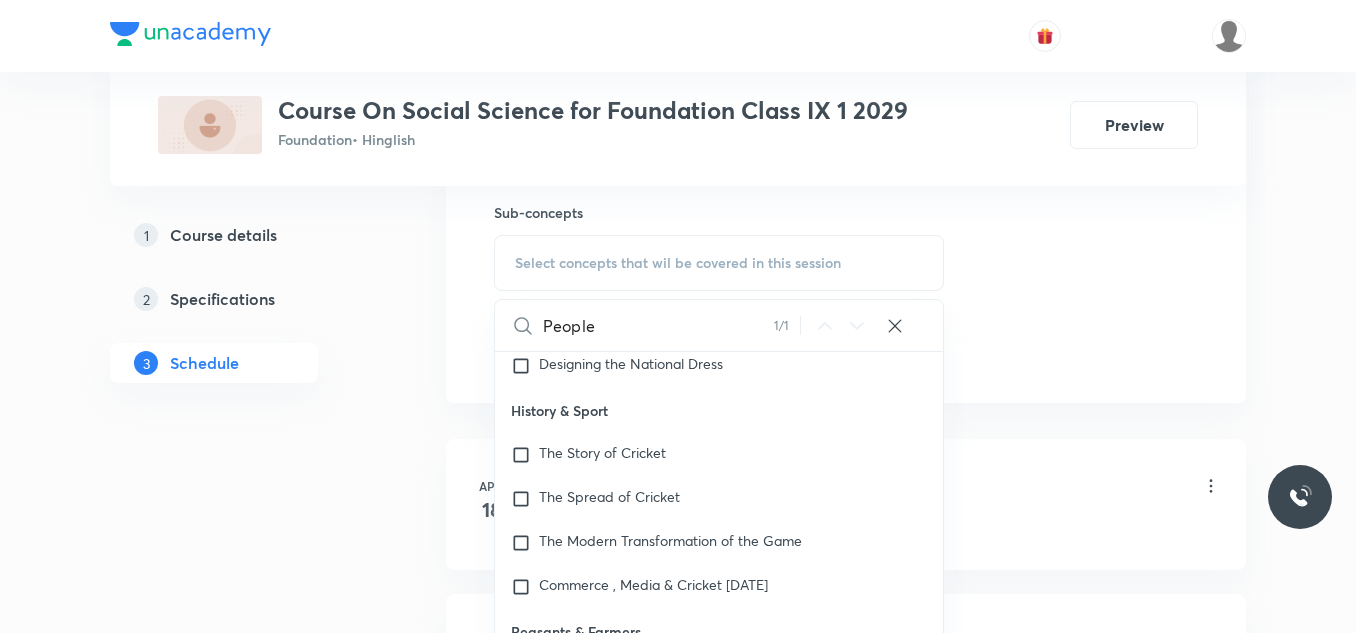 scroll, scrollTop: 4103, scrollLeft: 0, axis: vertical 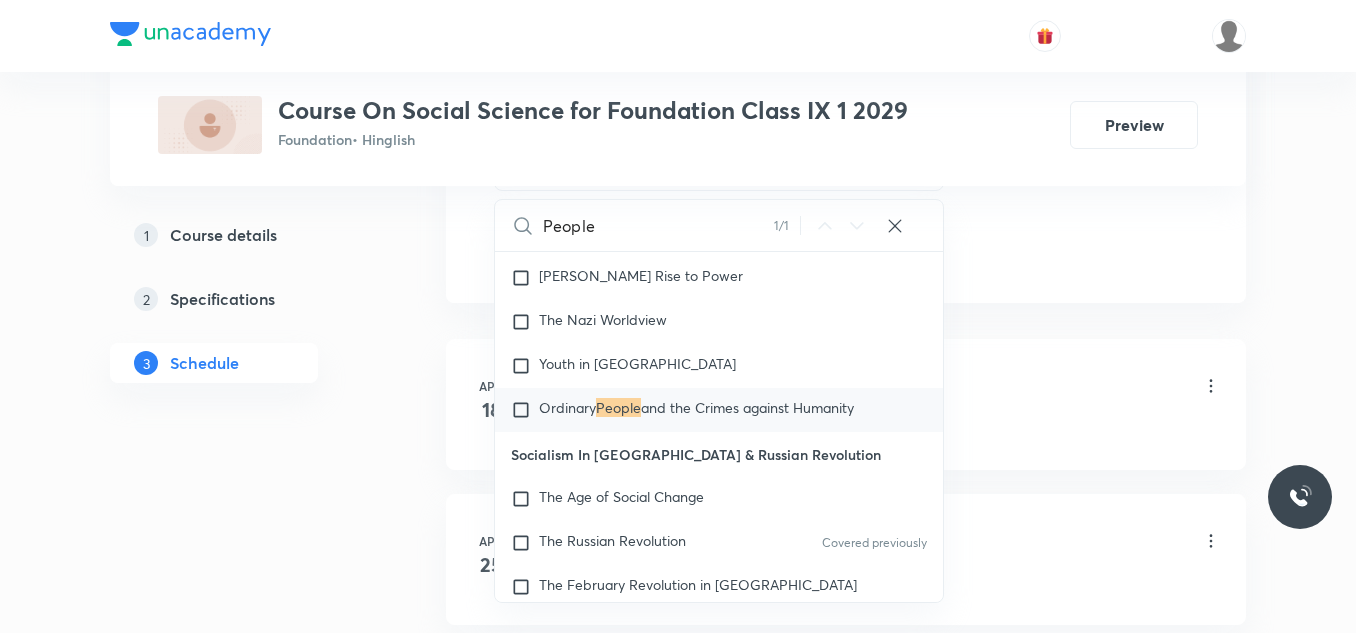 drag, startPoint x: 602, startPoint y: 217, endPoint x: 444, endPoint y: 206, distance: 158.38245 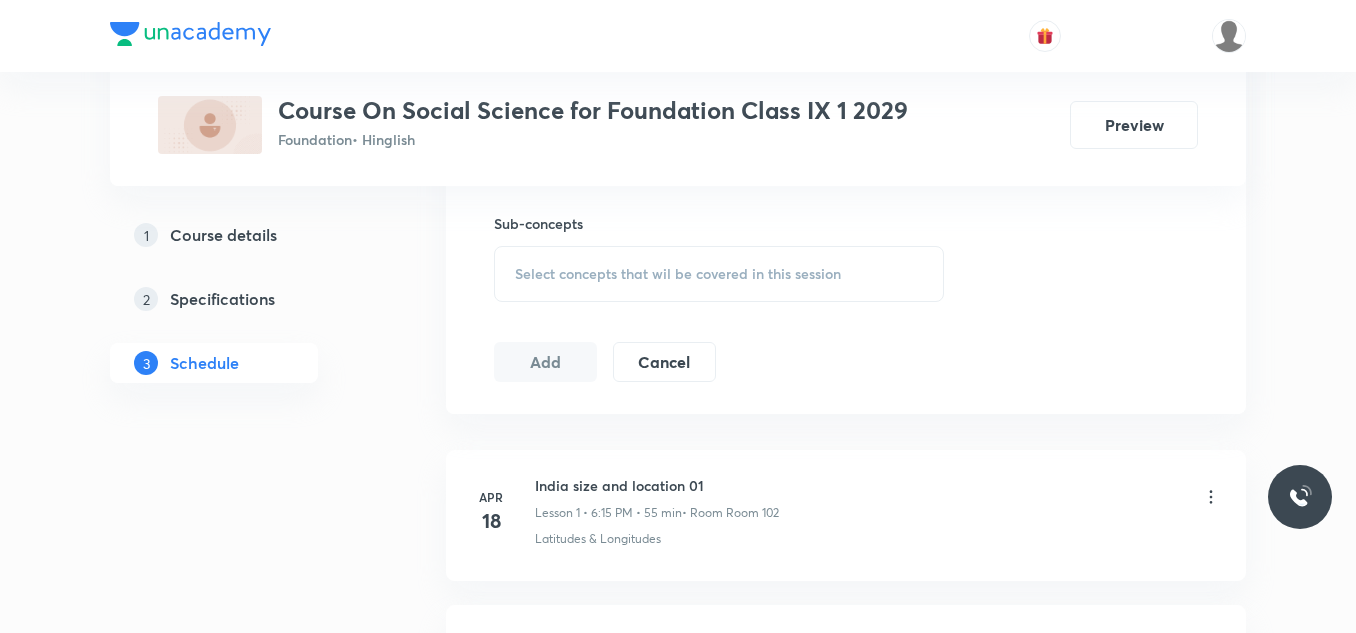 scroll, scrollTop: 900, scrollLeft: 0, axis: vertical 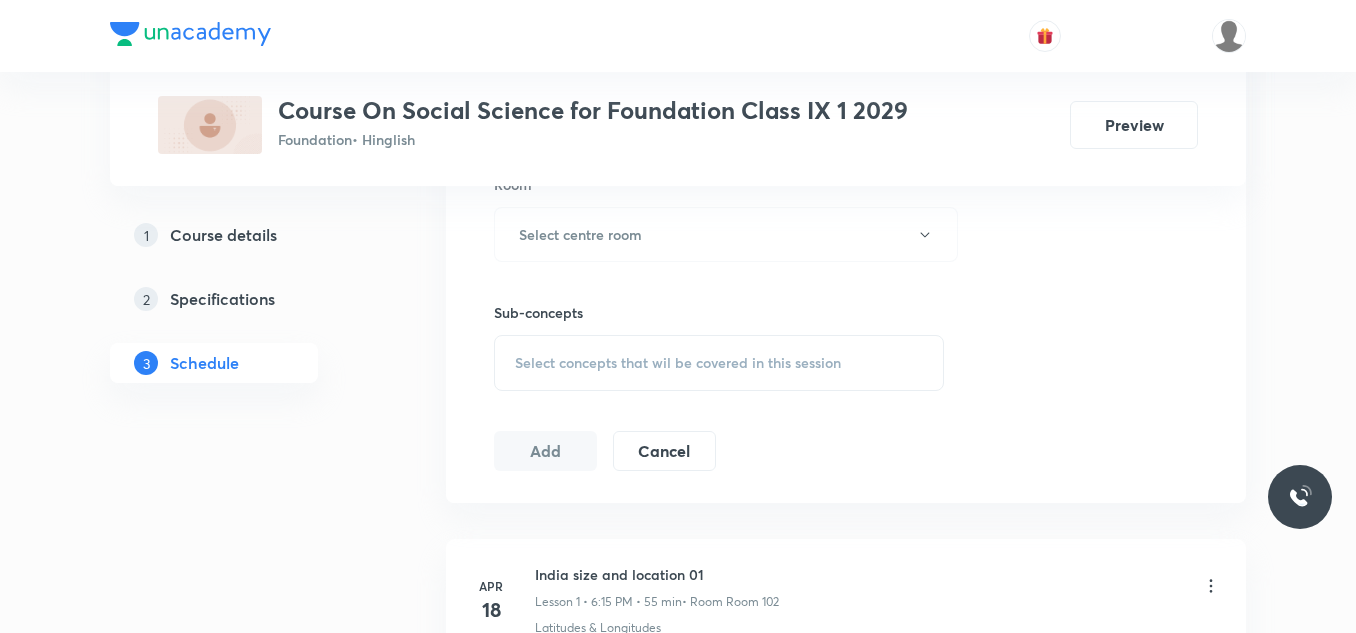 click on "Select concepts that wil be covered in this session" at bounding box center [678, 363] 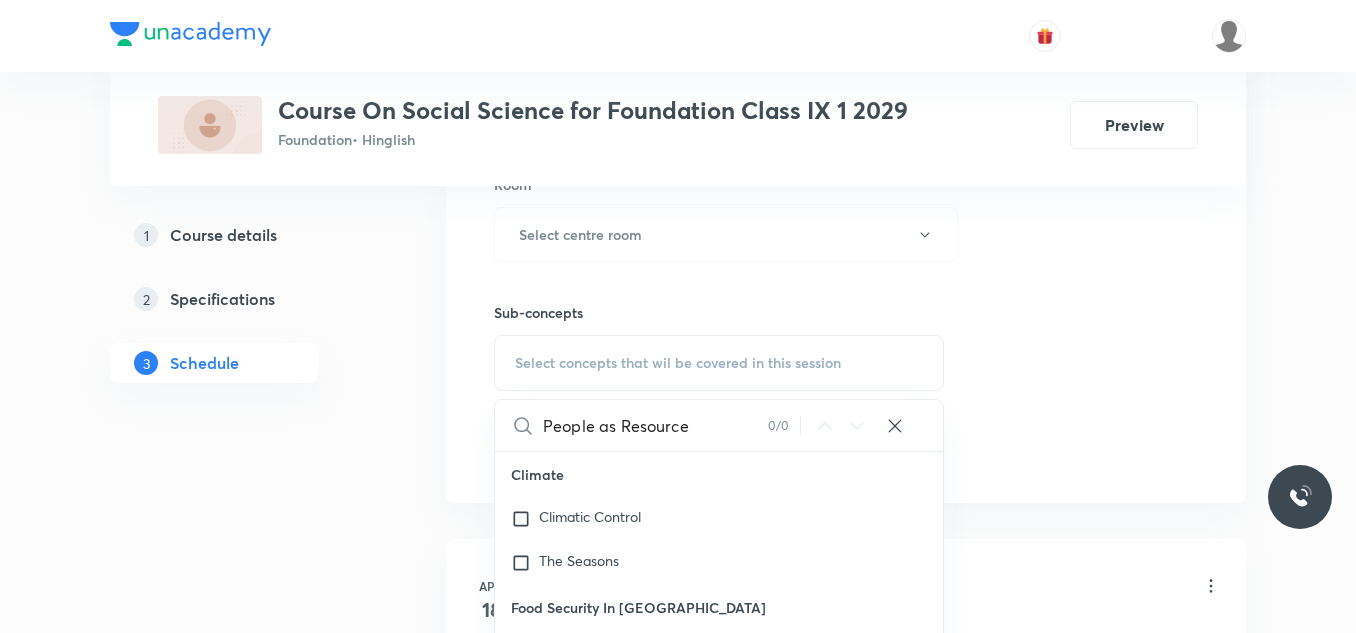click on "People as Resource" at bounding box center (655, 425) 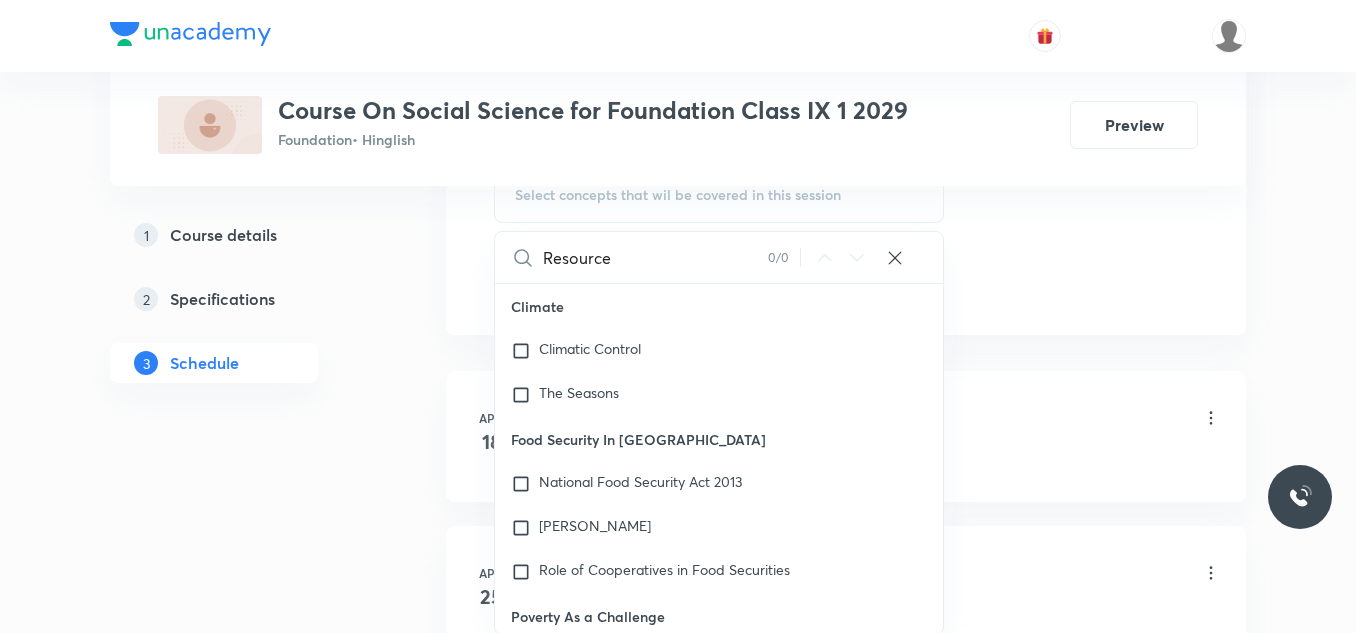 scroll, scrollTop: 1100, scrollLeft: 0, axis: vertical 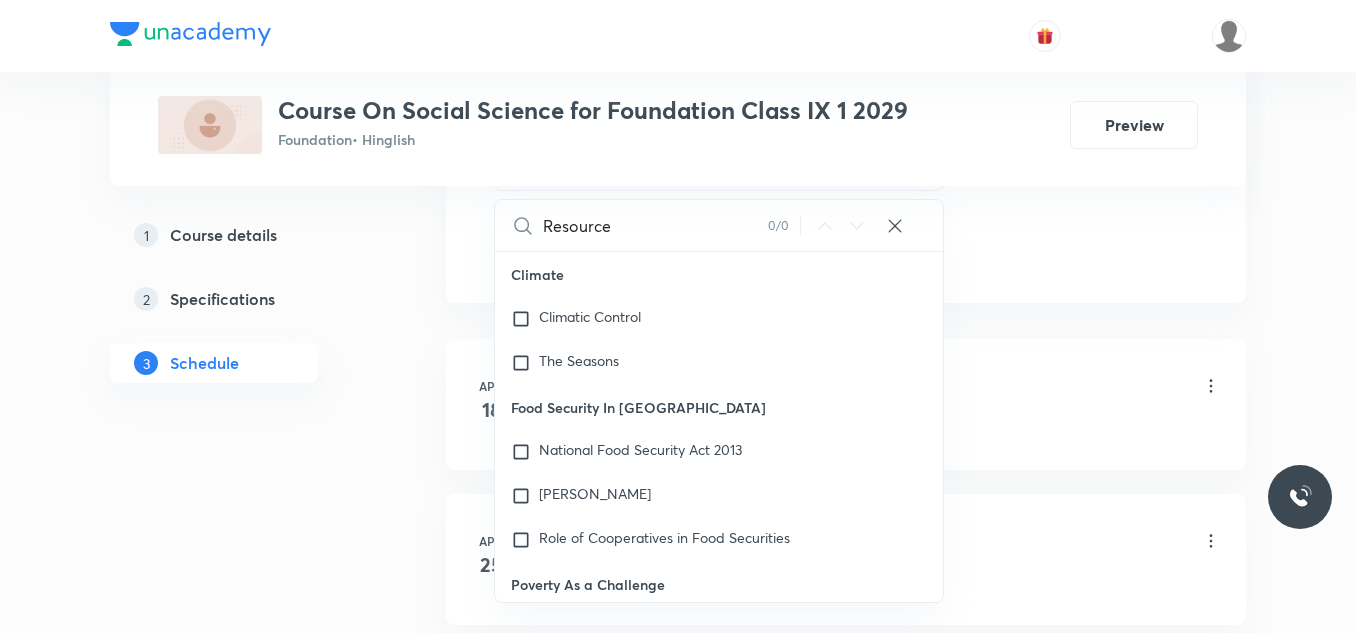 click on "Resource" at bounding box center [655, 225] 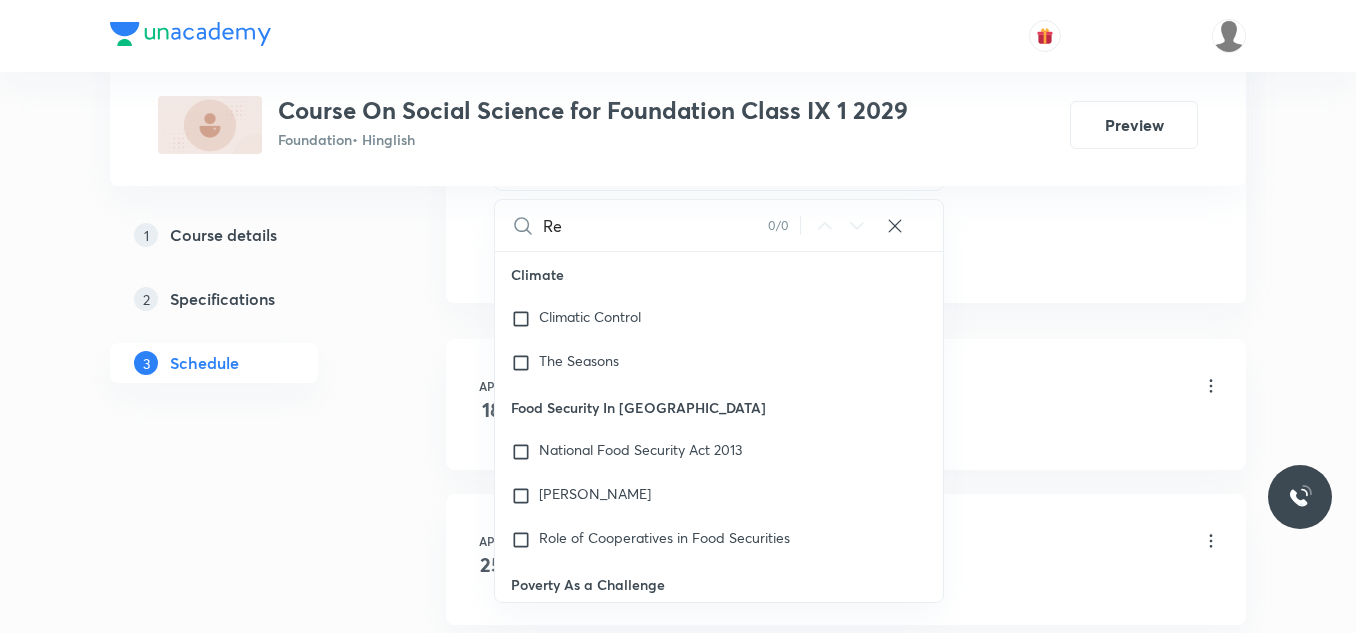 type on "R" 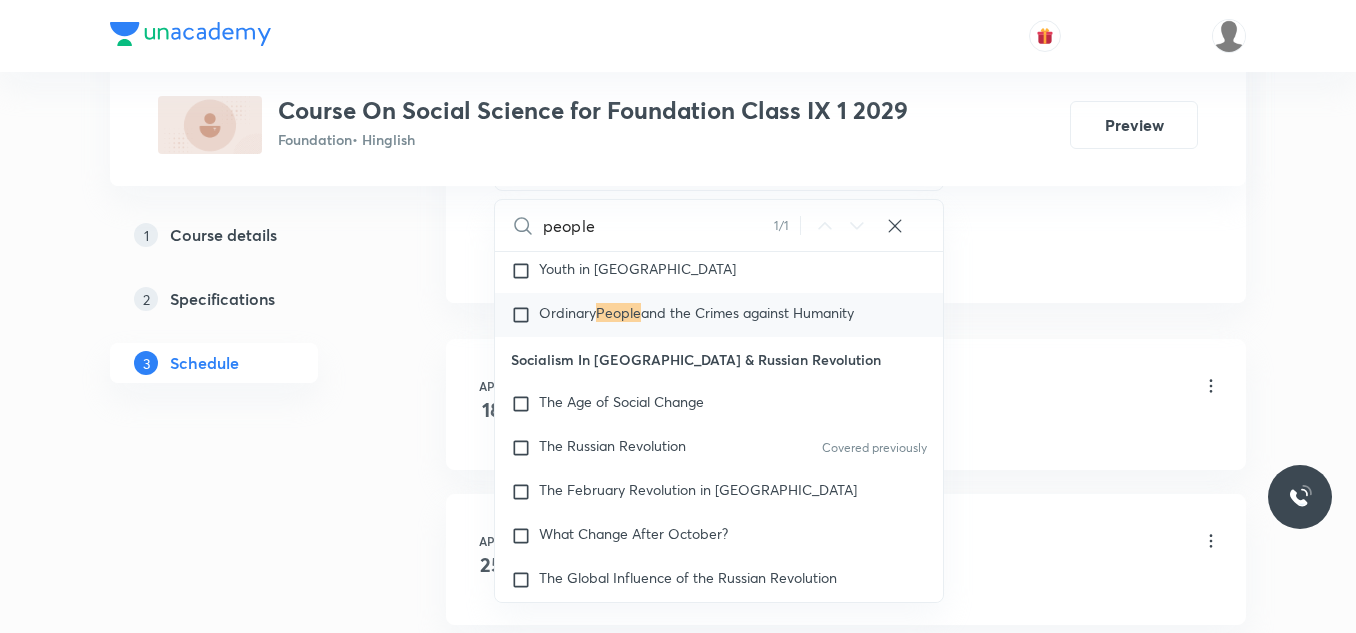 scroll, scrollTop: 4198, scrollLeft: 0, axis: vertical 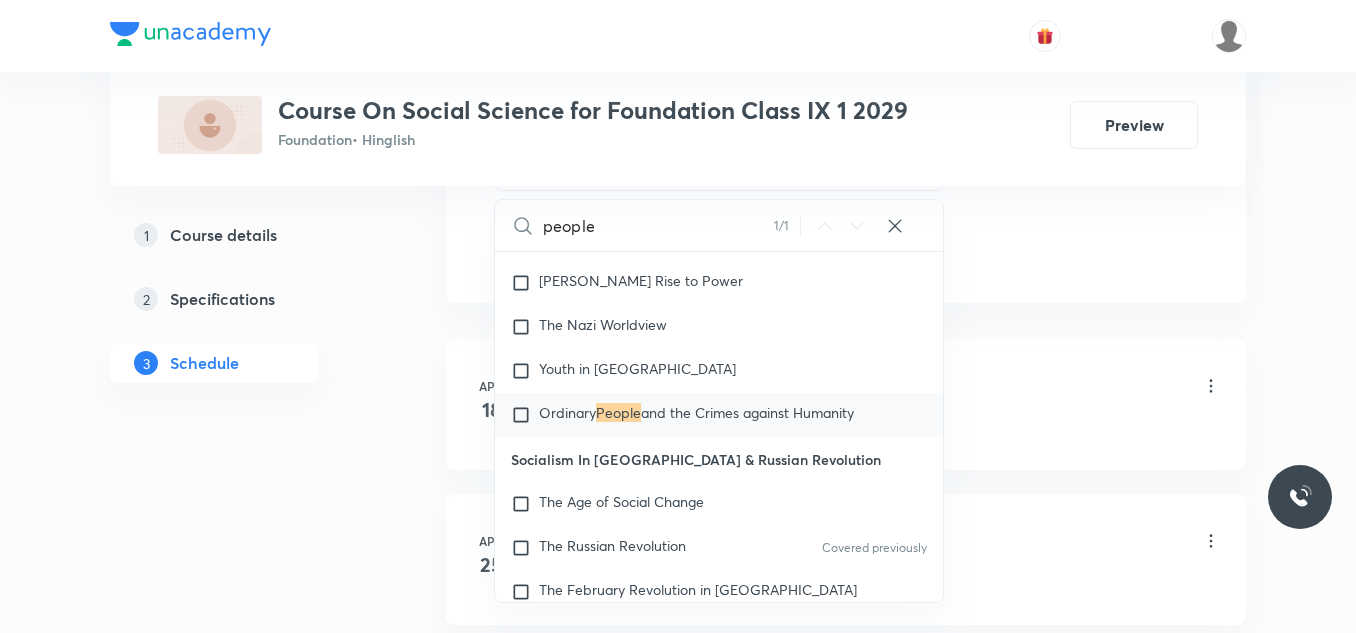 type on "people" 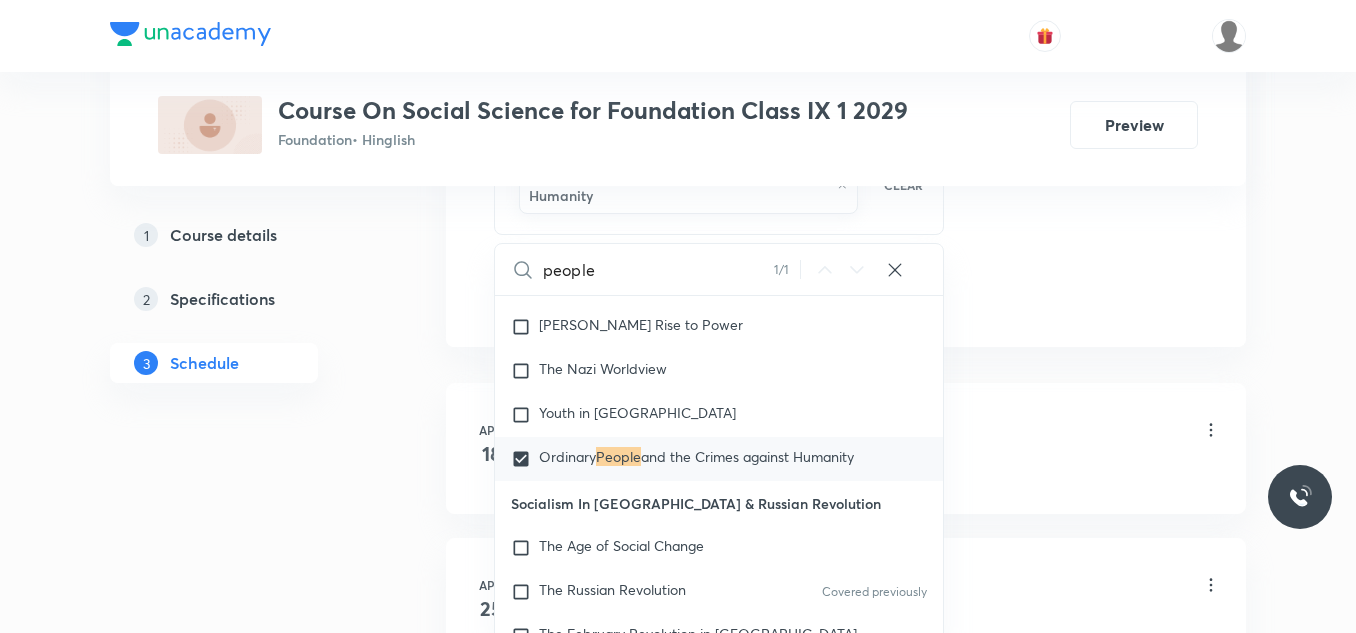 click on "Schedule 25  classes Session  26 Live class Session title 0/99 ​ Schedule for Jul 10, 2025, 11:10 AM ​ Duration (in minutes) ​   Session type Online Offline Room Select centre room Sub-concepts Ordinary People and the Crimes  against Humanity CLEAR people 1 / 1 ​ Climate Climatic Control The Seasons Food Security In India National Food Security Act 2013 Antyodaya Anna Yojana Role of Cooperatives in Food Securities Poverty As a Challenge Urban Case Rural Case Poverty as seen by Social Scientists Poverty Line Poverty Estimates Vulnerable Groups Global Poverty Scenario Inter State Disparities Causes of Poverty Anti Poverty Measures The Challenges Ahead People as Resource Economic Activities by Men & Women Quality of Population on Economic Front The Story of Village Palampur Farming in Palampur Non Farming Activities in Palampur Democratic Rights Life Without Rights Rights in Indian Constitution Covered previously Working of Institutions How Is a Major Policy Decision Taken? Parliament Political Executive" at bounding box center [846, 1813] 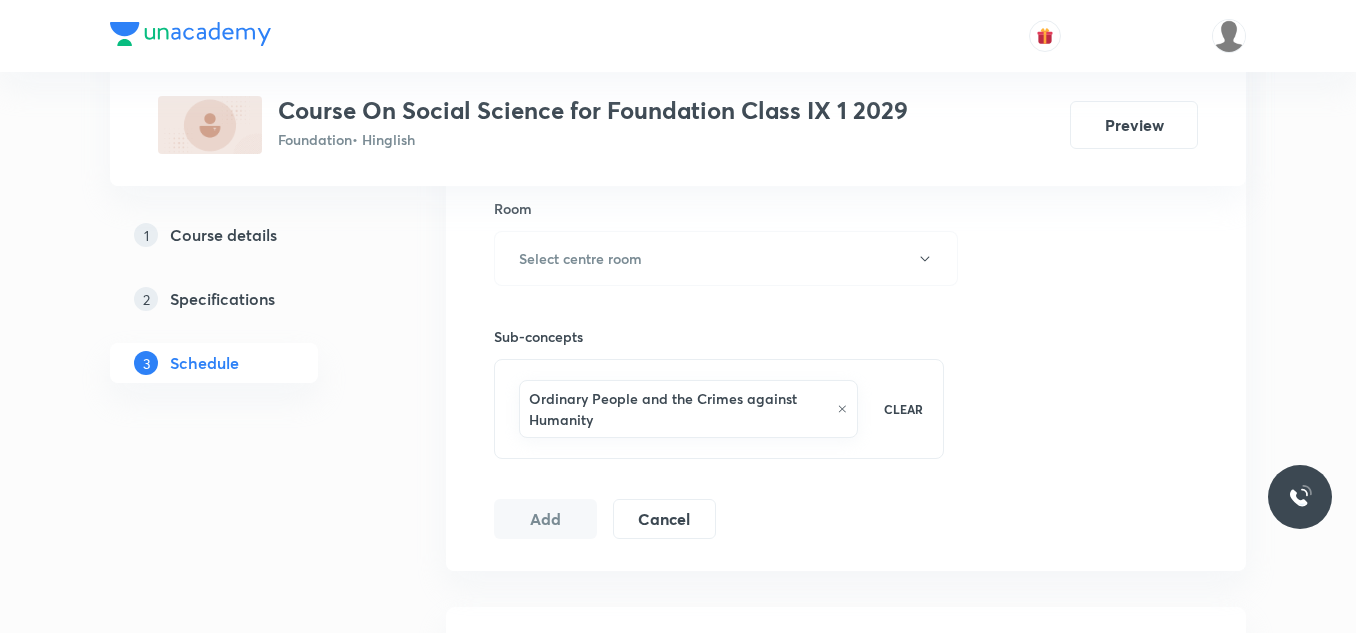 scroll, scrollTop: 700, scrollLeft: 0, axis: vertical 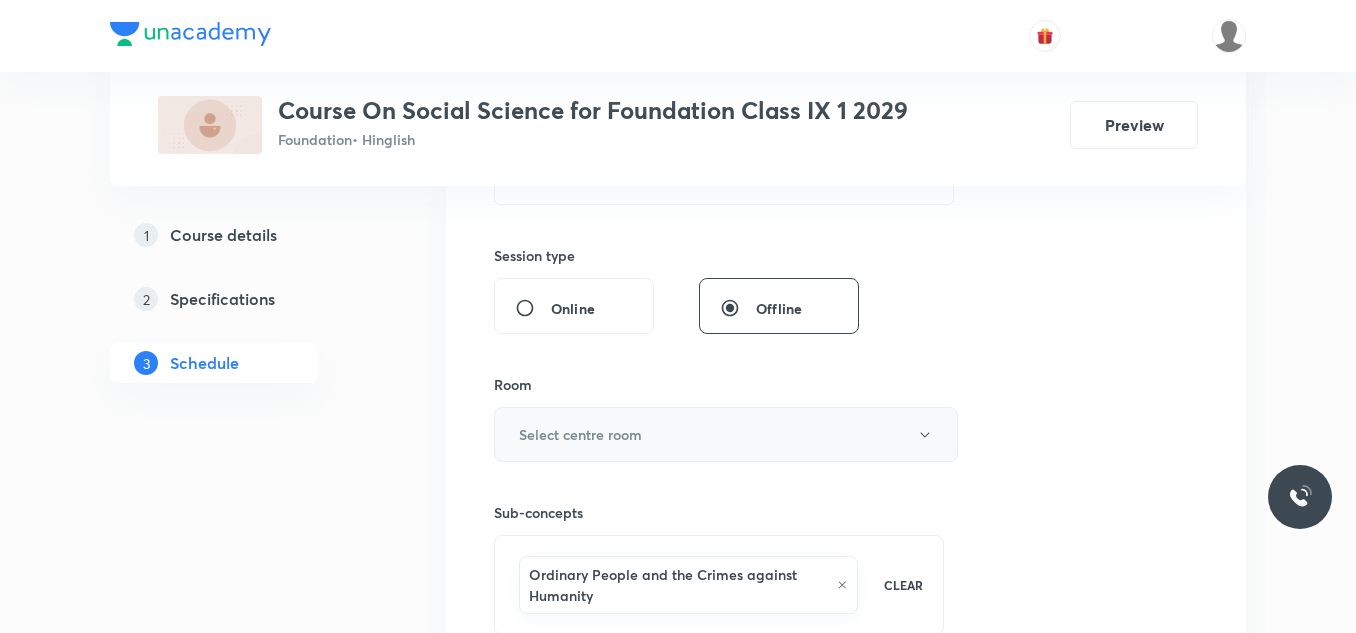 click on "Select centre room" at bounding box center (726, 434) 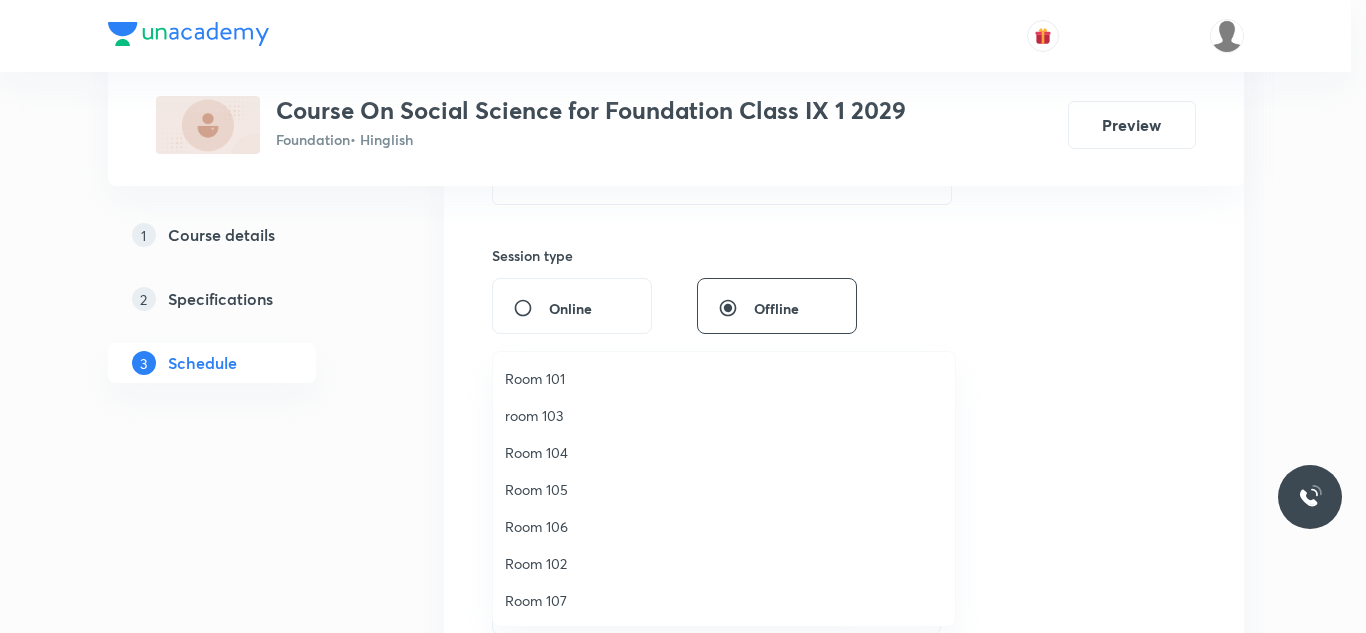 click on "Room 102" at bounding box center (724, 563) 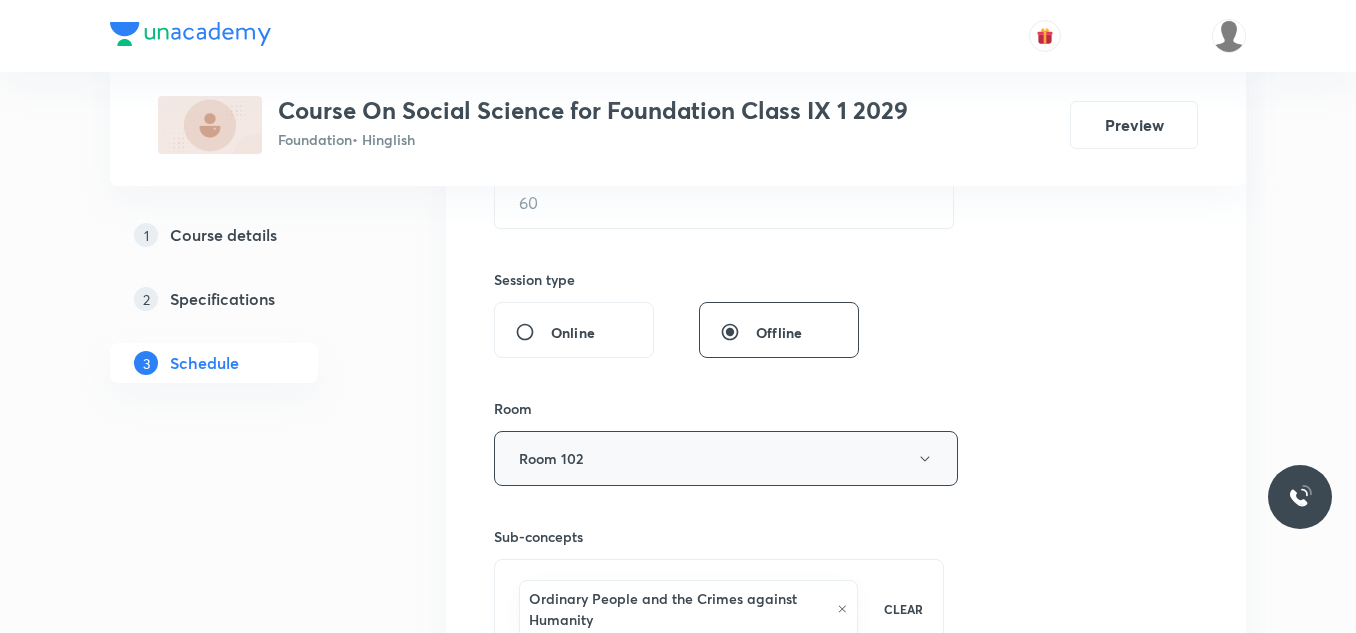 scroll, scrollTop: 600, scrollLeft: 0, axis: vertical 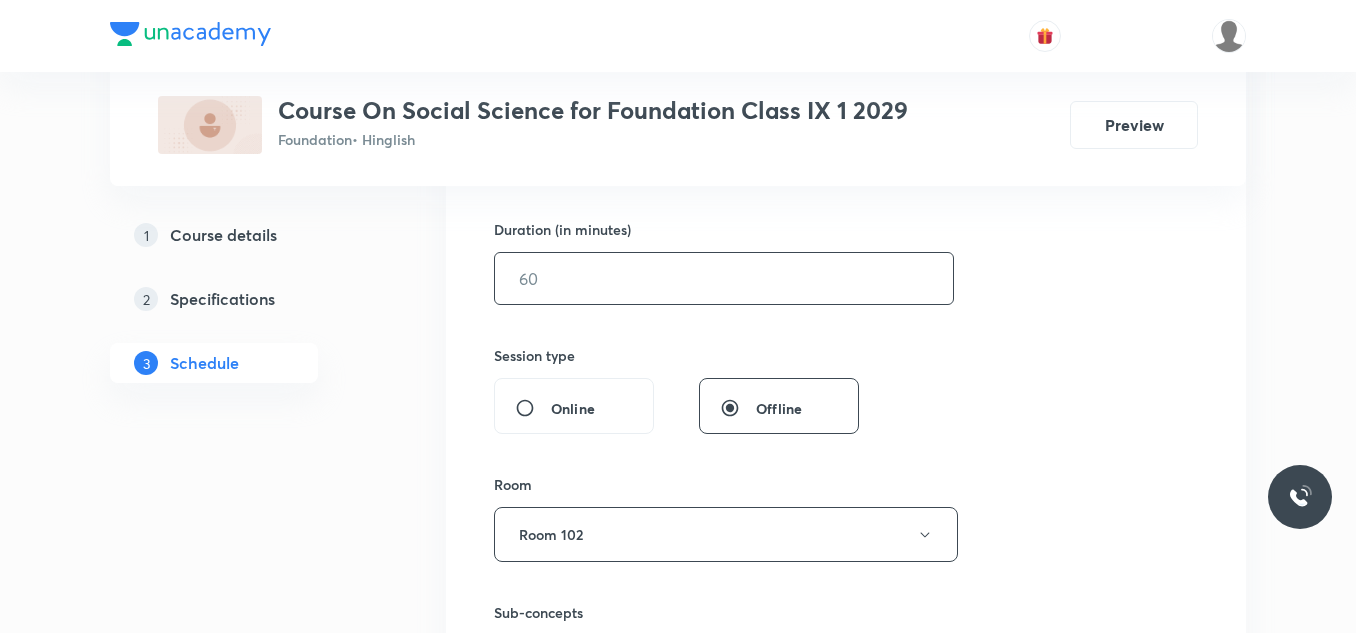 click at bounding box center (724, 278) 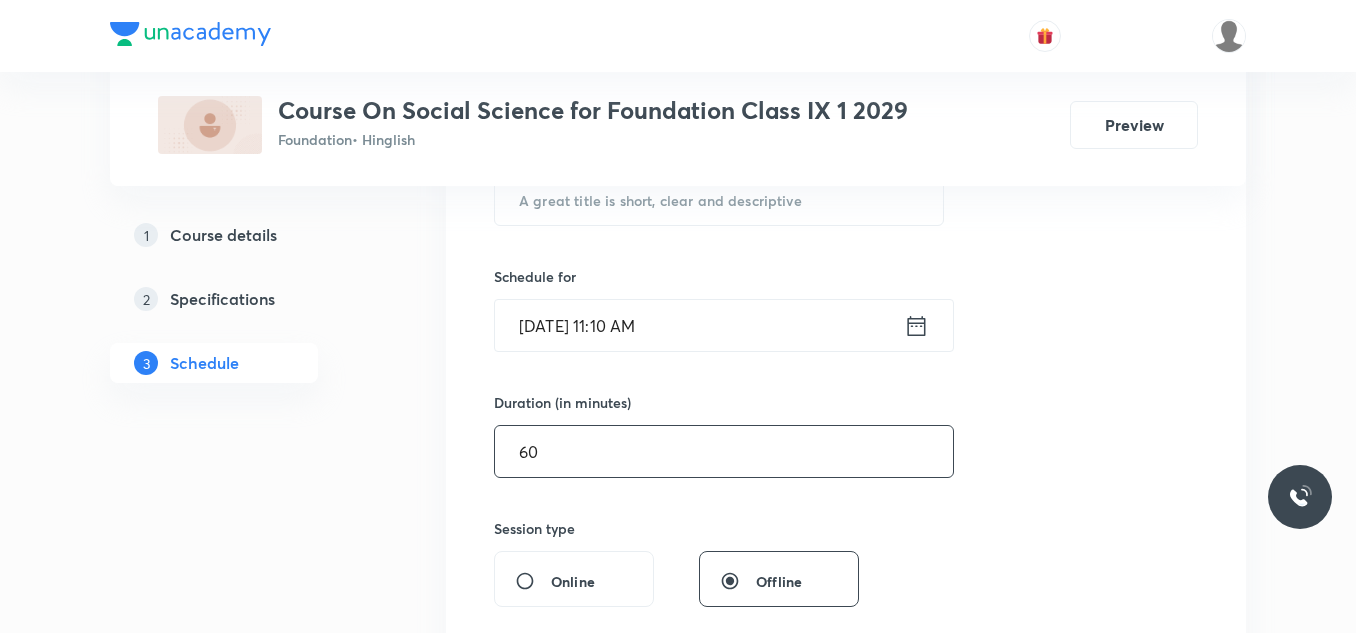 scroll, scrollTop: 400, scrollLeft: 0, axis: vertical 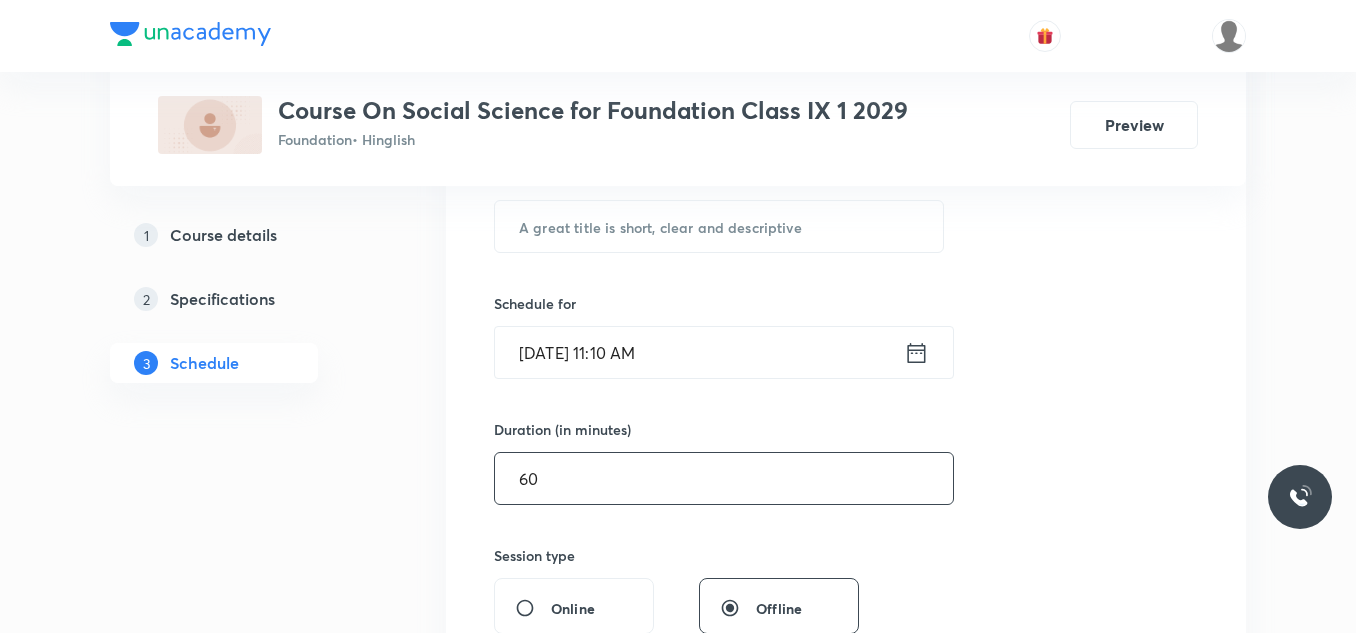 type on "60" 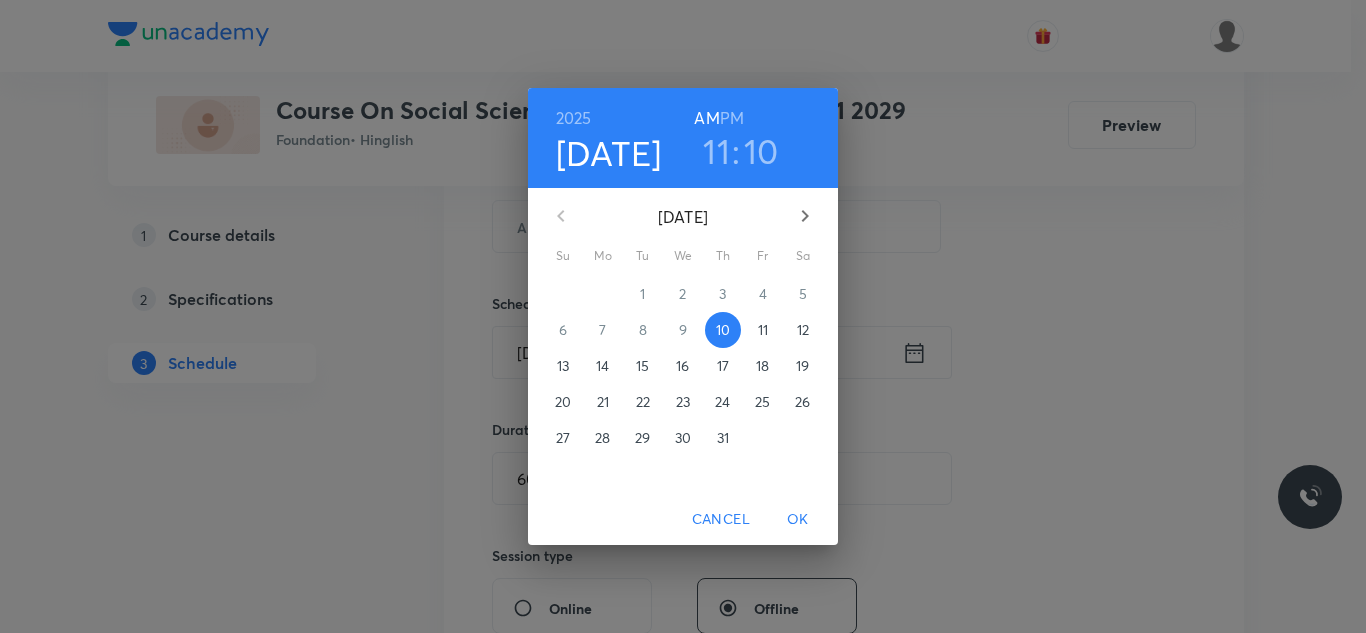click on "PM" at bounding box center (732, 118) 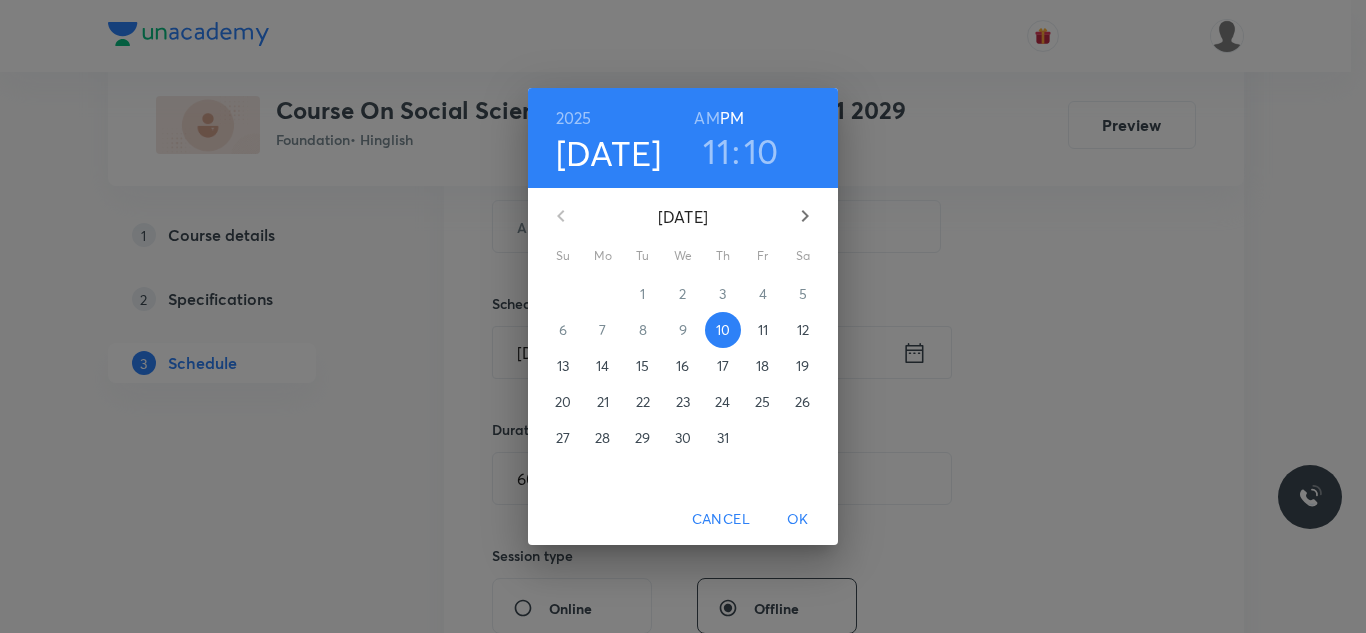 click on "11" at bounding box center [716, 151] 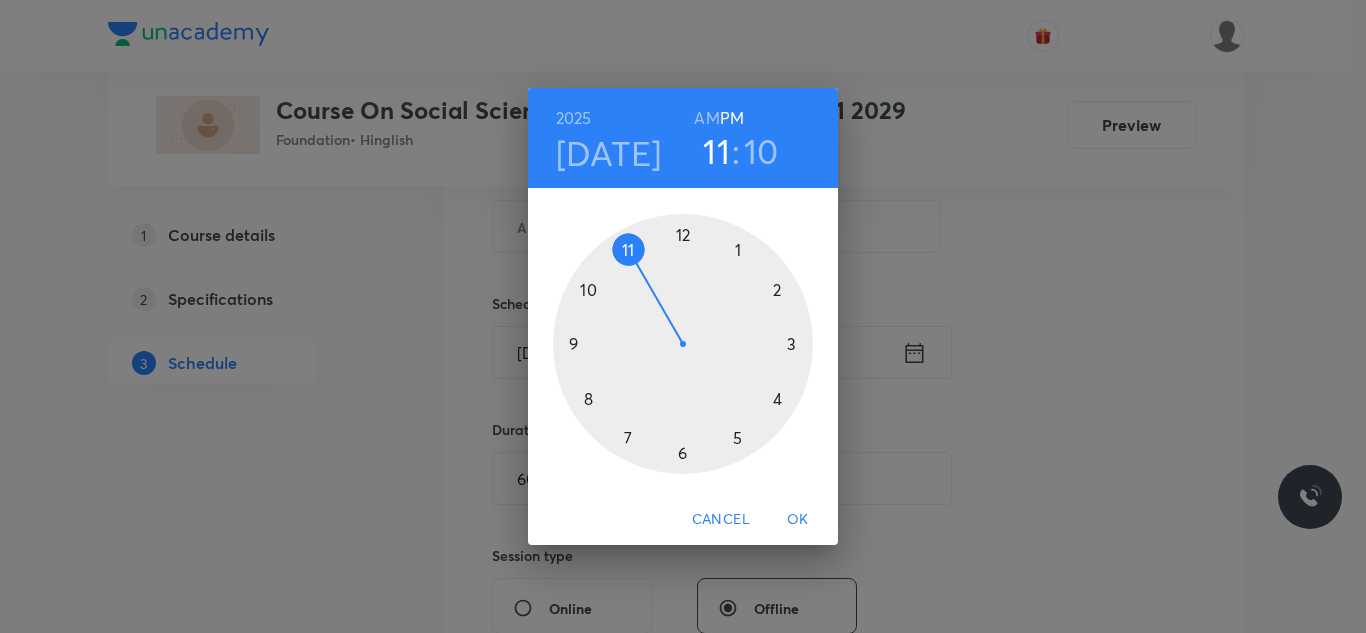 click at bounding box center [683, 344] 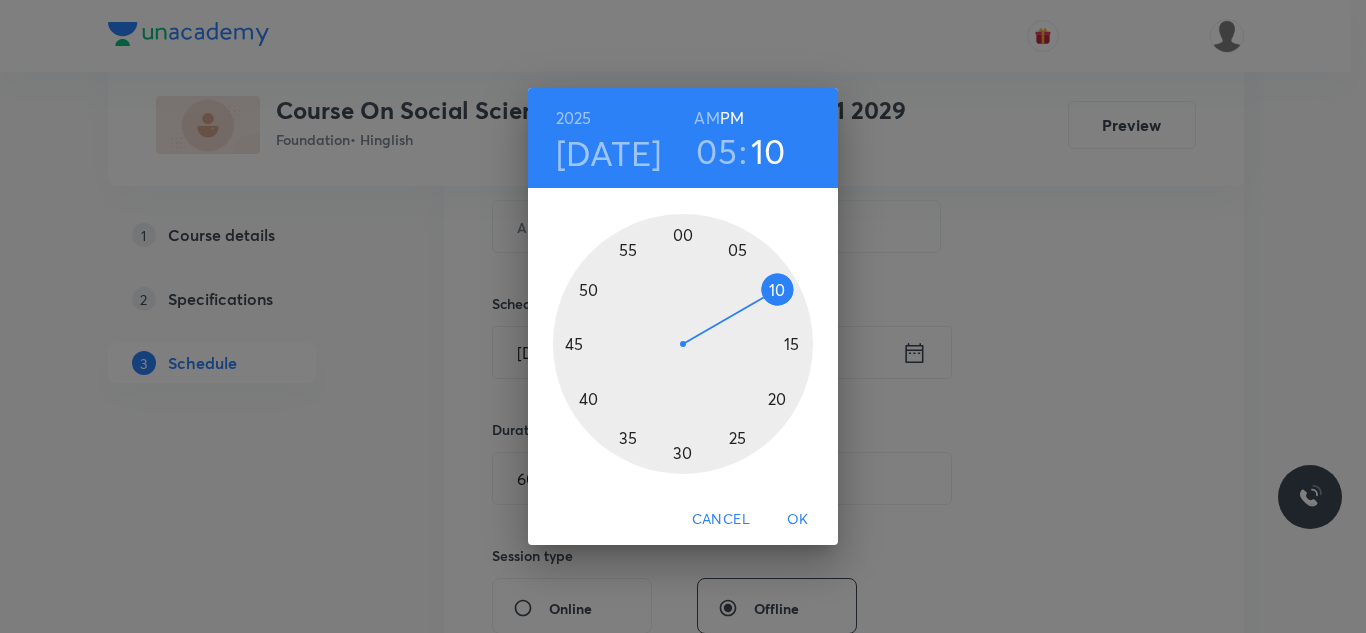click at bounding box center (683, 344) 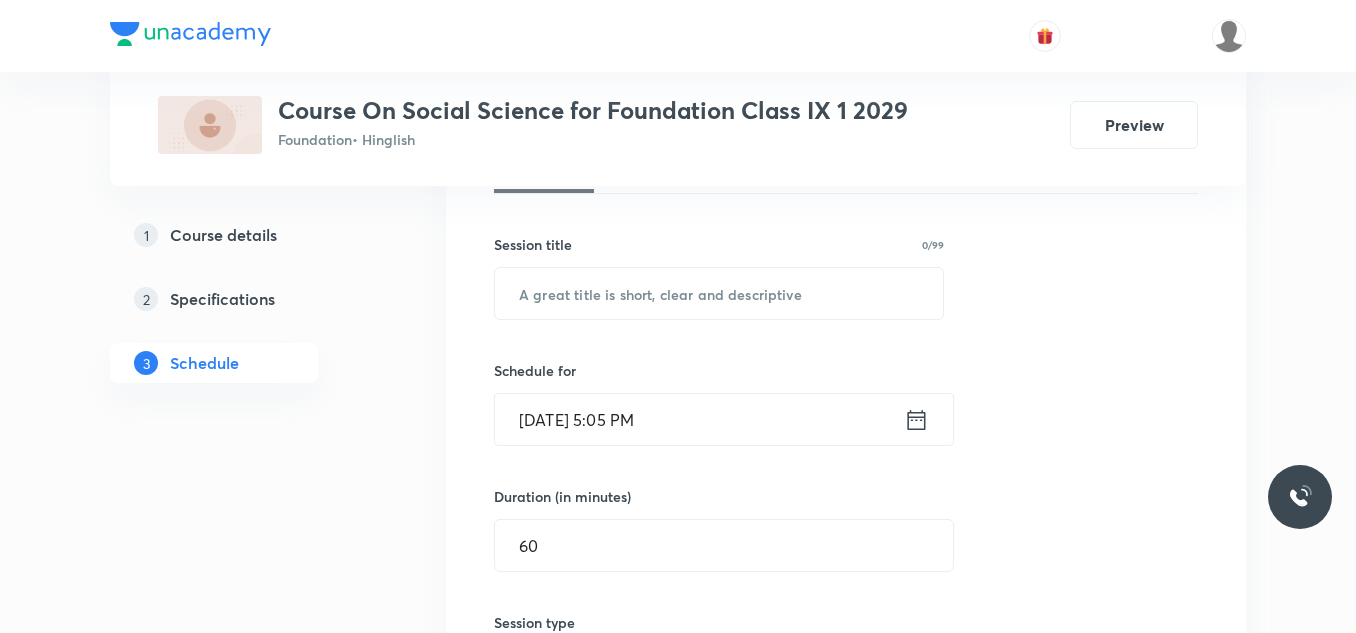 scroll, scrollTop: 300, scrollLeft: 0, axis: vertical 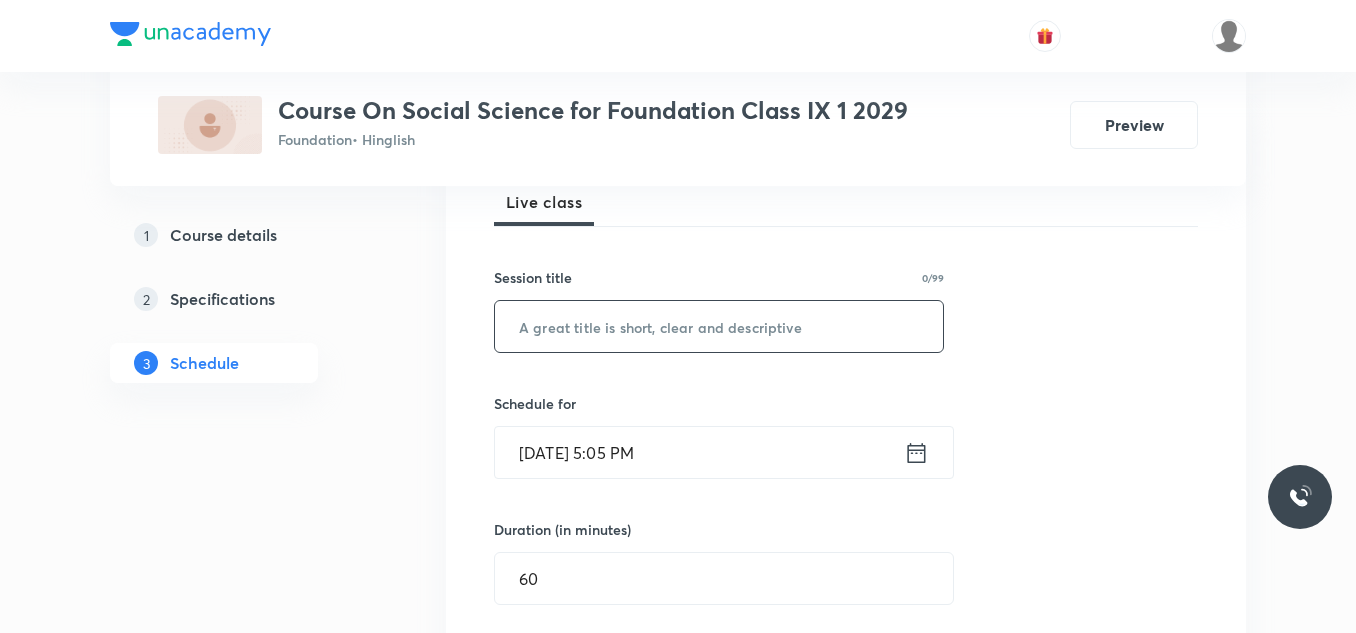 click at bounding box center (719, 326) 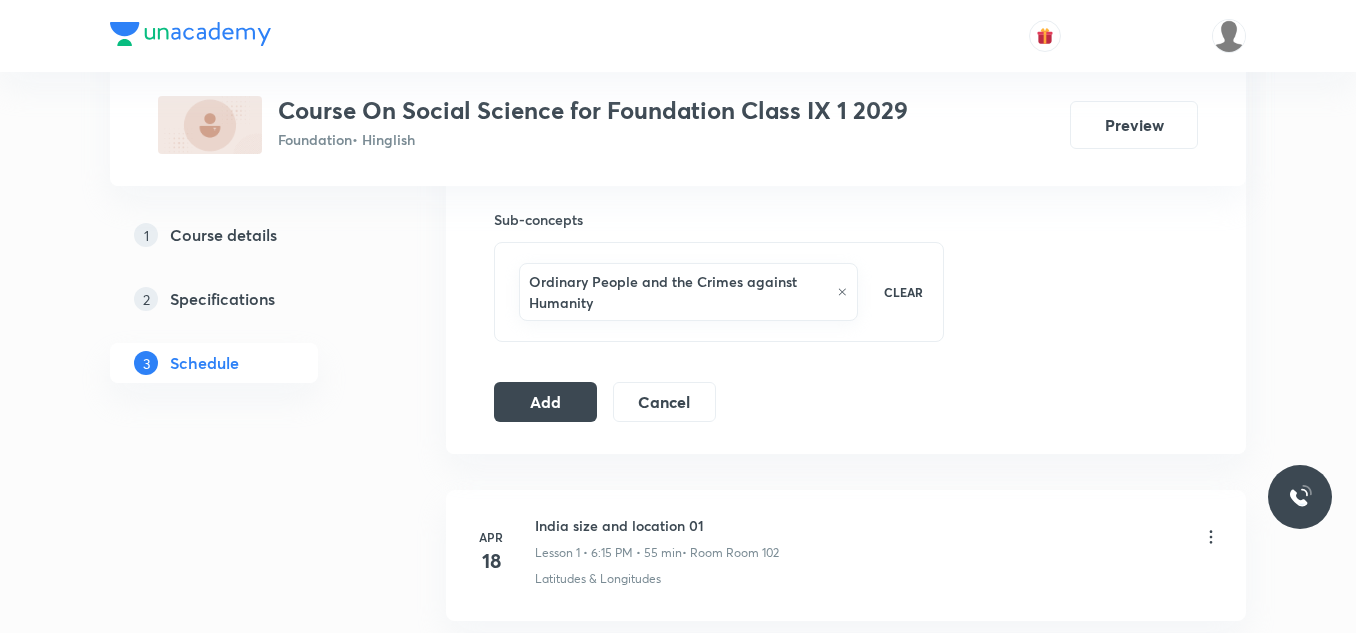 scroll, scrollTop: 1000, scrollLeft: 0, axis: vertical 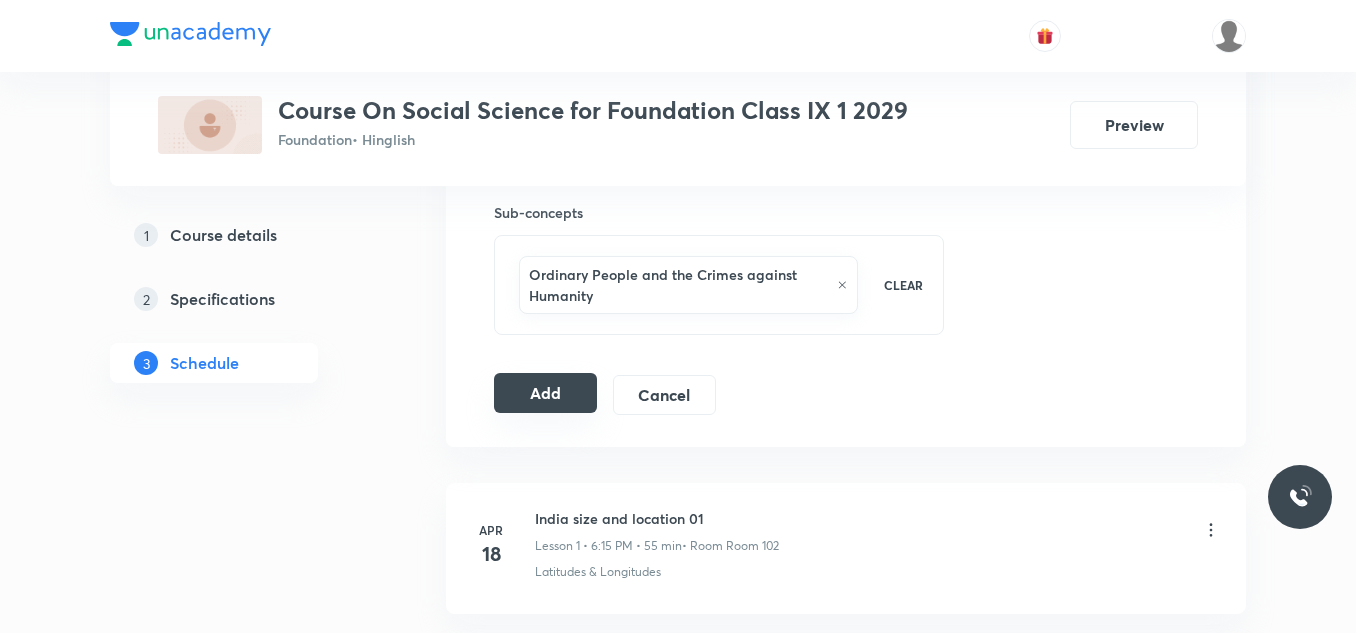 type on "People as Resource" 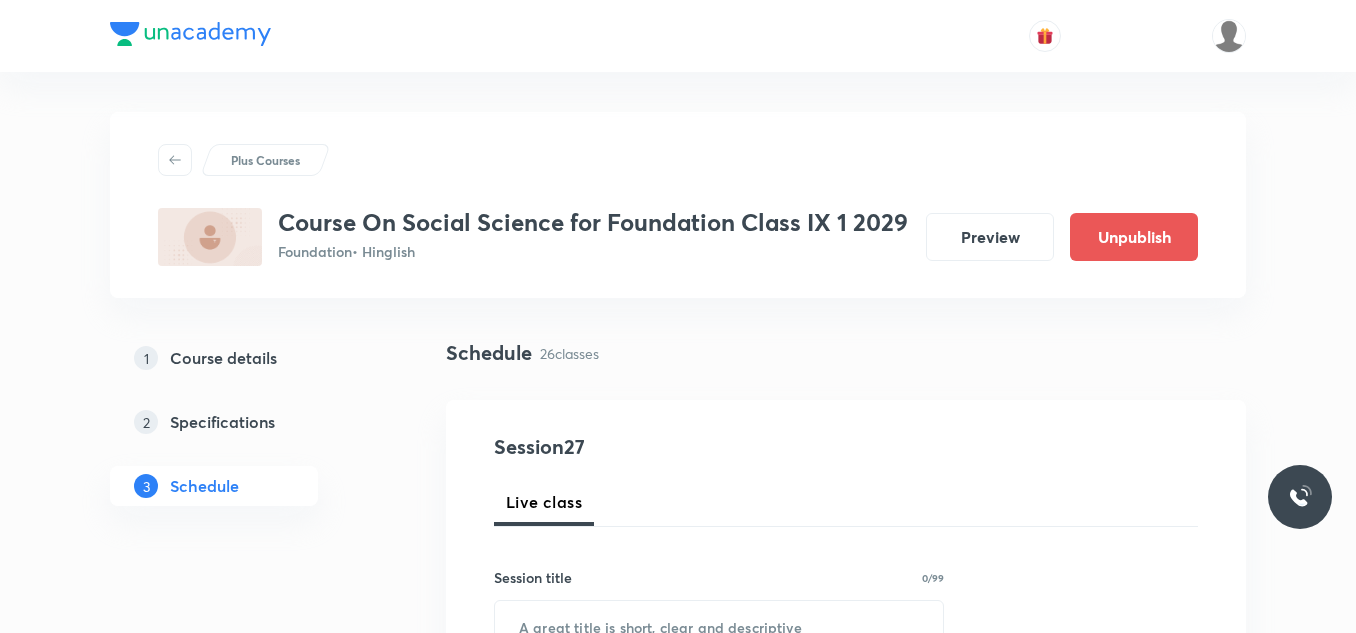 scroll, scrollTop: 5002, scrollLeft: 0, axis: vertical 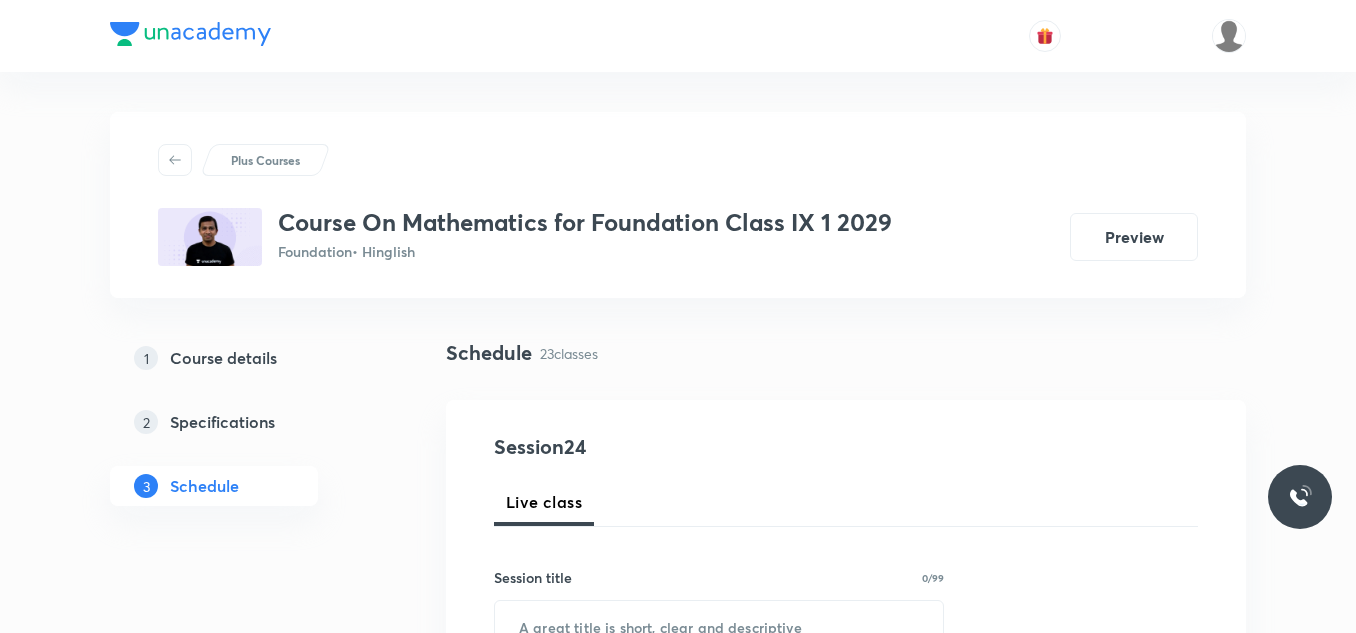 click on "Plus Courses Course On Mathematics for Foundation Class IX 1 2029 Foundation  • Hinglish Preview 1 Course details 2 Specifications 3 Schedule Schedule 23  classes Session  24 Live class Session title 0/99 ​ Schedule for [DATE] 11:14 AM ​ Duration (in minutes) ​   Session type Online Offline Room Select centre room Sub-concepts Select concepts that wil be covered in this session Add Cancel [DATE] Number System 01 Lesson 1 • 4:00 PM • 60 min  • Room Room 102 Number Systems [DATE] Number System 02 Lesson 2 • 5:05 PM • 60 min  • Room room 103 Number Systems [DATE] Number System 03 Lesson 3 • 4:00 PM • 60 min  • Room Room 102 Number Systems [DATE] Number System 04 Lesson 4 • 4:01 PM • 60 min  • Room Room 102 Number Systems [DATE] Number System 05 Lesson 5 • 4:00 PM • 60 min  • Room Room 102 Number Systems [DATE] Number System 06 Lesson 6 • 5:05 PM • 60 min  • Room Room 102 Number Systems [DATE] Polynomials 01 Lesson 7 • 4:05 PM • 55 min [DATE] [DATE] [DATE]" at bounding box center (678, 2584) 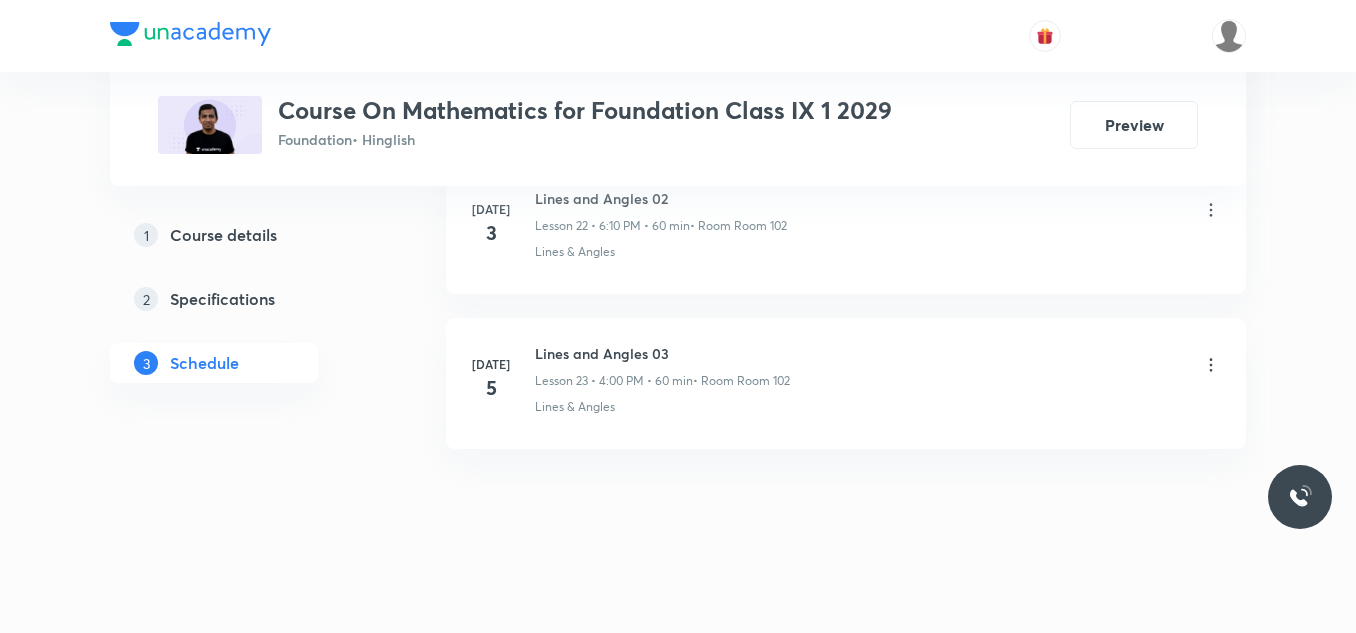 scroll, scrollTop: 4536, scrollLeft: 0, axis: vertical 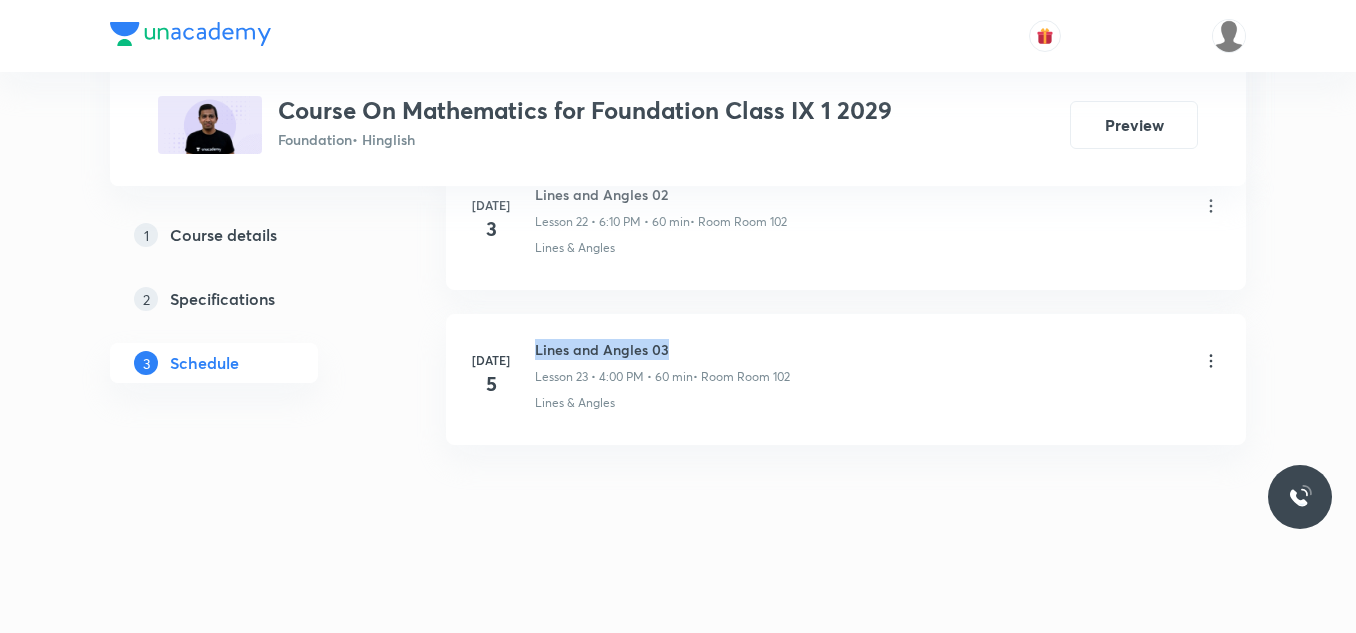 drag, startPoint x: 535, startPoint y: 346, endPoint x: 665, endPoint y: 344, distance: 130.01538 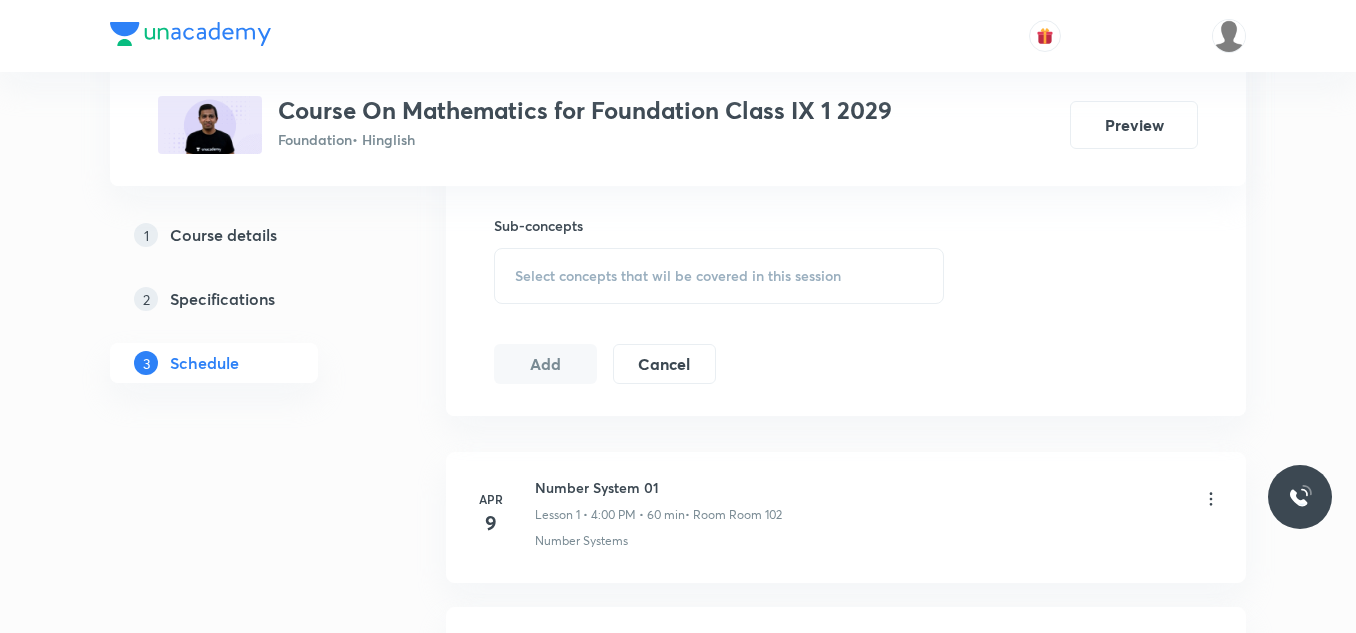 scroll, scrollTop: 1000, scrollLeft: 0, axis: vertical 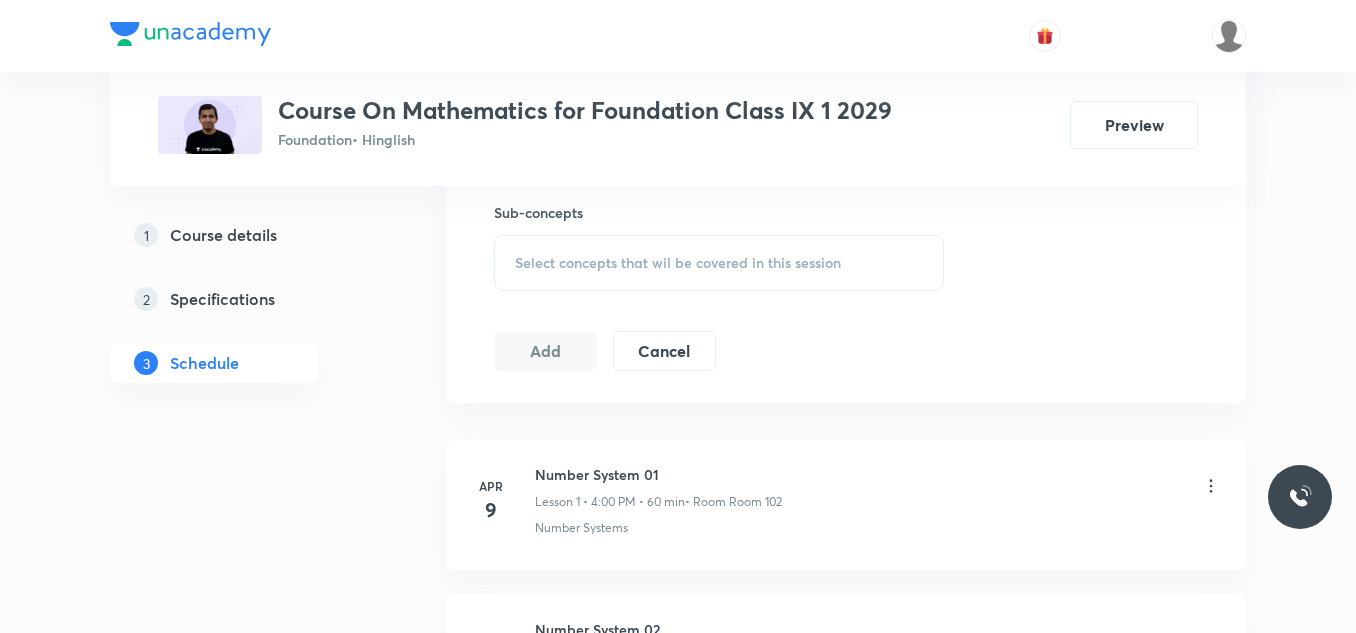 click on "Select concepts that wil be covered in this session" at bounding box center (719, 263) 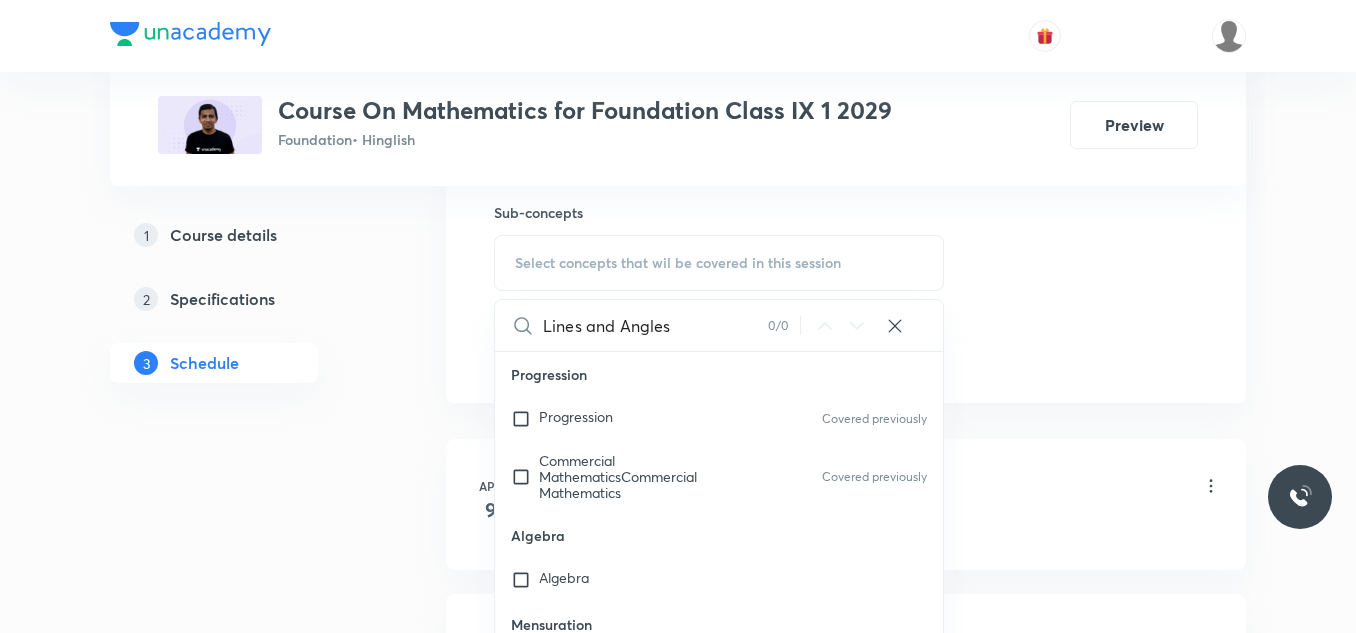 click on "Lines and Angles" at bounding box center [655, 325] 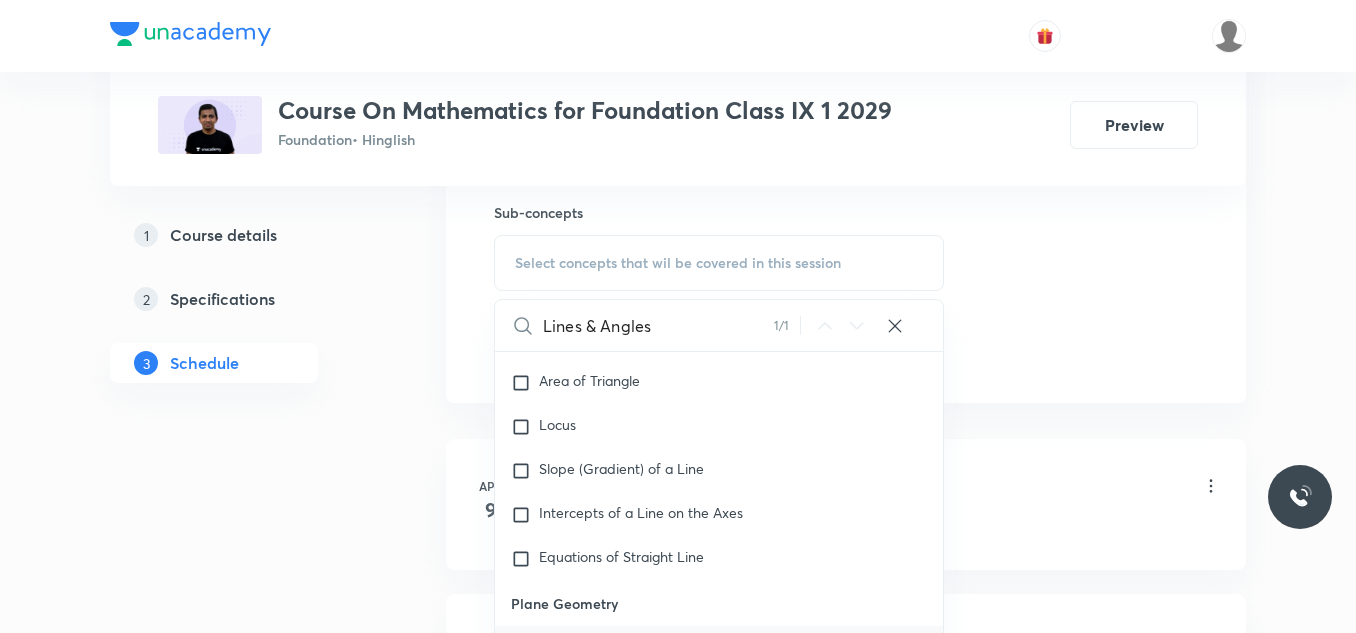 scroll, scrollTop: 22622, scrollLeft: 0, axis: vertical 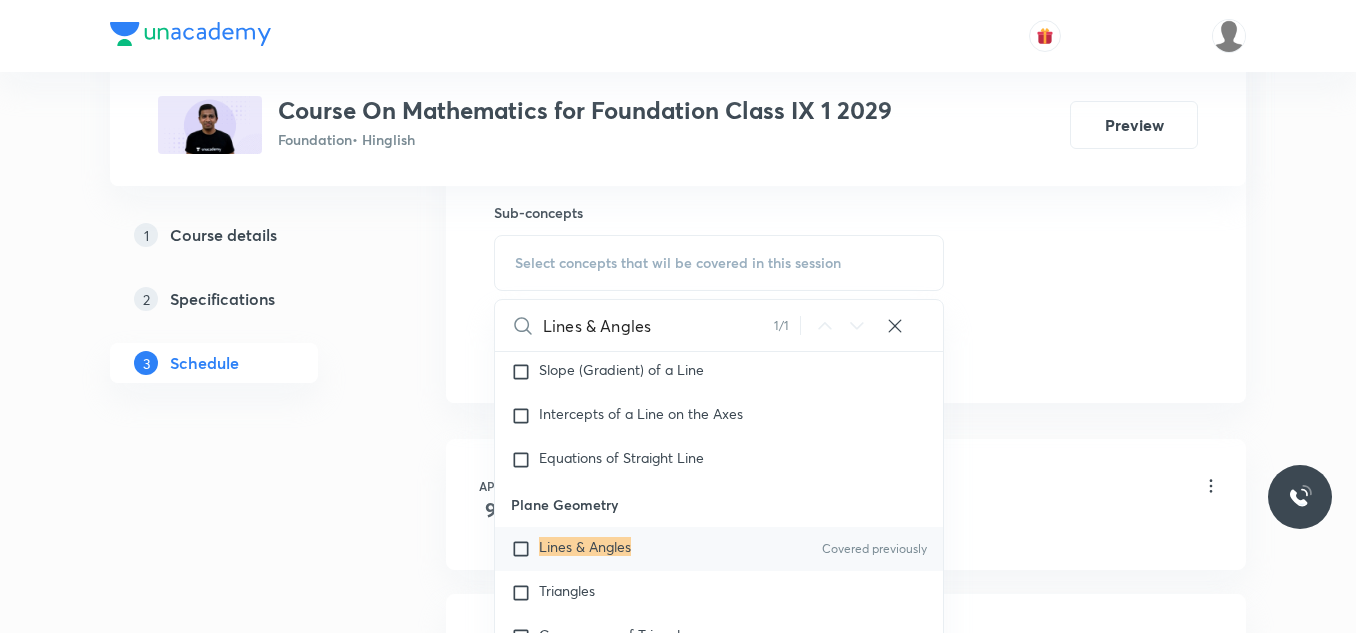 type on "Lines & Angles" 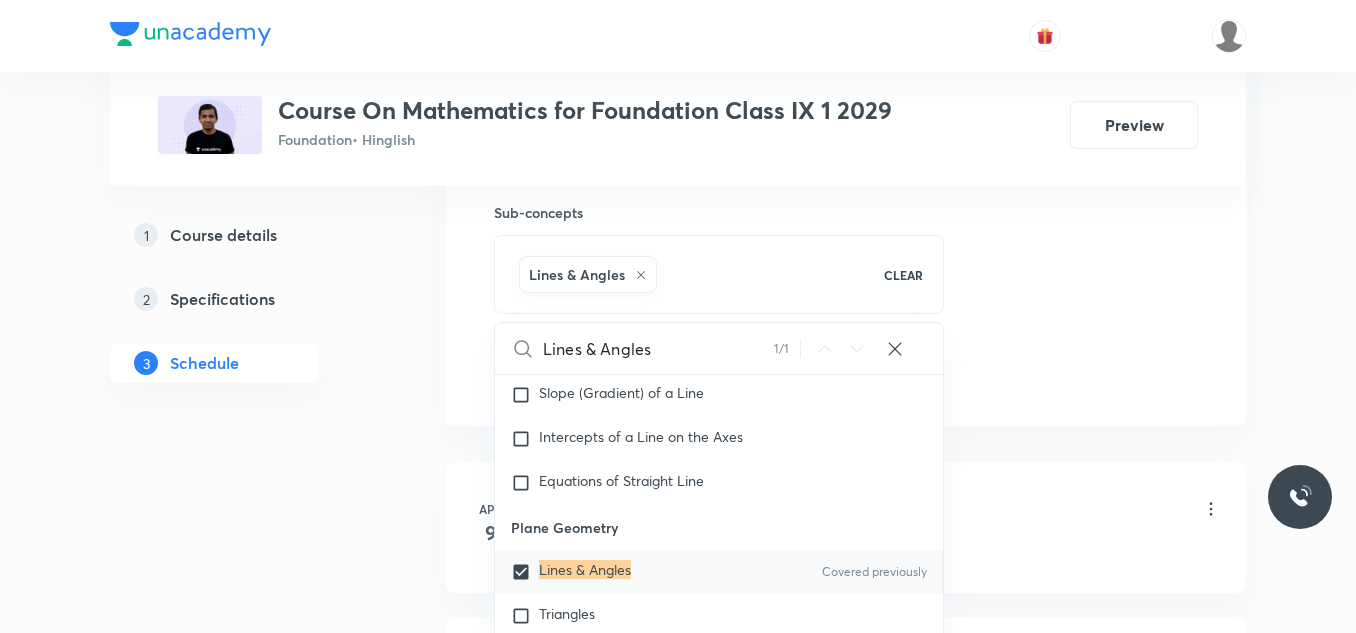 click on "Plus Courses Course On Mathematics for Foundation Class IX 1 2029 Foundation  • Hinglish Preview 1 Course details 2 Specifications 3 Schedule Schedule 23  classes Session  24 Live class Session title 0/99 ​ Schedule for Jul 10, 2025, 11:14 AM ​ Duration (in minutes) ​   Session type Online Offline Room Select centre room Sub-concepts Lines & Angles CLEAR Lines & Angles 1 / 1 ​ Progression Progression Covered previously Commercial MathematicsCommercial Mathematics Covered previously Algebra Algebra Mensuration Mensuration Geometry Geometry Number Systems Number Systems Covered previously Commercial Mathematics Commercial Mathematics Trigonometry Trigonometry Statistics and Probability Statistics and Probability Fundamental Principles Counting Fundamentals Principles of Counting Figure Formation and Analysis Figure Formation and Analysis Analogy Pyramids Percentage Percentage Profit and Loss Profit and Loss Discount and Commission Discount and Commission Simple Interest Simple Interest Partnership Add" at bounding box center (678, 1596) 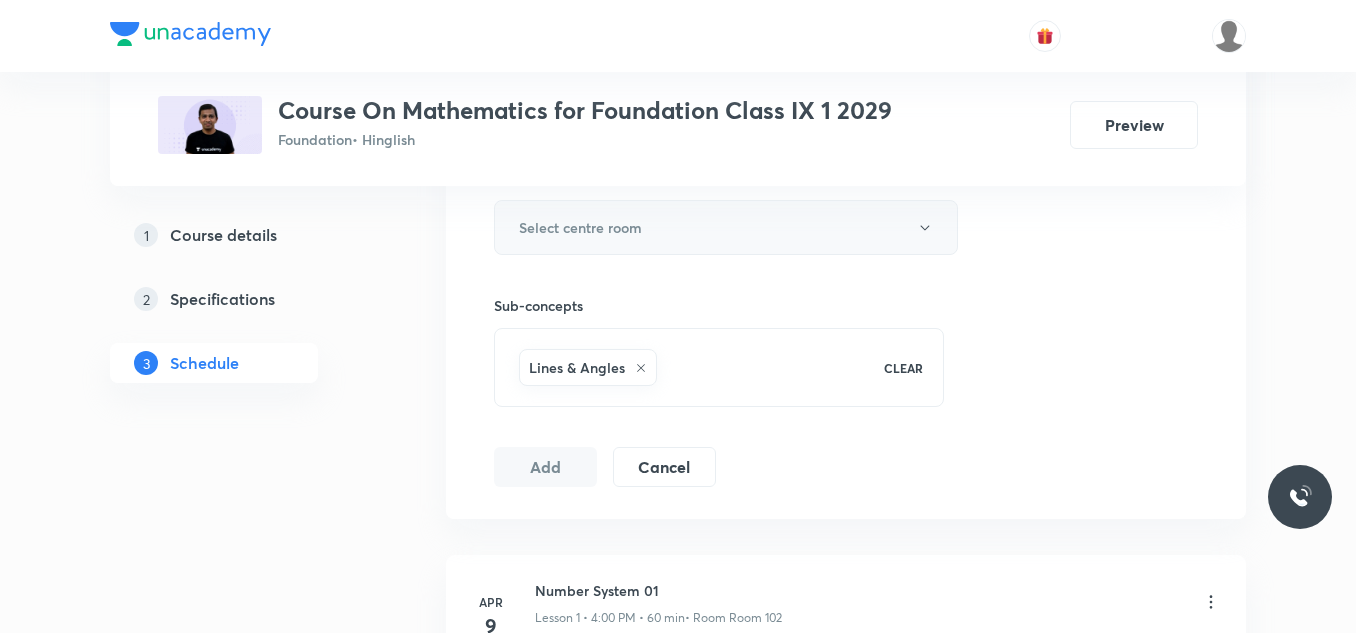 scroll, scrollTop: 800, scrollLeft: 0, axis: vertical 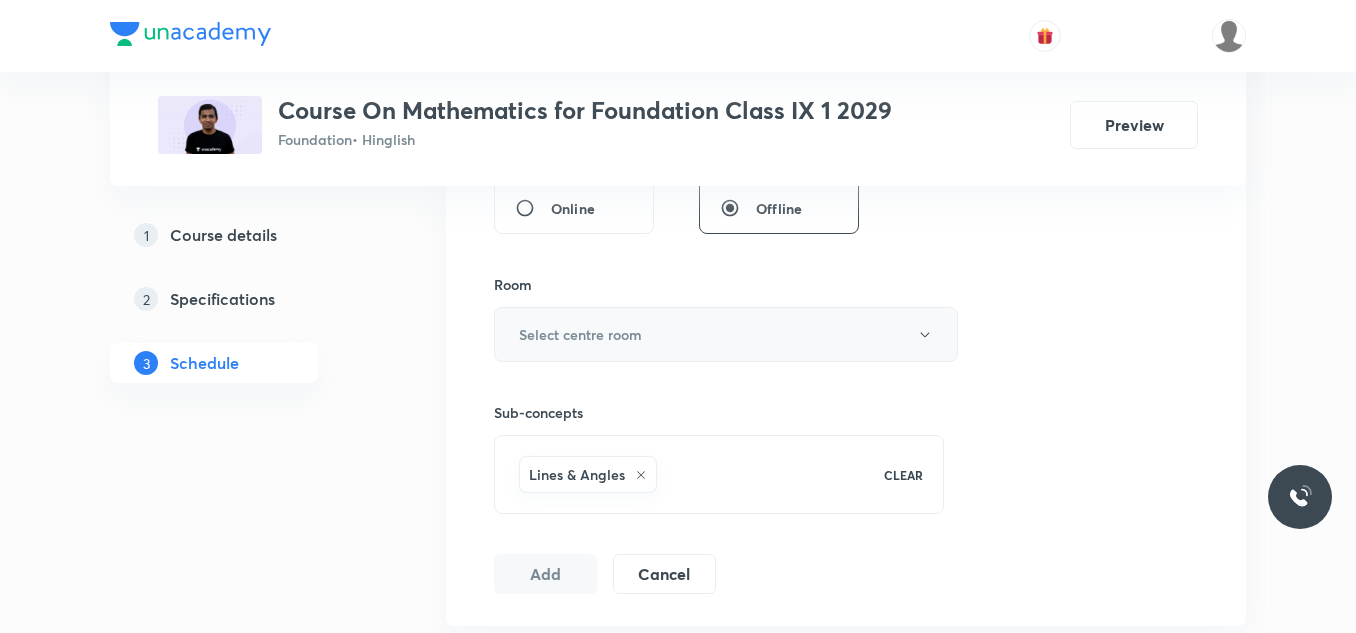 click on "Select centre room" at bounding box center [726, 334] 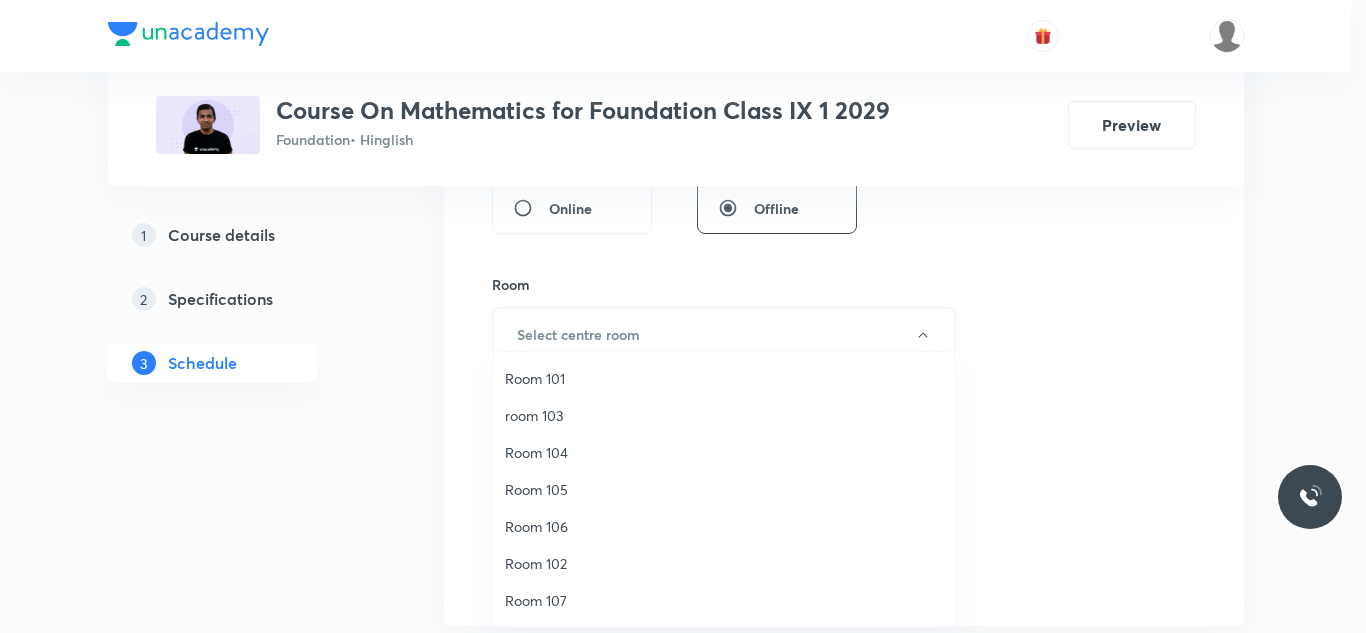 click on "Room 102" at bounding box center (724, 563) 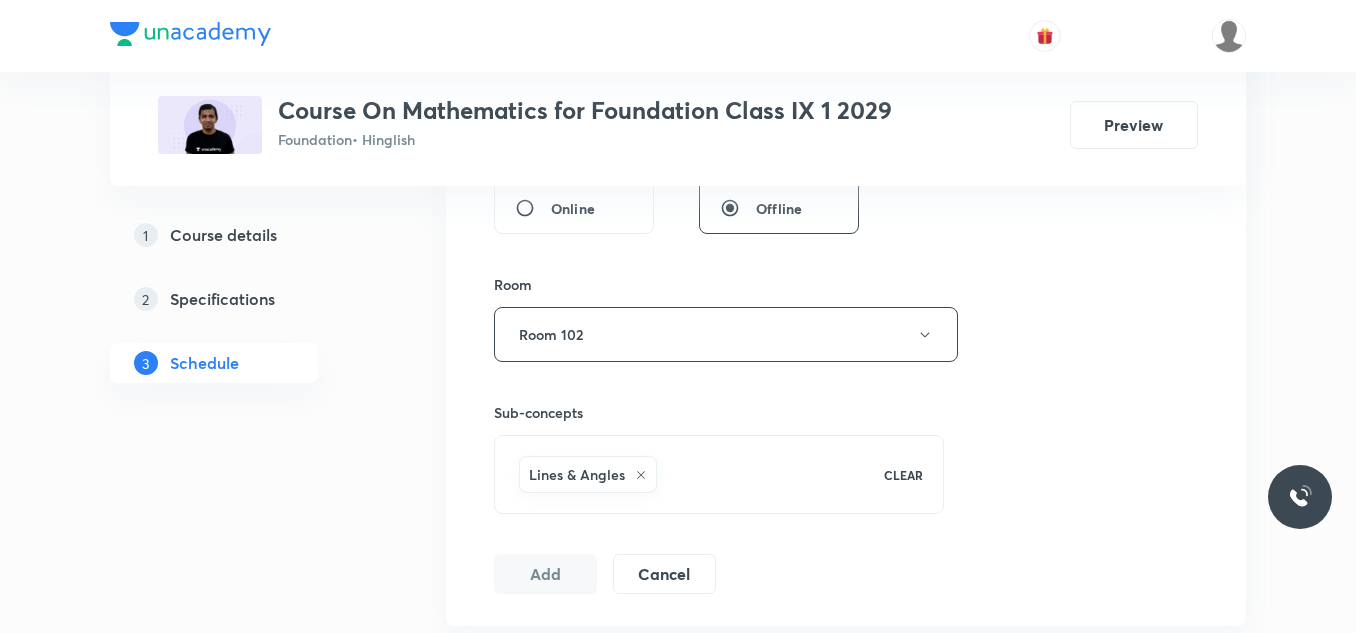 click on "Plus Courses Course On Mathematics for Foundation Class IX 1 2029 Foundation  • Hinglish Preview 1 Course details 2 Specifications 3 Schedule Schedule 23  classes Session  24 Live class Session title 0/99 ​ Schedule for Jul 10, 2025, 11:14 AM ​ Duration (in minutes) ​   Session type Online Offline Room Room 102 Sub-concepts Lines & Angles CLEAR Add Cancel Apr 9 Number System 01 Lesson 1 • 4:00 PM • 60 min  • Room Room 102 Number Systems Apr 11 Number System 02 Lesson 2 • 5:05 PM • 60 min  • Room room 103 Number Systems Apr 14 Number System 03 Lesson 3 • 4:00 PM • 60 min  • Room Room 102 Number Systems Apr 16 Number System 04 Lesson 4 • 4:01 PM • 60 min  • Room Room 102 Number Systems Apr 23 Number System 05 Lesson 5 • 4:00 PM • 60 min  • Room Room 102 Number Systems Apr 25 Number System 06 Lesson 6 • 5:05 PM • 60 min  • Room Room 102 Number Systems Apr 28 Polynomials 01 Lesson 7 • 4:05 PM • 55 min  • Room Room 108 Zeroes of Polynomial May 2 May 3 May 9" at bounding box center (678, 1796) 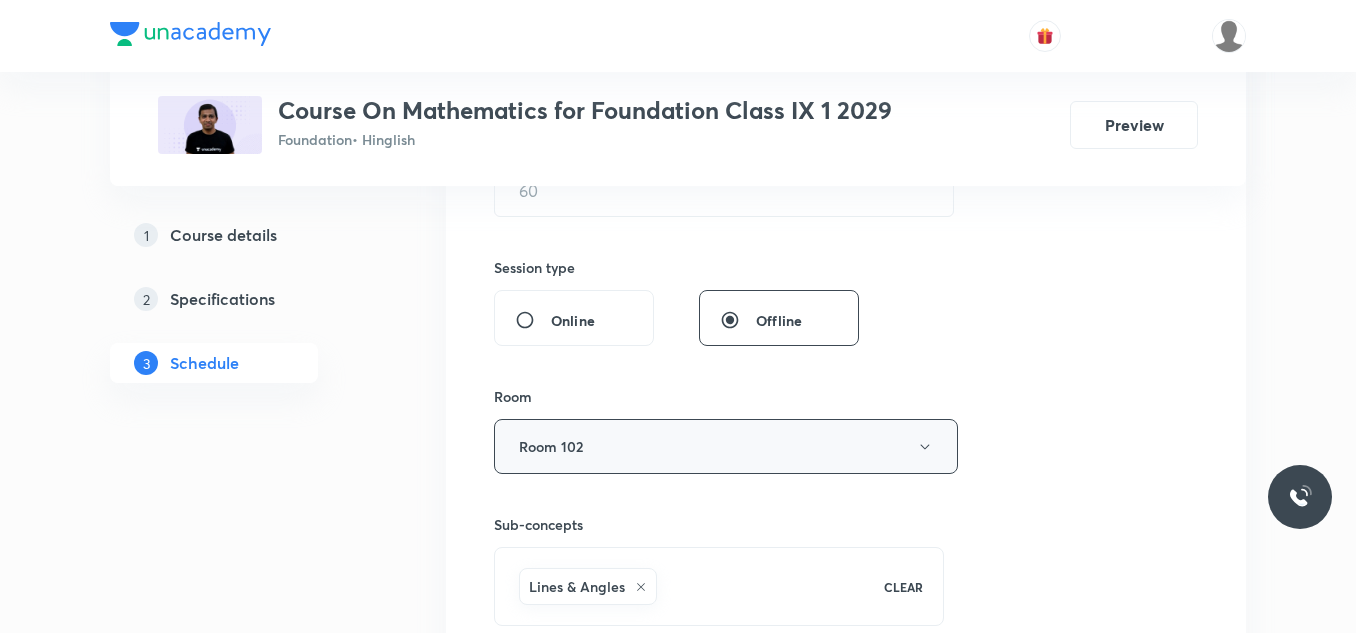 scroll, scrollTop: 600, scrollLeft: 0, axis: vertical 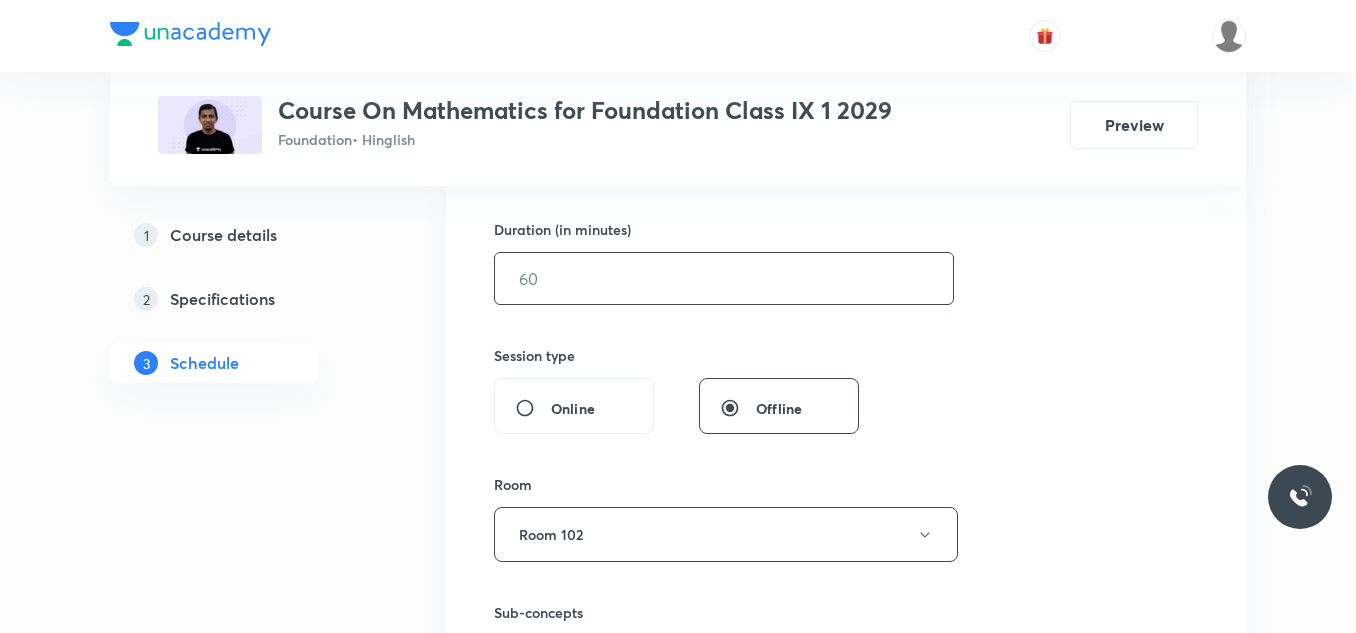 click at bounding box center [724, 278] 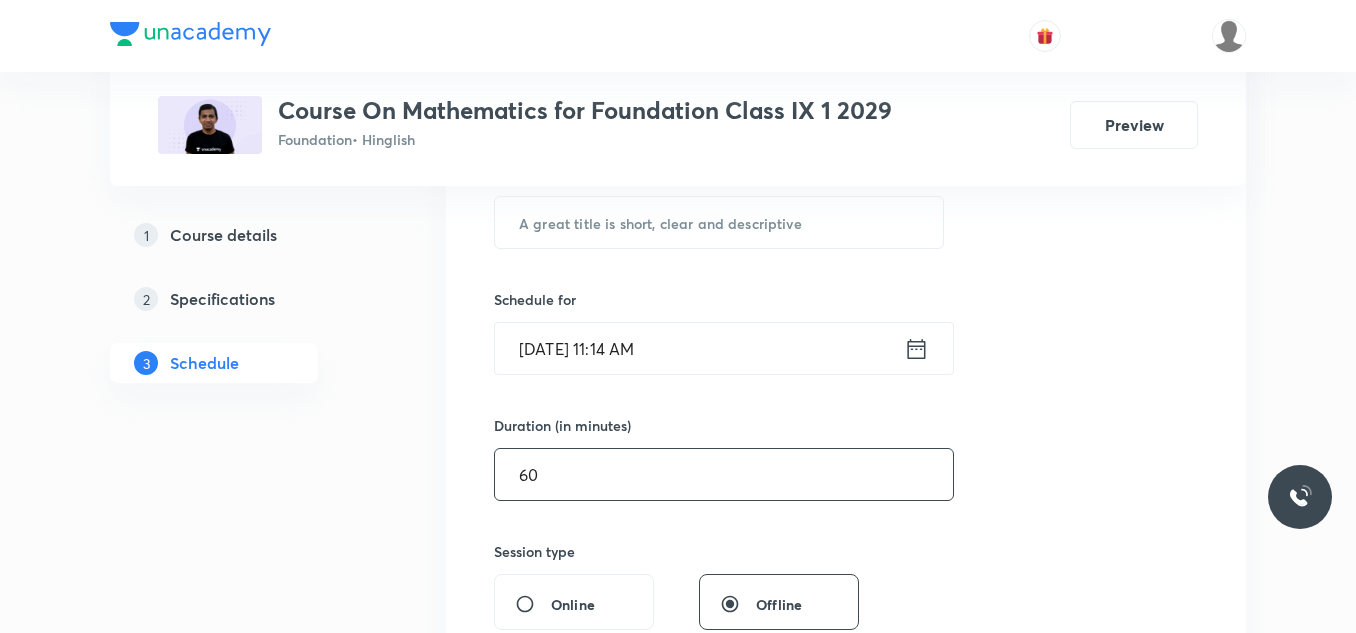scroll, scrollTop: 400, scrollLeft: 0, axis: vertical 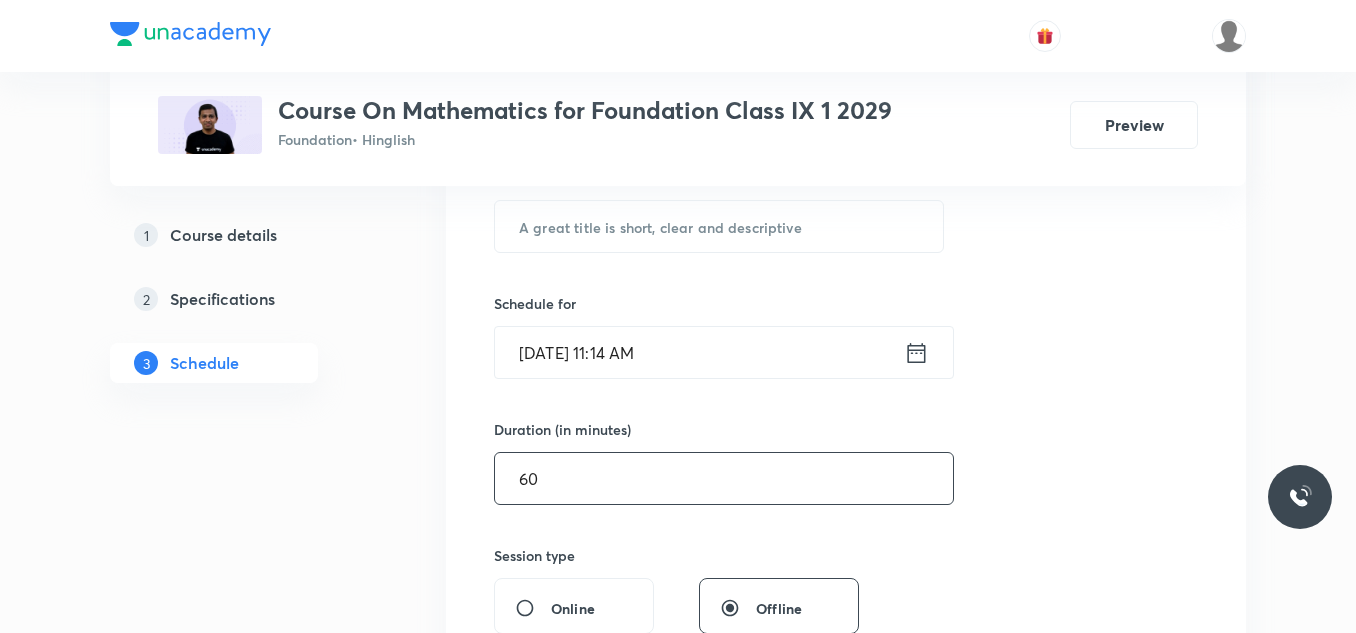 type on "60" 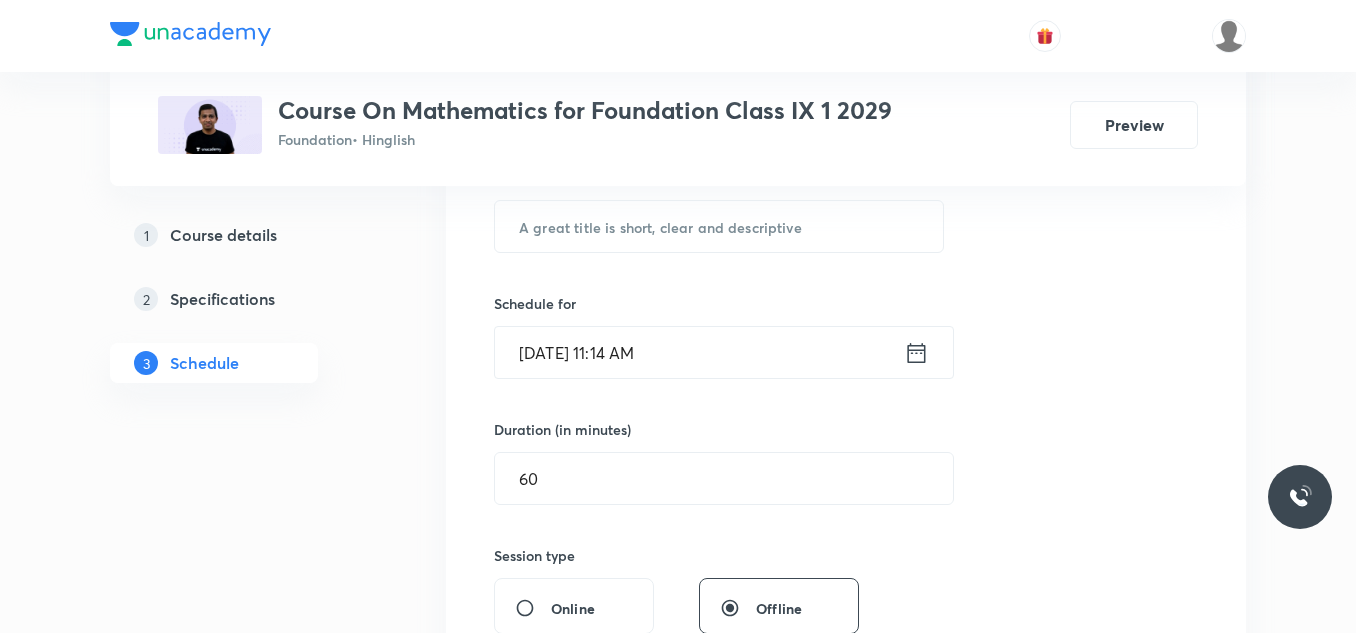 click 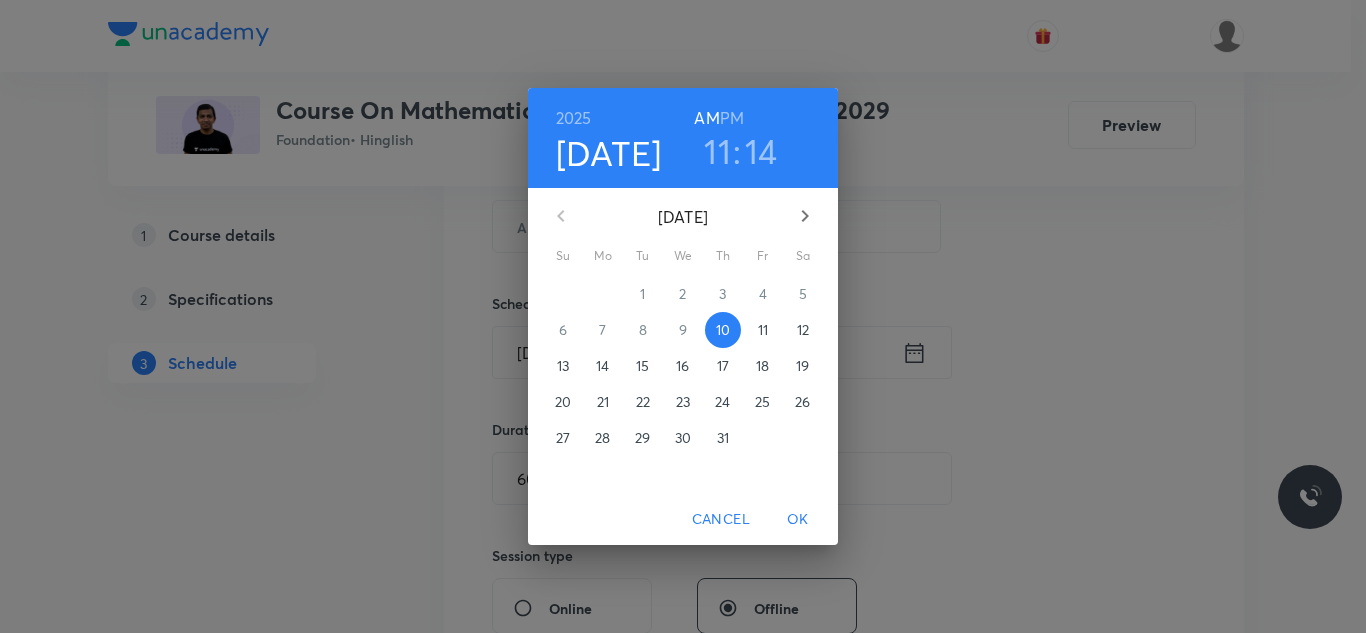 click on "PM" at bounding box center [732, 118] 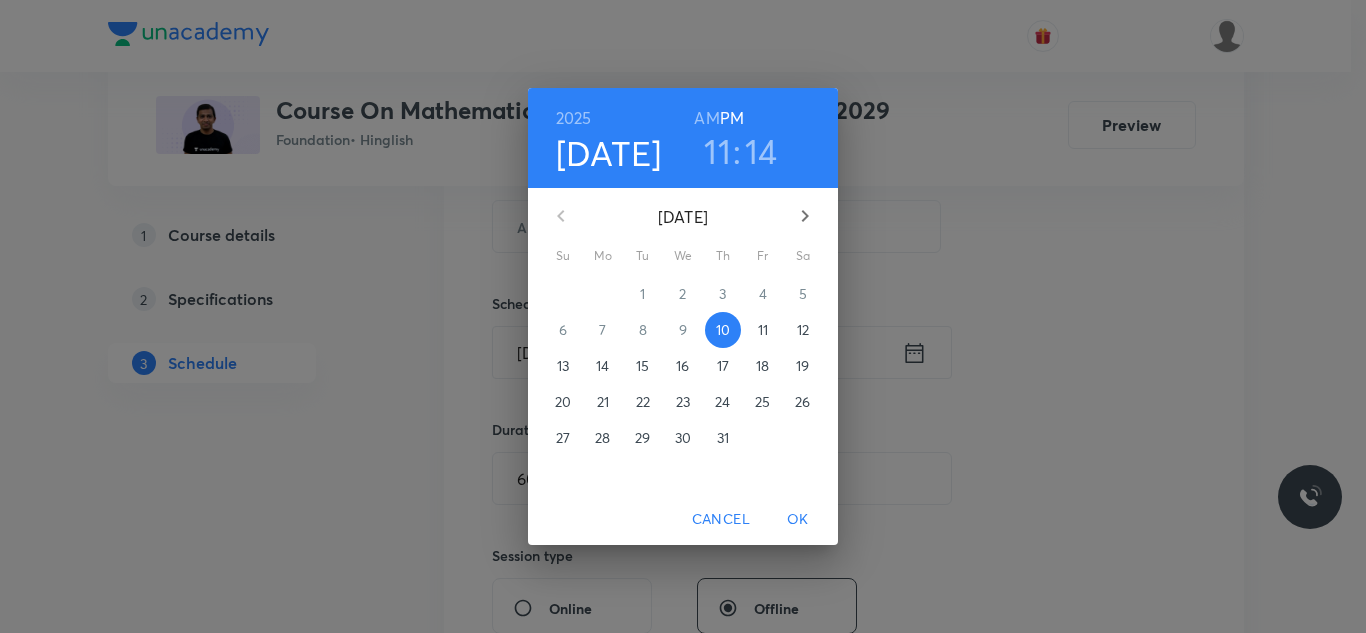 click on "11" at bounding box center [717, 151] 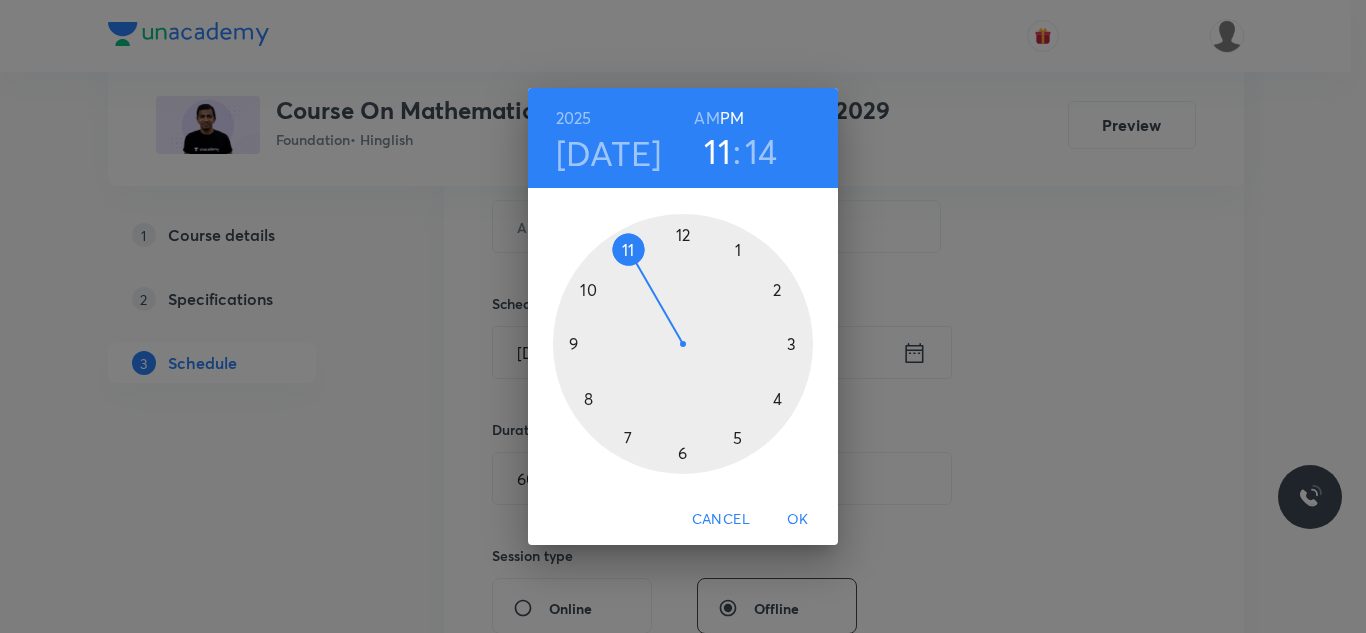 click at bounding box center (683, 344) 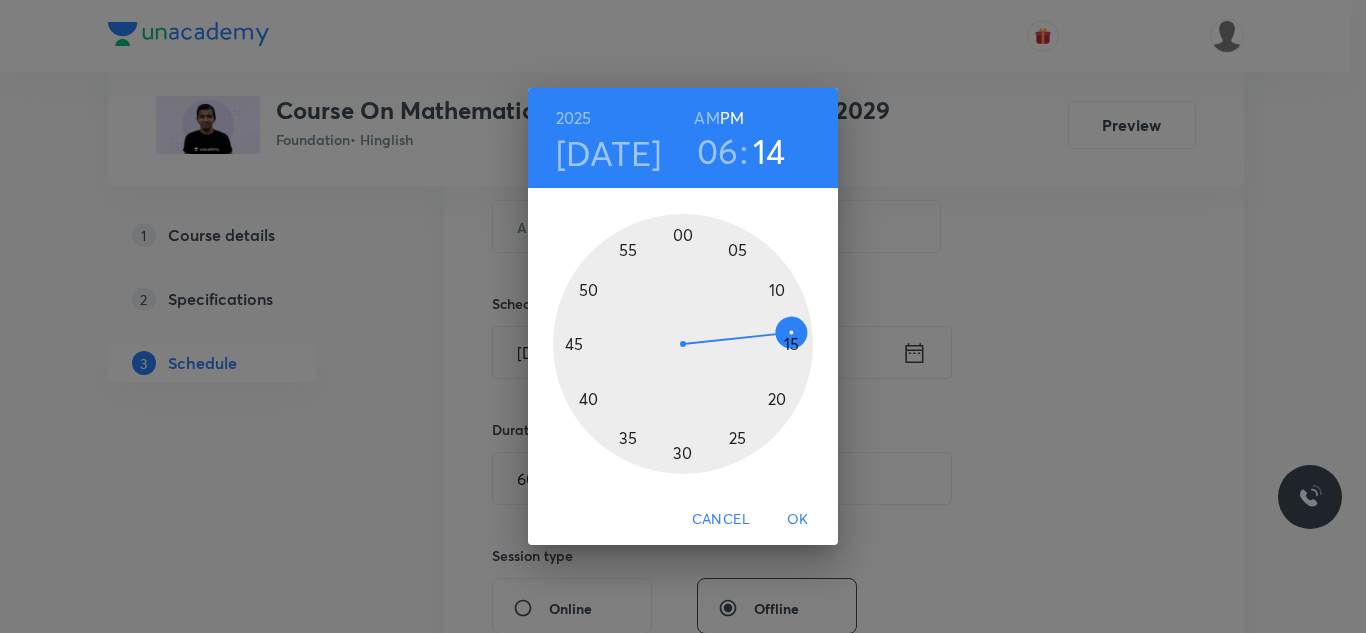 click at bounding box center (683, 344) 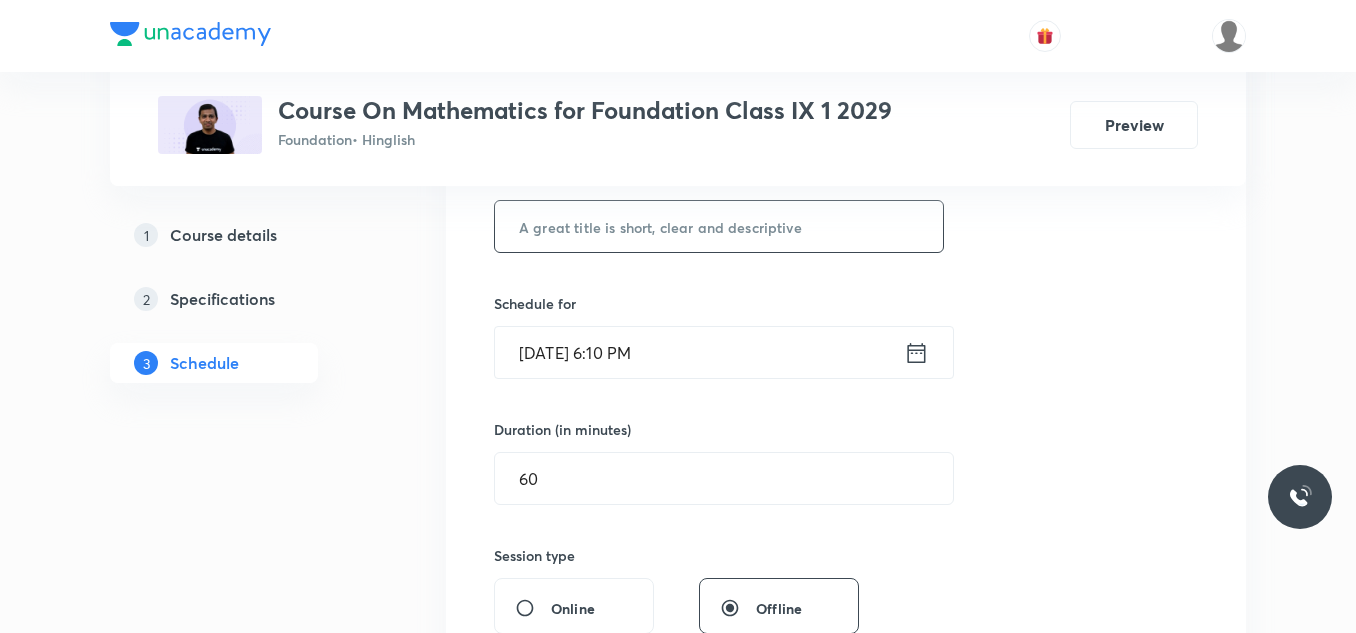 click at bounding box center (719, 226) 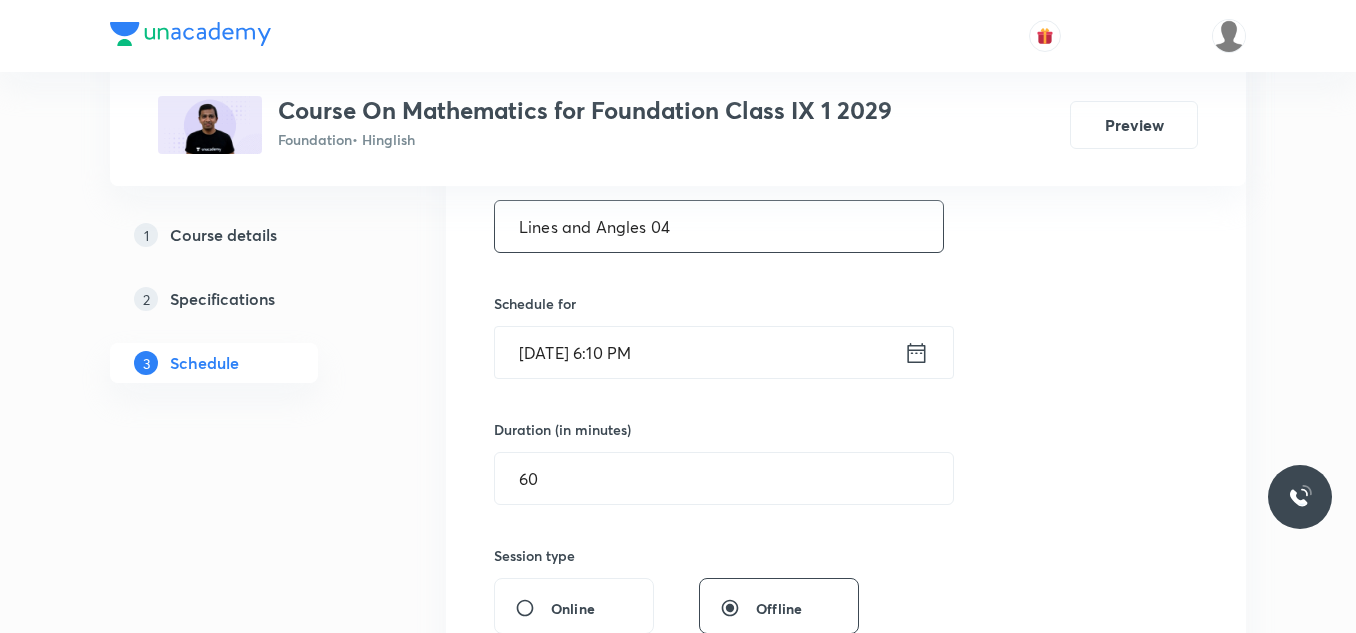 type on "Lines and Angles 04" 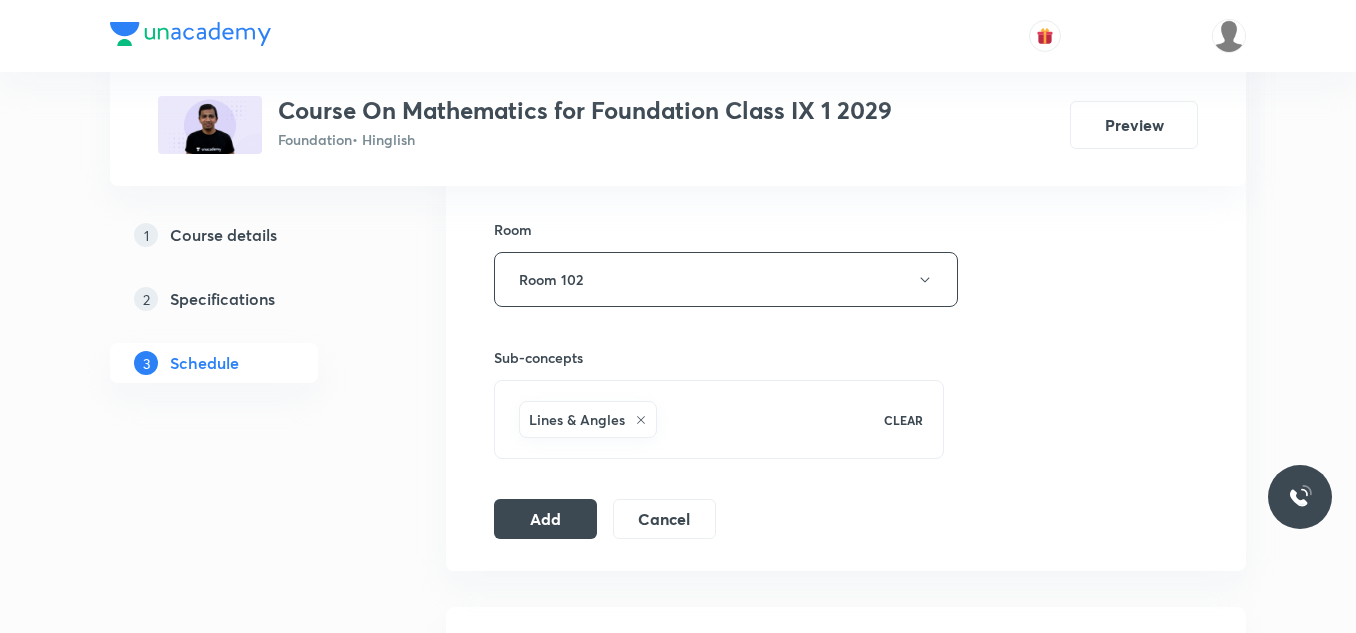 scroll, scrollTop: 900, scrollLeft: 0, axis: vertical 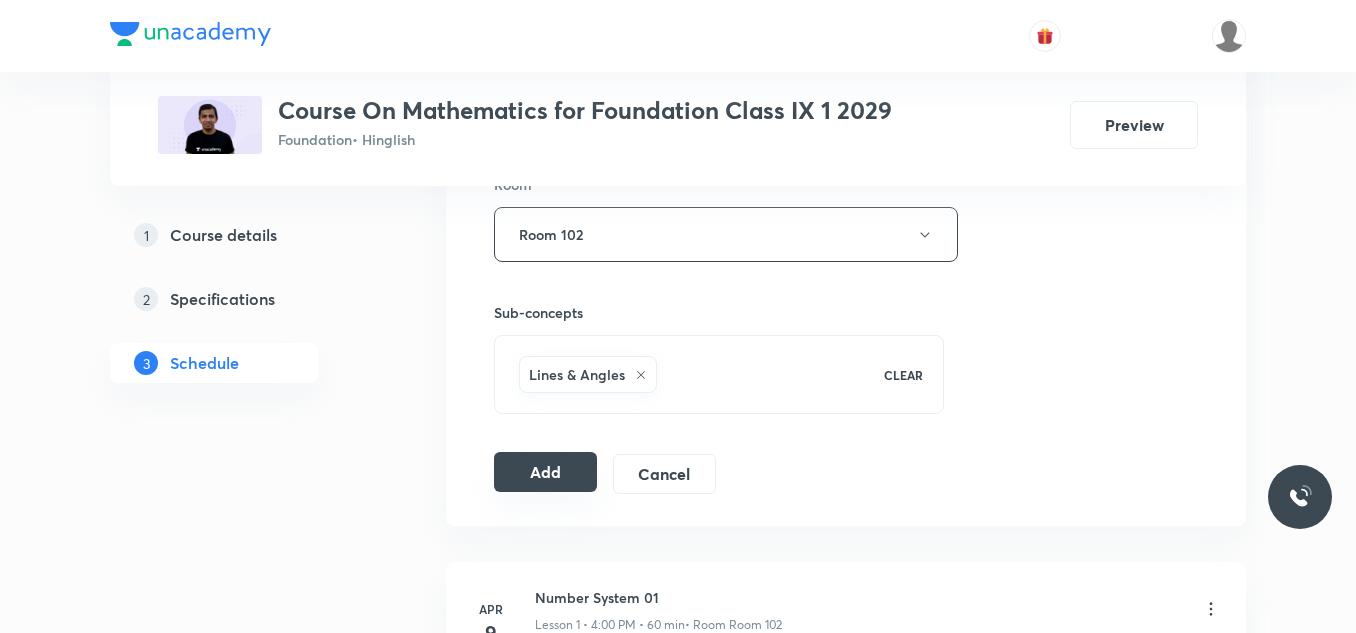 click on "Add" at bounding box center [545, 472] 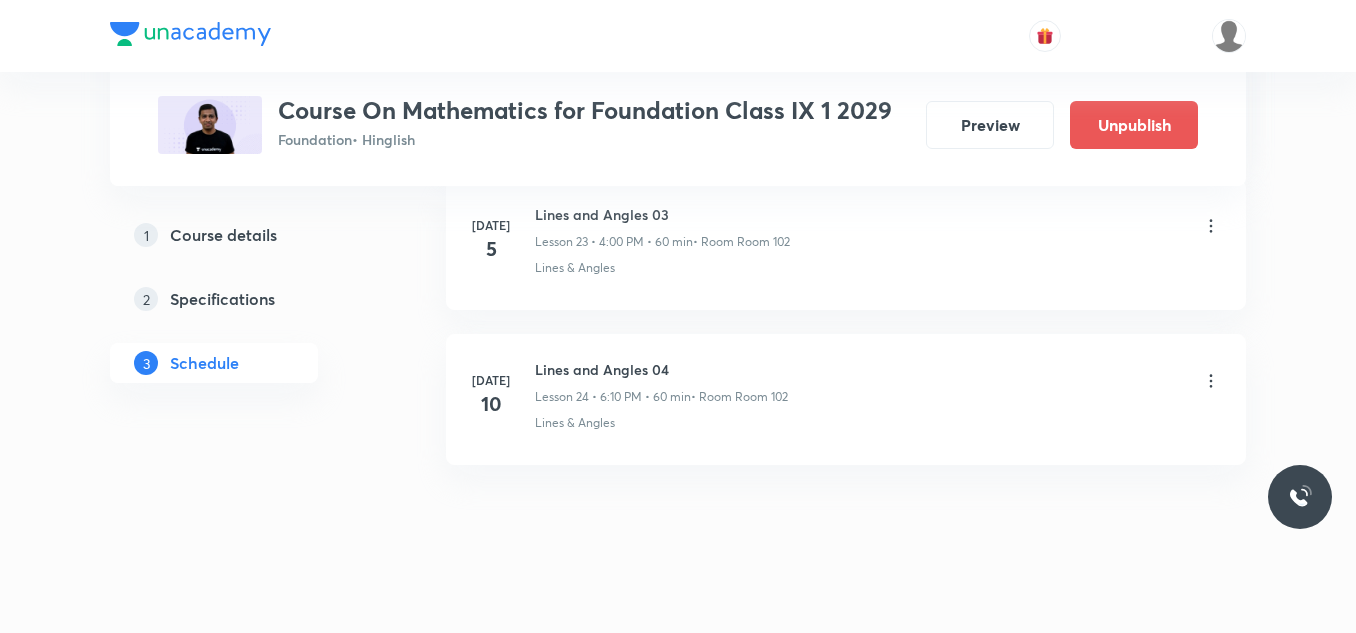 scroll, scrollTop: 3772, scrollLeft: 0, axis: vertical 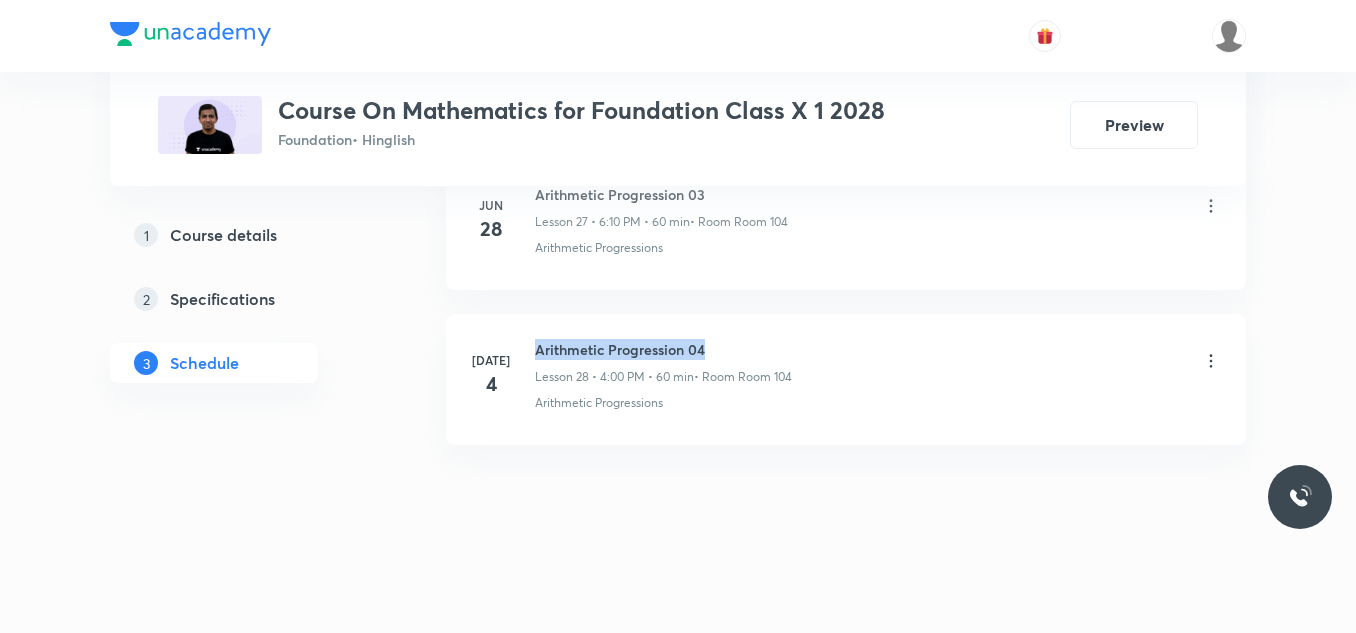 drag, startPoint x: 536, startPoint y: 345, endPoint x: 702, endPoint y: 350, distance: 166.07529 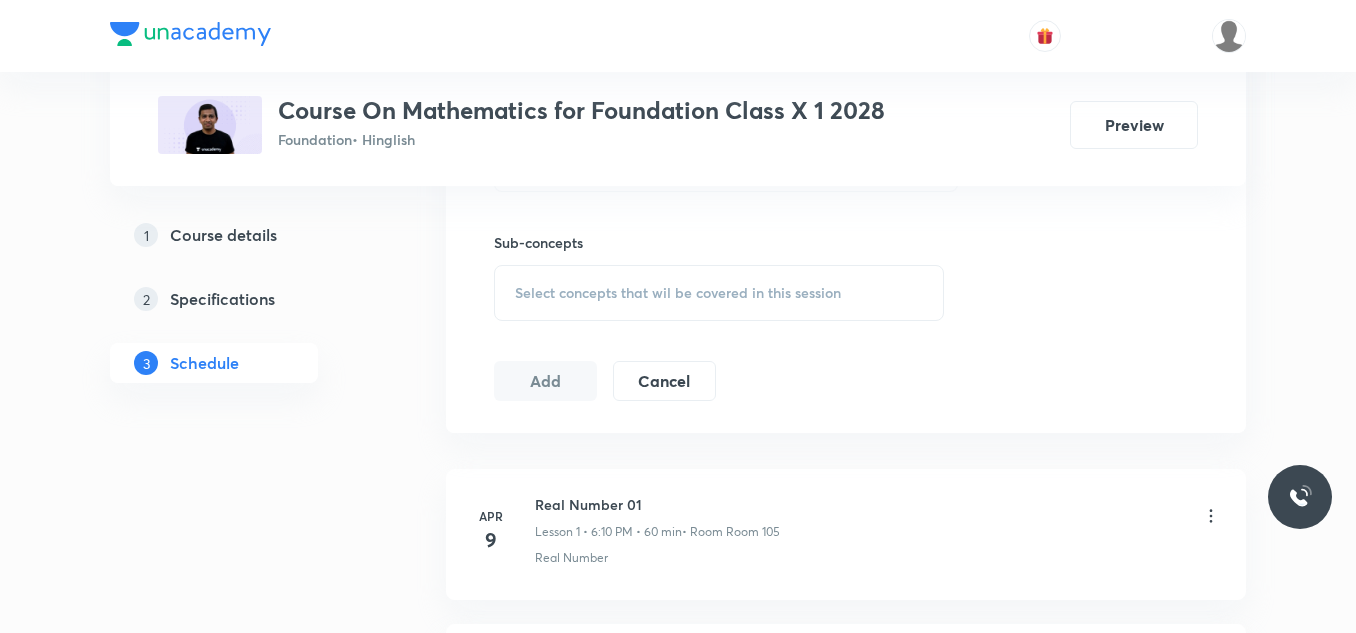 scroll, scrollTop: 1000, scrollLeft: 0, axis: vertical 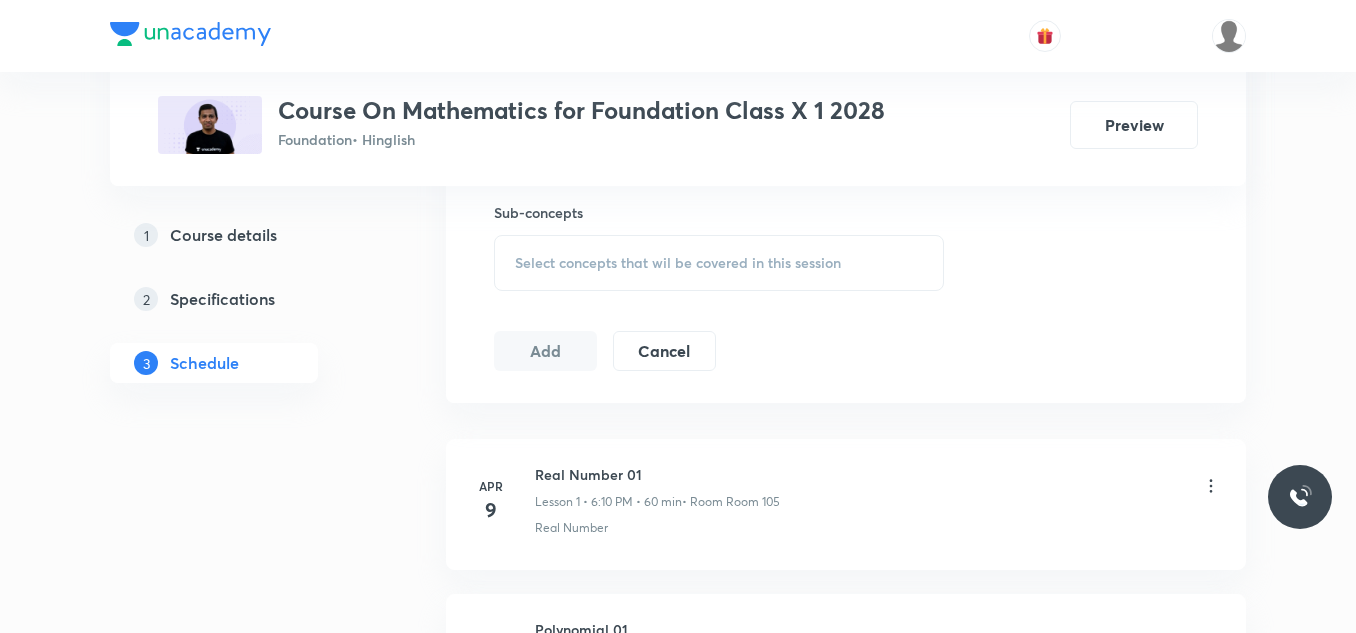 click on "Select concepts that wil be covered in this session" at bounding box center (678, 263) 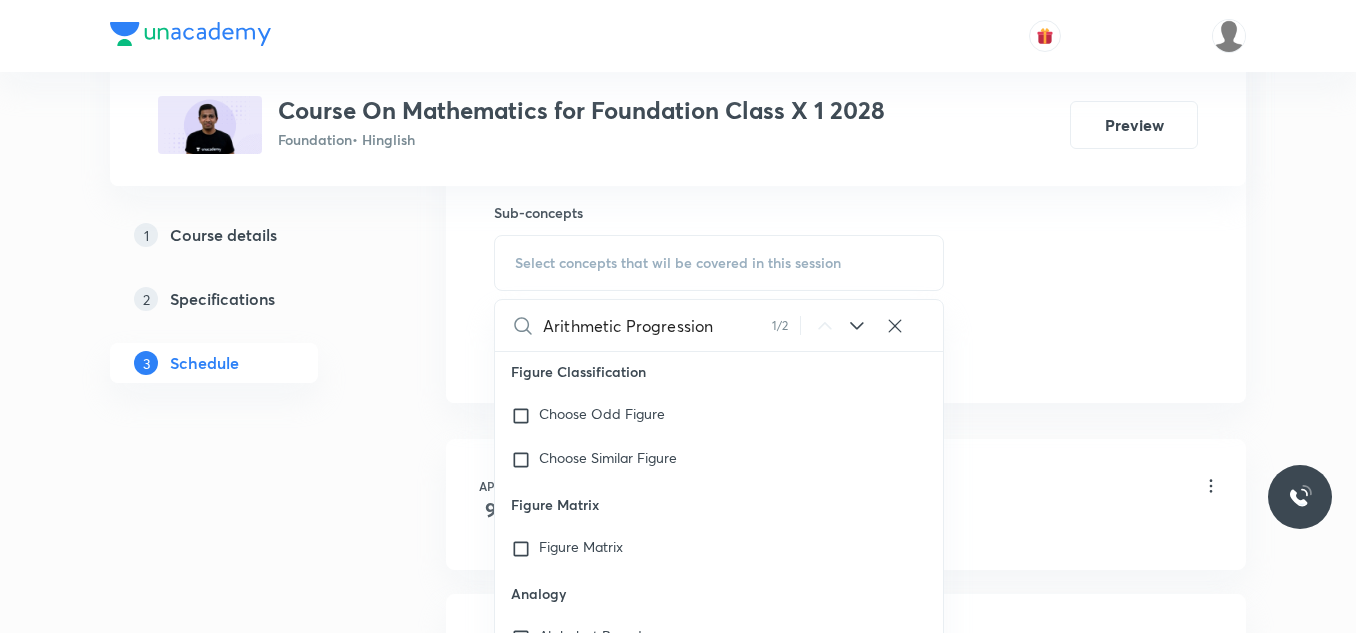 scroll, scrollTop: 11854, scrollLeft: 0, axis: vertical 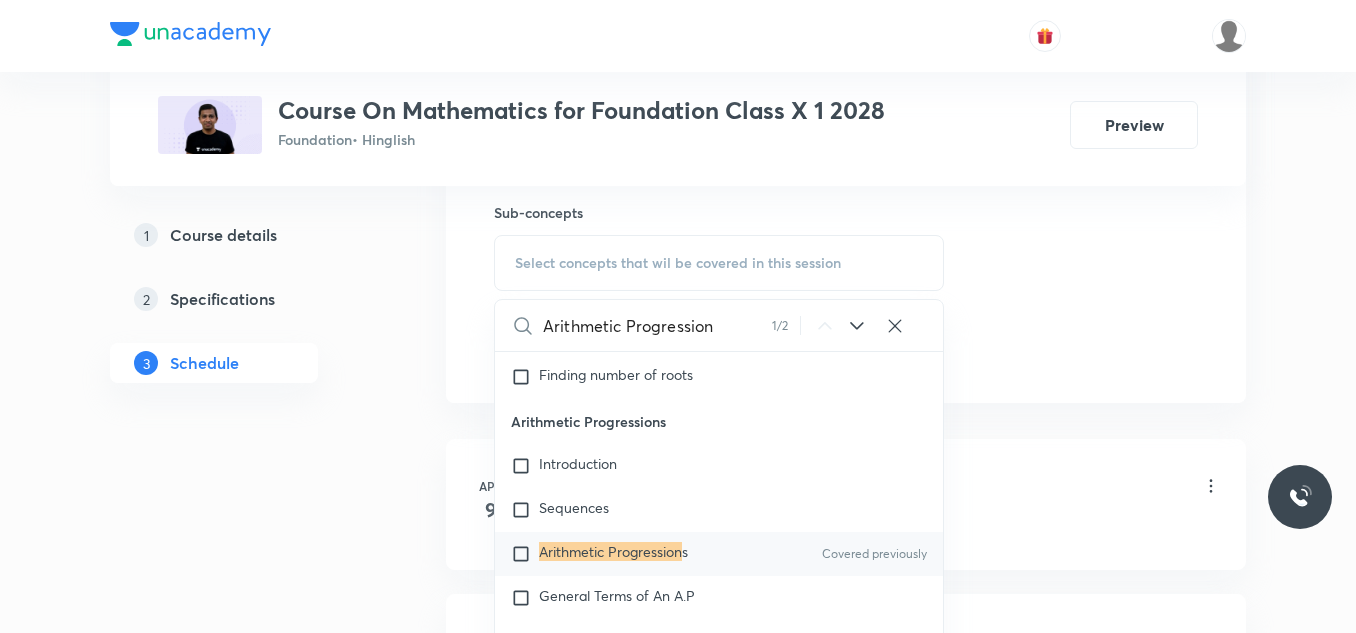 type on "Arithmetic Progression" 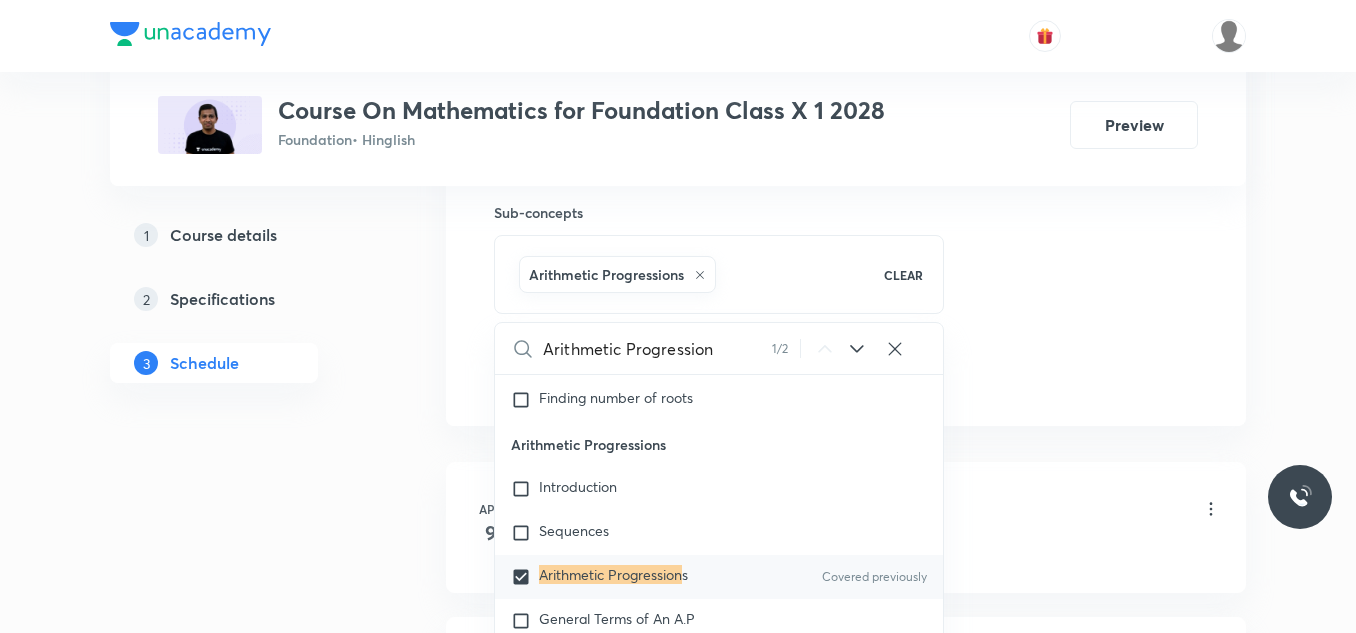 click on "Plus Courses Course On Mathematics for Foundation Class X 1 2028 Foundation  • Hinglish Preview 1 Course details 2 Specifications 3 Schedule Schedule 28  classes Session  29 Live class Session title 0/99 ​ Schedule for [DATE] 11:16 AM ​ Duration (in minutes) ​   Session type Online Offline Room Select centre room Sub-concepts Arithmetic Progressions CLEAR Arithmetic Progression 1 / 2 ​ Progression Progression Commercial MathematicsCommercial Mathematics Algebra Algebra Mensuration Mensuration Geometry Geometry Number Systems Number Systems Commercial Mathematics Commercial Mathematics Trigonometry Trigonometry Statistics and Probability Statistics and Probability Fundamental Principles Counting Fundamentals Principles of Counting Figure Formation and Analysis Figure Formation and Analysis Analogy Pyramids Percentage Percentage Profit and Loss Profit and Loss Discount and Commission Discount and Commission Simple Interest Simple Interest Compound Interest Compound Interest Ratio and Proportion" at bounding box center (678, 1984) 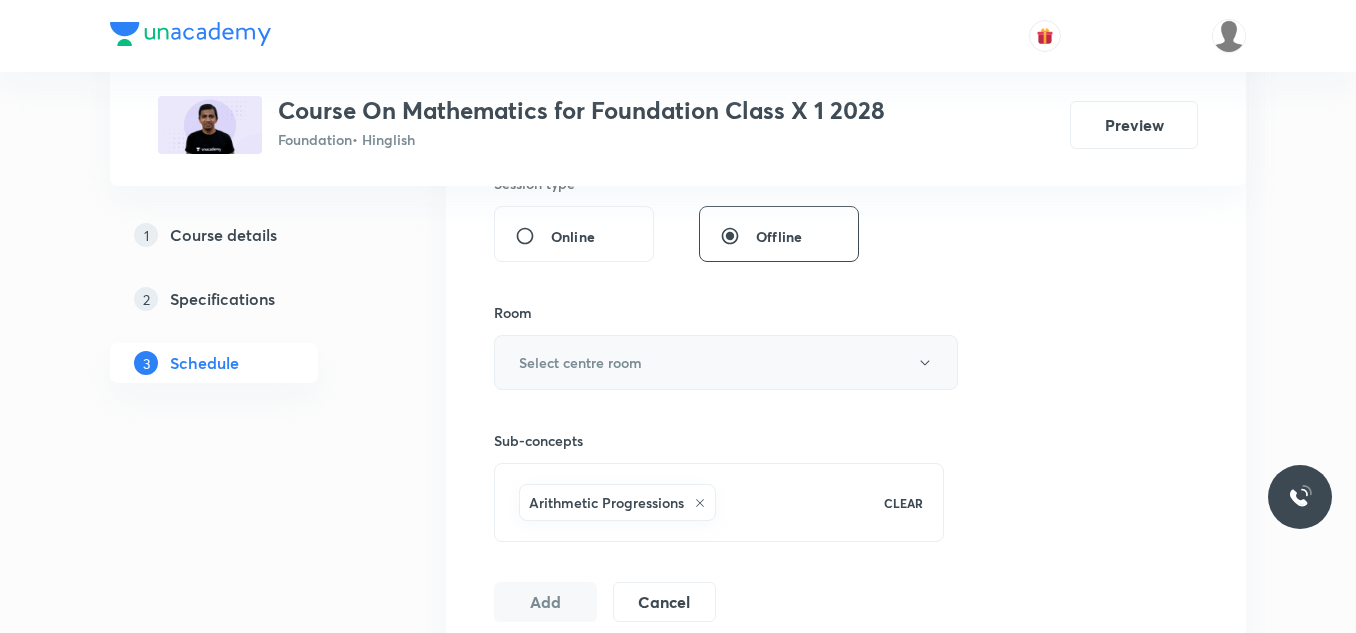 scroll, scrollTop: 900, scrollLeft: 0, axis: vertical 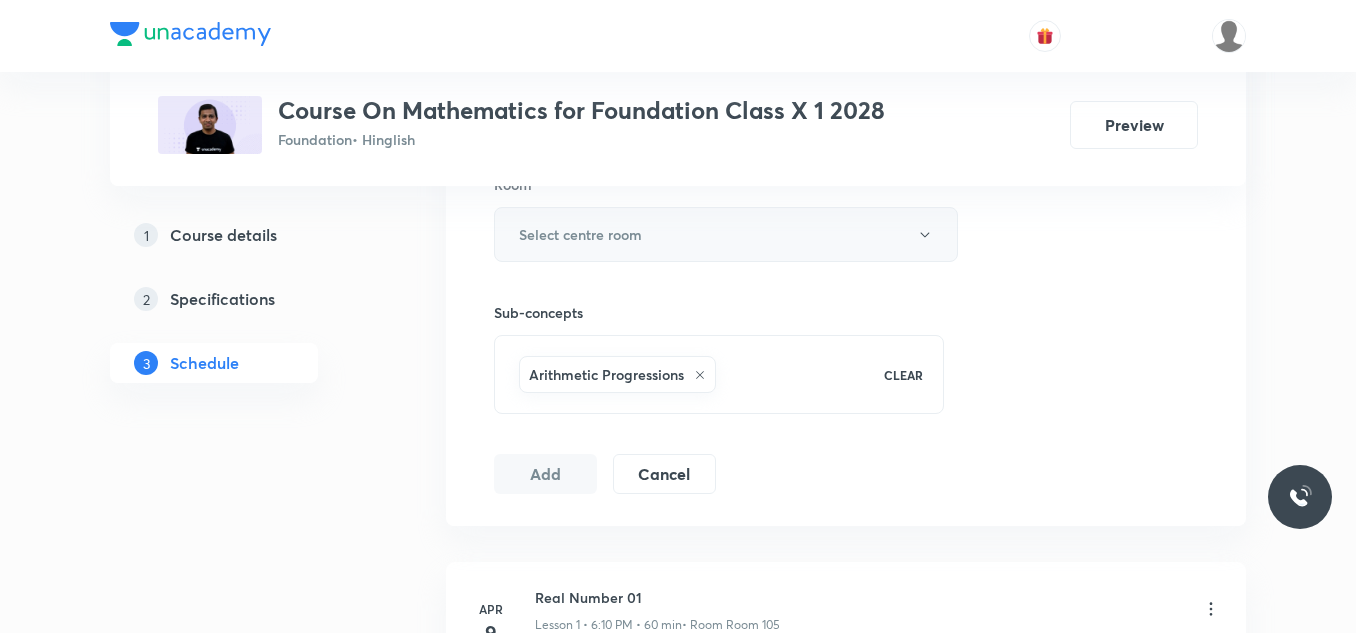 click on "Select centre room" at bounding box center (726, 234) 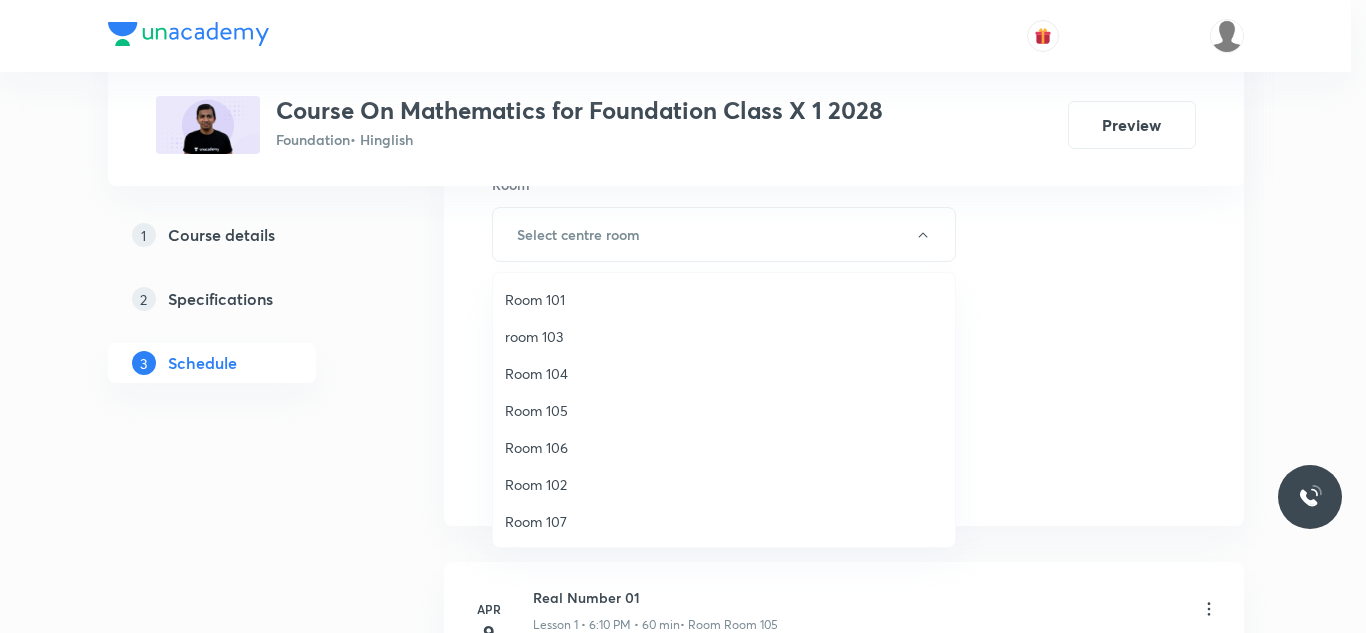 click on "Room 106" at bounding box center [724, 447] 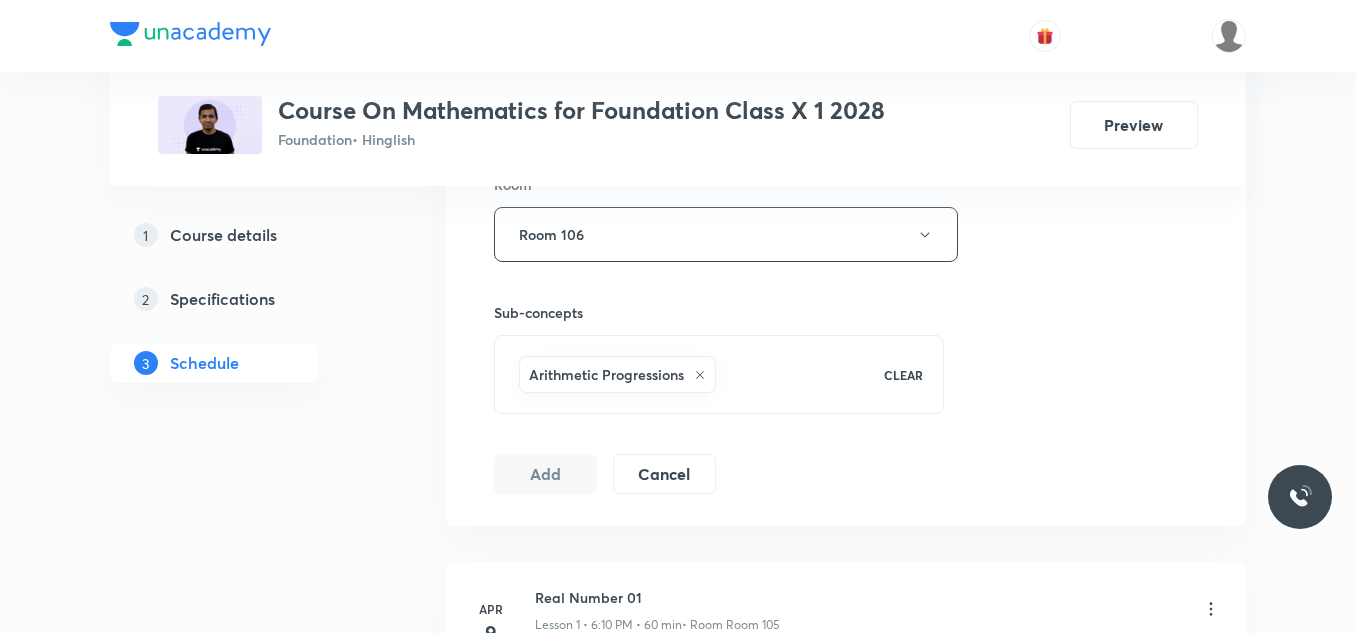click on "Plus Courses Course On Mathematics for Foundation Class X 1 2028 Foundation  • Hinglish Preview 1 Course details 2 Specifications 3 Schedule Schedule 28  classes Session  29 Live class Session title 0/99 ​ Schedule for [DATE] 11:16 AM ​ Duration (in minutes) ​   Session type Online Offline Room Room 106 Sub-concepts Arithmetic Progressions CLEAR Add Cancel [DATE] Real Number 01 Lesson 1 • 6:10 PM • 60 min  • Room Room 105 Real Number [DATE] Polynomial 01 Lesson 2 • 4:00 PM • 60 min  • Room Room 102 Zeroes of Polynomial [DATE] Polynomial 02 Lesson 3 • 5:05 PM • 60 min  • Room Room 106 Division Algorithm of Polynomials · Relationship Between Zeroes and Coefficients of Polynomial [DATE] Polynomial 03 Lesson 4 • 5:06 PM • 60 min  • Room Room 105 Relationship Between Zeroes and Coefficients of Polynomial [DATE] Pair of Linear Equations in Two Variables 01 Lesson 5 • 5:05 PM • 60 min  • Room Room 104 Graphical Method of Solving Linear Equation in Two Variable · Apr" at bounding box center [678, 2084] 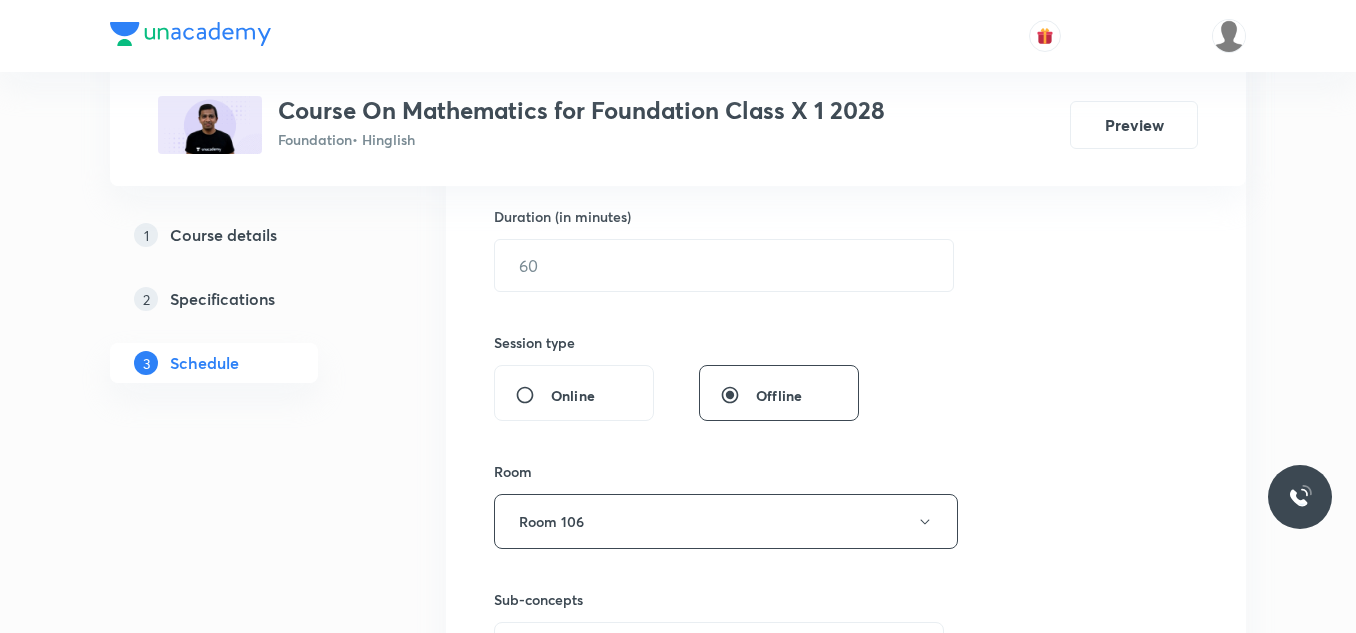 scroll, scrollTop: 405, scrollLeft: 0, axis: vertical 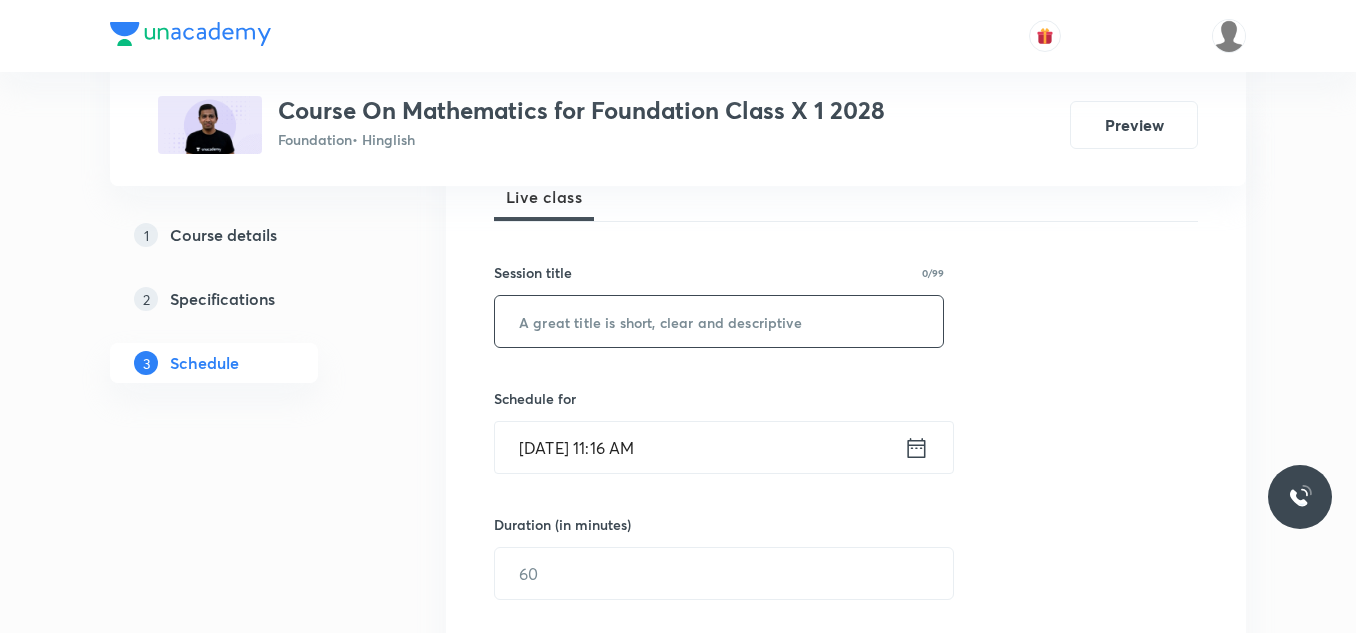 click at bounding box center (719, 321) 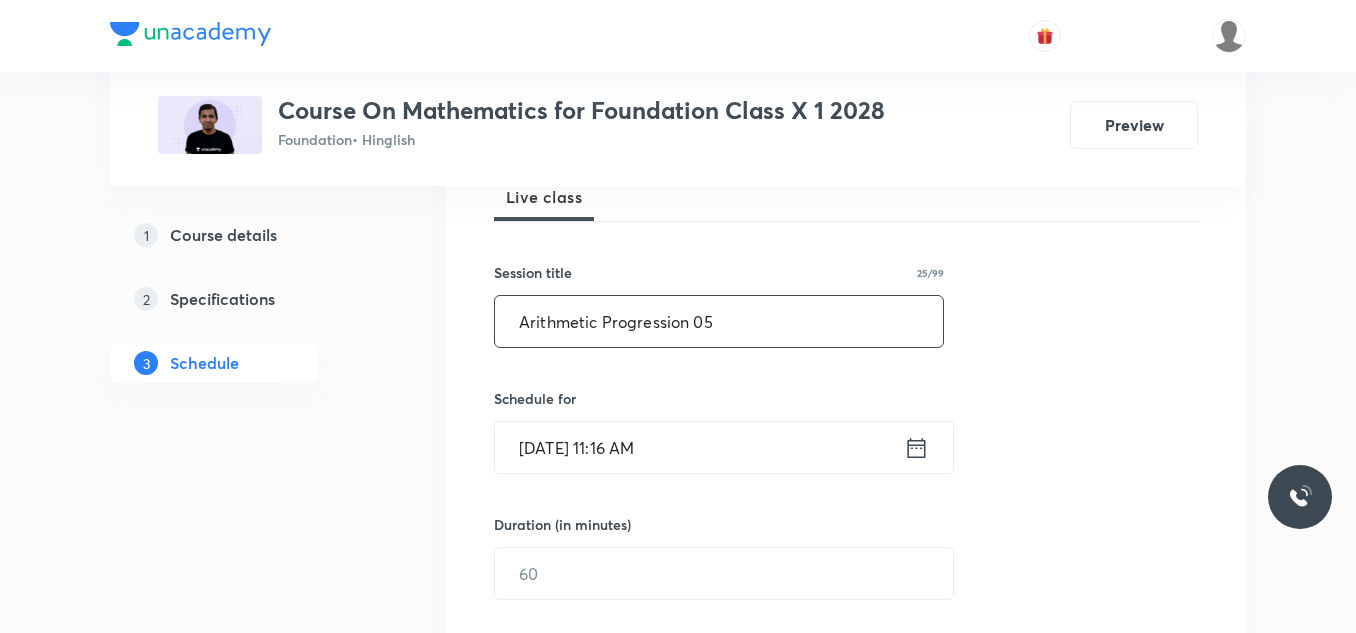 type on "Arithmetic Progression 05" 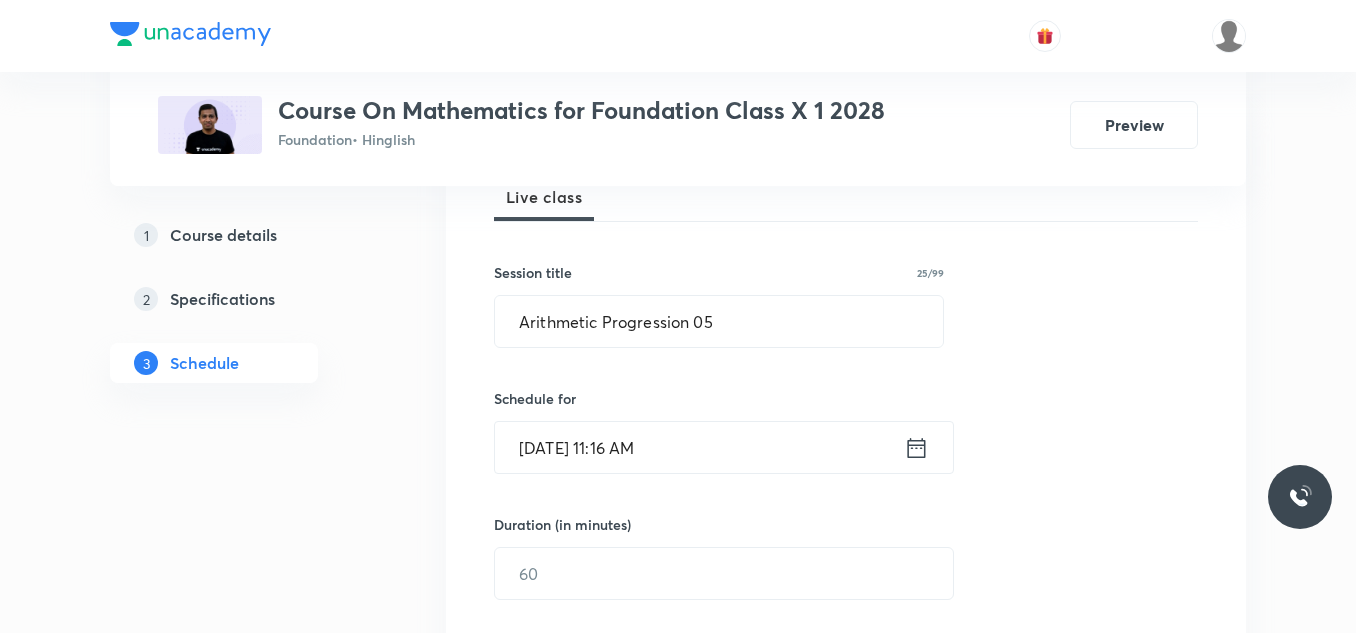 click on "Plus Courses Course On Mathematics for Foundation Class X 1 2028 Foundation  • Hinglish Preview 1 Course details 2 Specifications 3 Schedule Schedule 28  classes Session  29 Live class Session title 25/99 Arithmetic Progression 05 ​ Schedule for Jul 10, 2025, 11:16 AM ​ Duration (in minutes) ​   Session type Online Offline Room Room 106 Sub-concepts Arithmetic Progressions CLEAR Add Cancel Apr 9 Real Number 01 Lesson 1 • 6:10 PM • 60 min  • Room Room 105 Real Number Apr 11 Polynomial 01 Lesson 2 • 4:00 PM • 60 min  • Room Room 102 Zeroes of Polynomial Apr 14 Polynomial 02 Lesson 3 • 5:05 PM • 60 min  • Room Room 106 Division Algorithm of Polynomials · Relationship Between Zeroes and Coefficients of Polynomial Apr 16 Polynomial 03 Lesson 4 • 5:06 PM • 60 min  • Room Room 105 Relationship Between Zeroes and Coefficients of Polynomial Apr 23 Pair of Linear Equations in Two Variables 01 Lesson 5 • 5:05 PM • 60 min  • Room Room 104 · Substitution Method Apr 25 · Apr 30" at bounding box center (678, 2679) 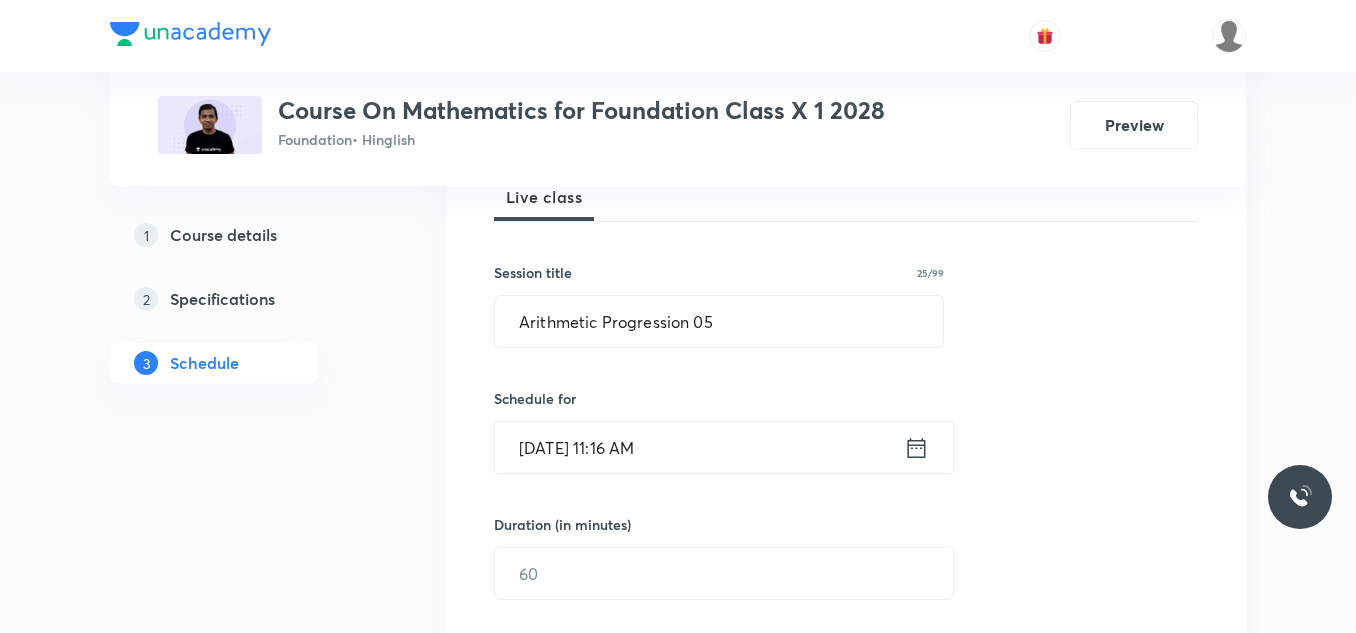 click 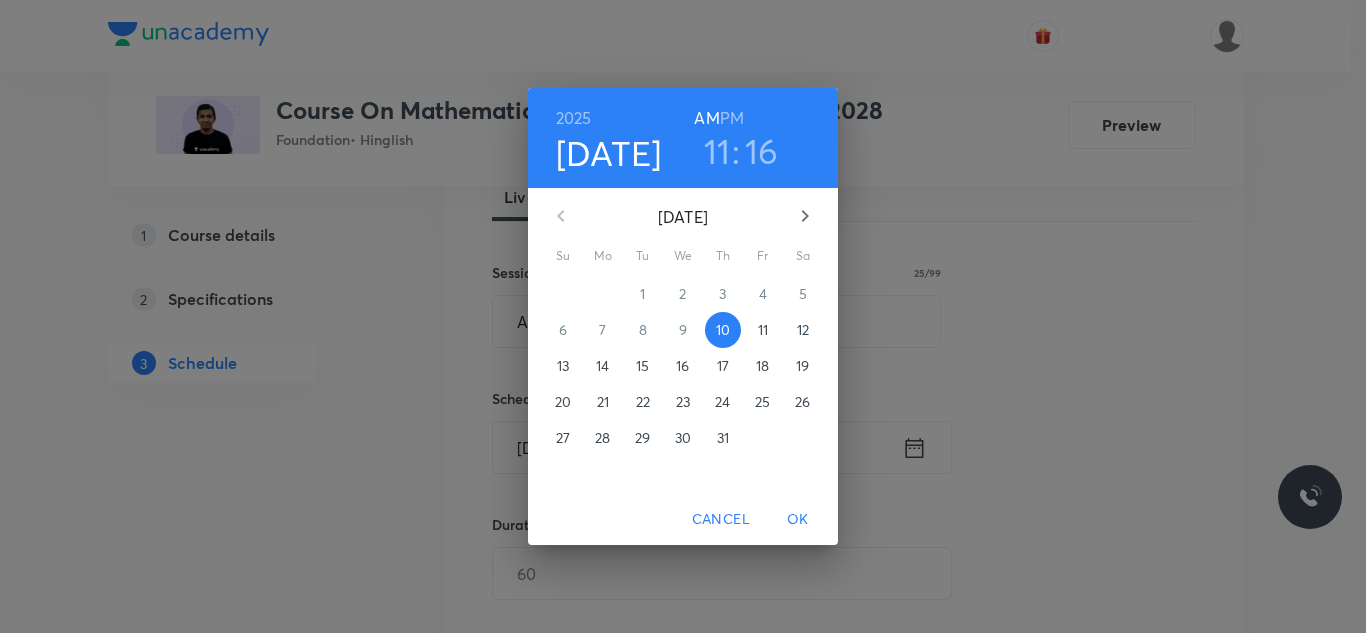 click on "PM" at bounding box center (732, 118) 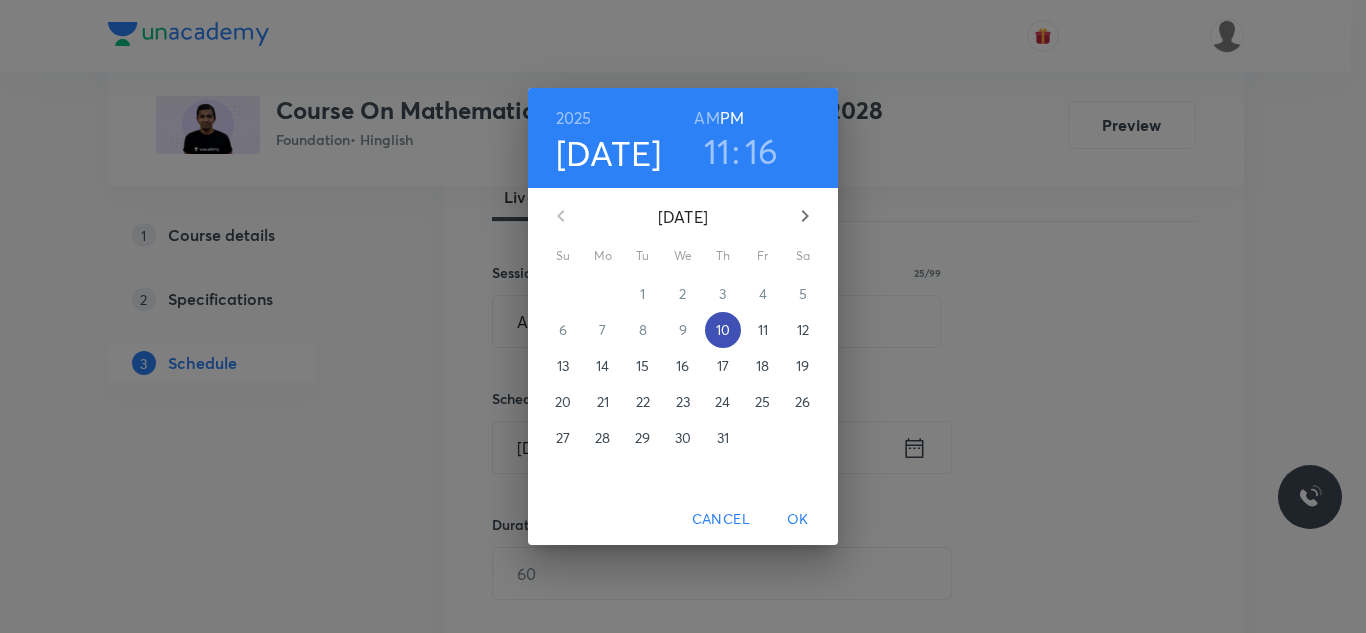 click on "10" at bounding box center [723, 330] 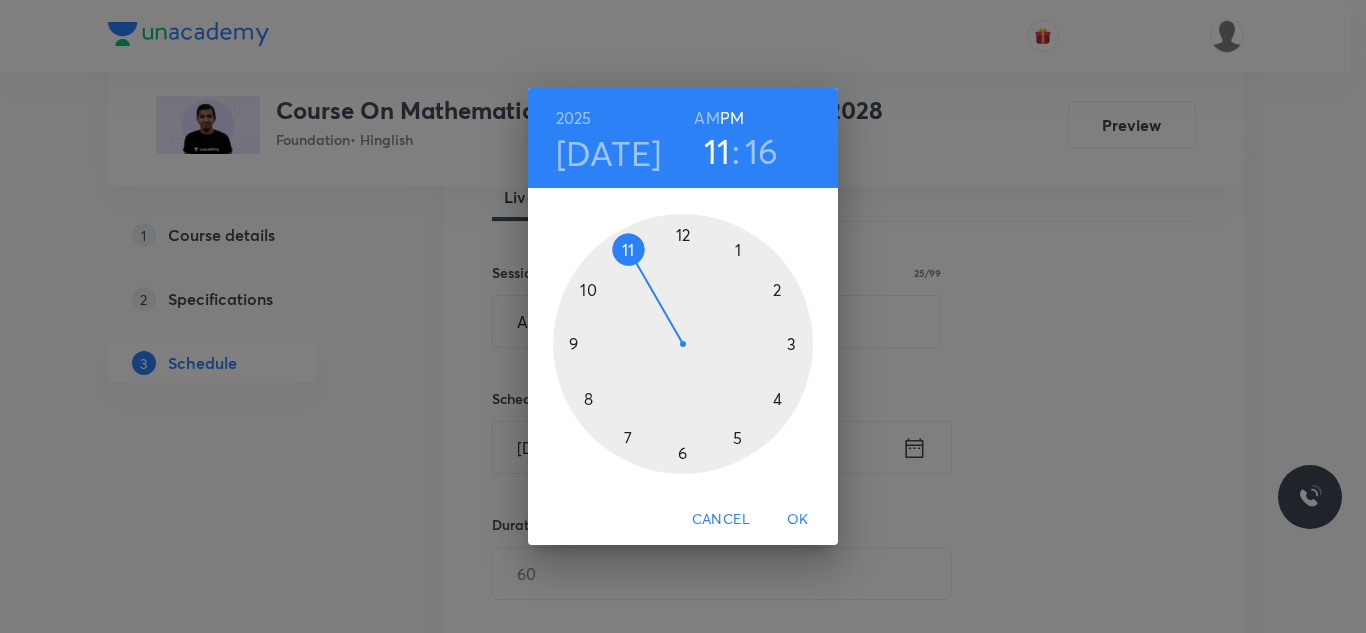 click at bounding box center (683, 344) 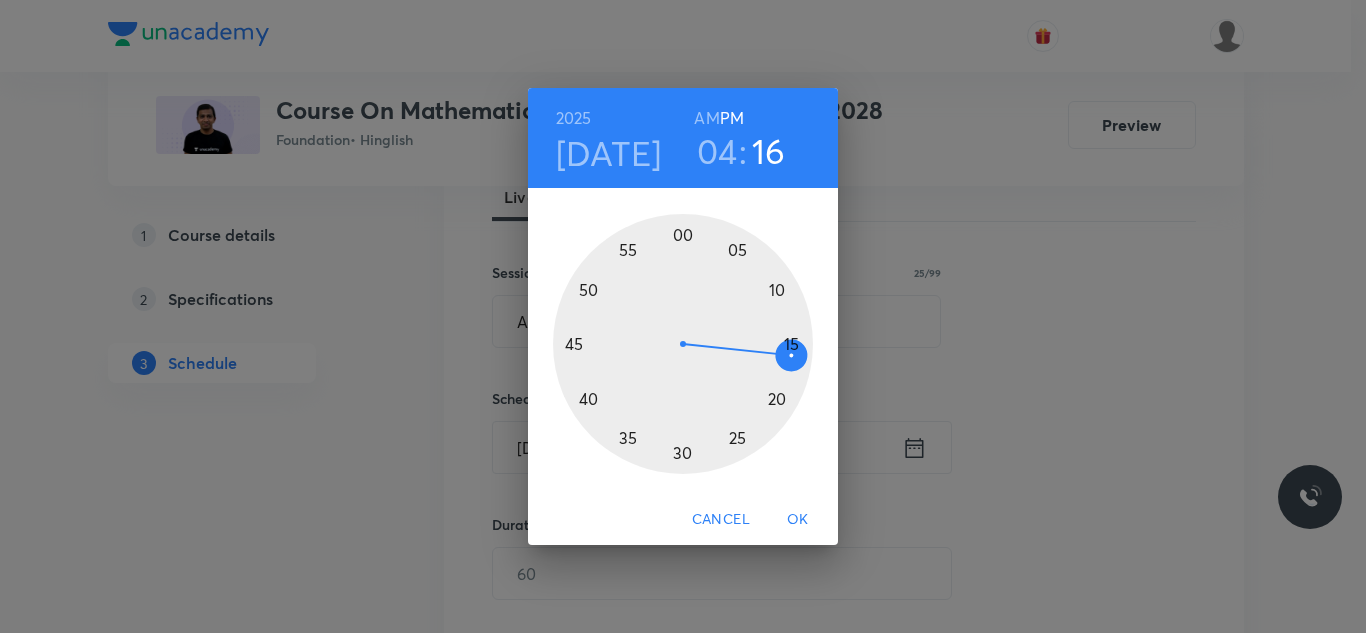 click at bounding box center (683, 344) 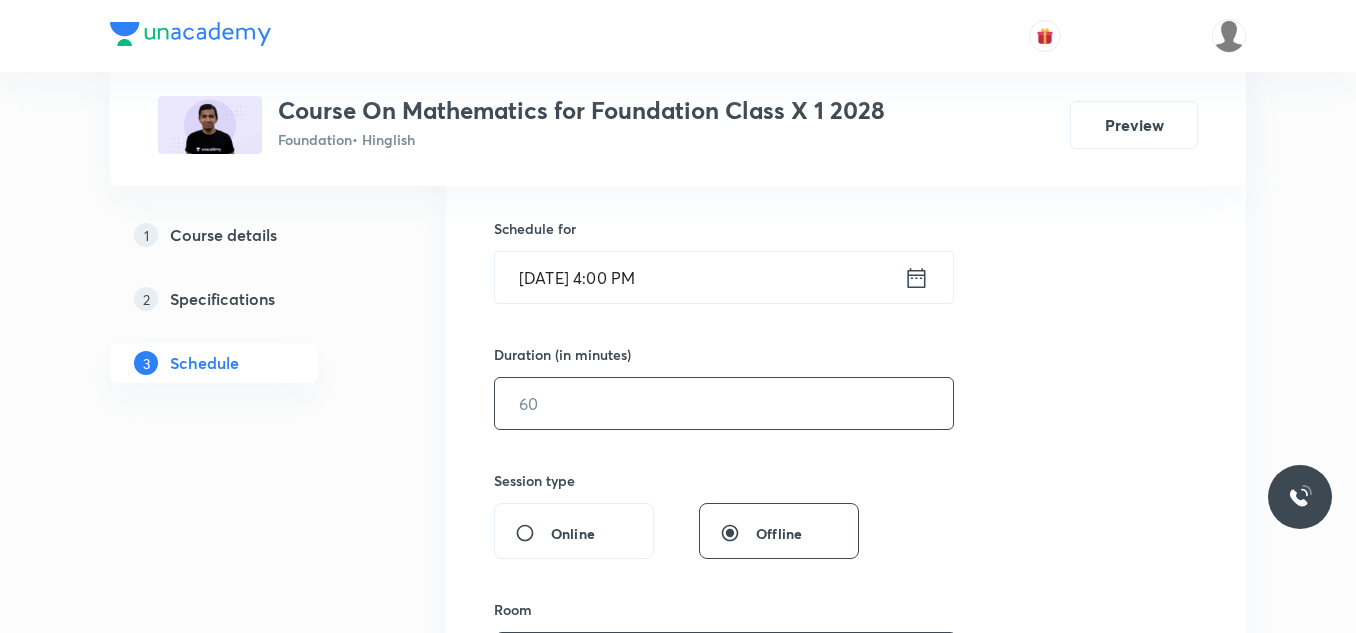 scroll, scrollTop: 505, scrollLeft: 0, axis: vertical 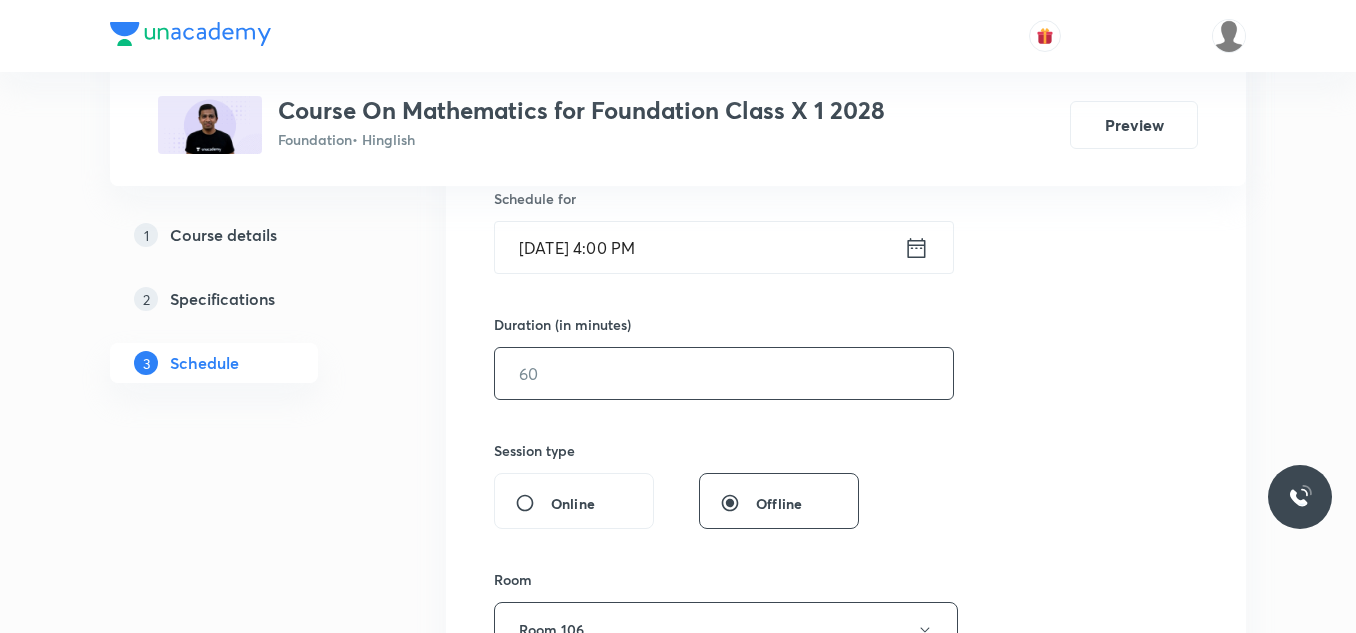 click at bounding box center [724, 373] 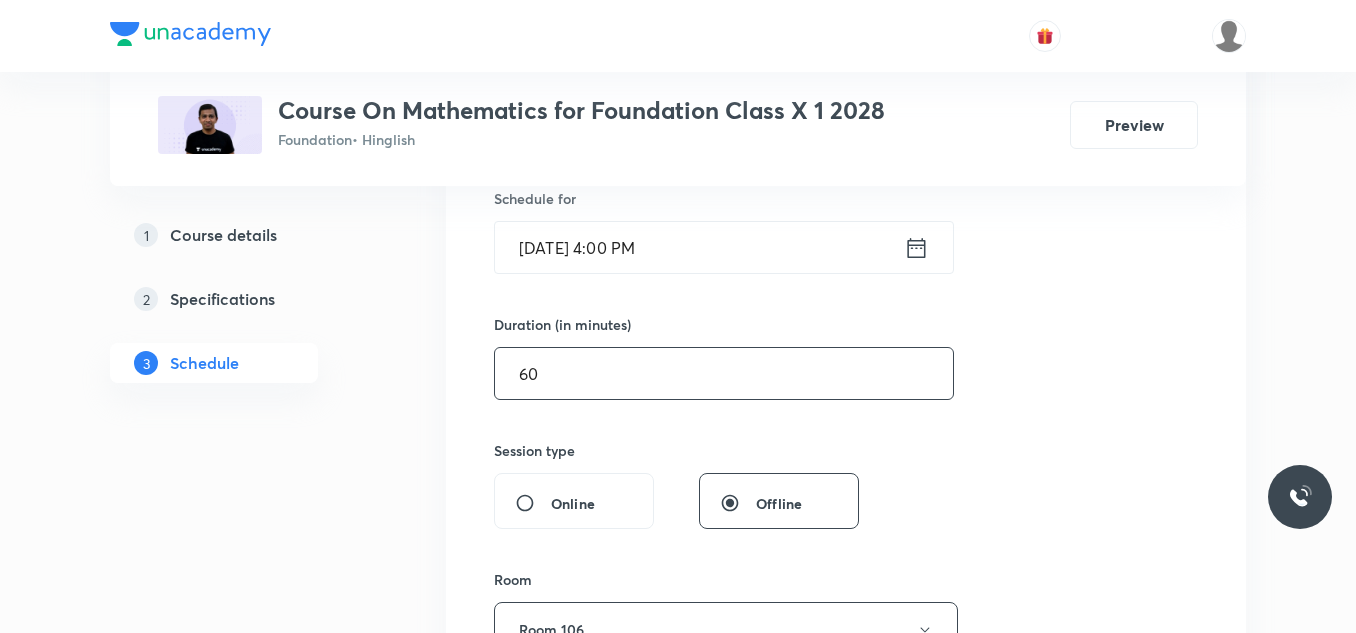 type on "60" 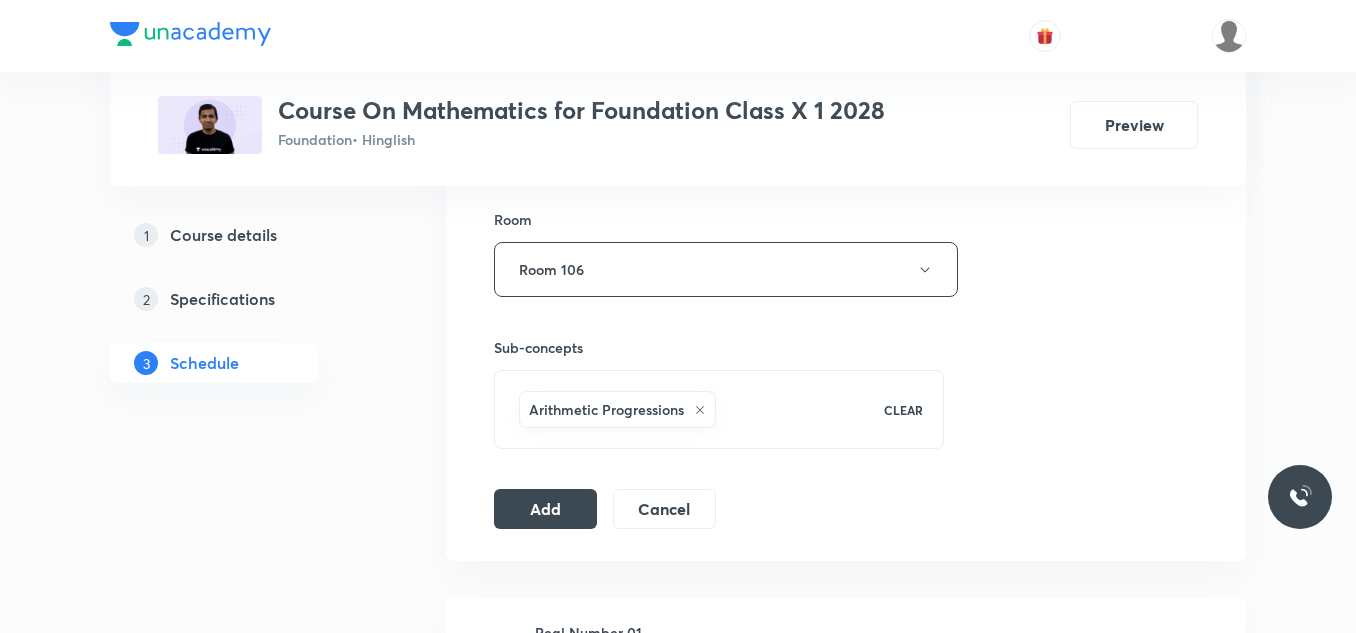 scroll, scrollTop: 900, scrollLeft: 0, axis: vertical 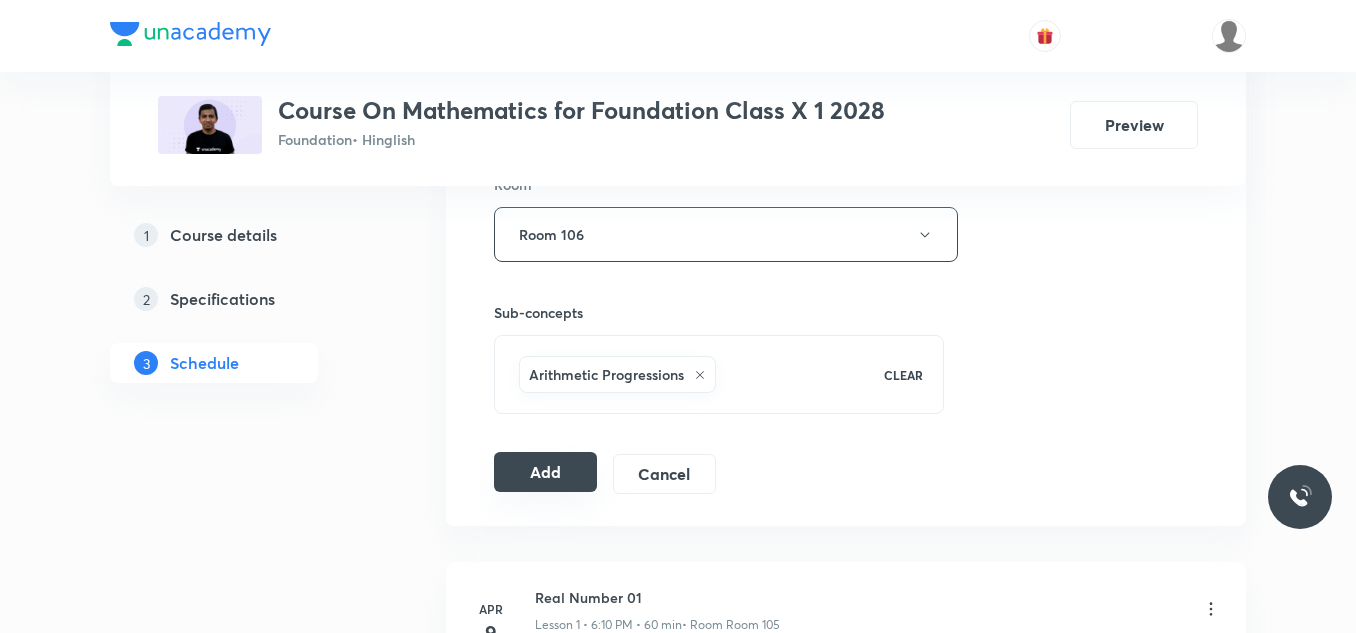 click on "Add" at bounding box center [545, 472] 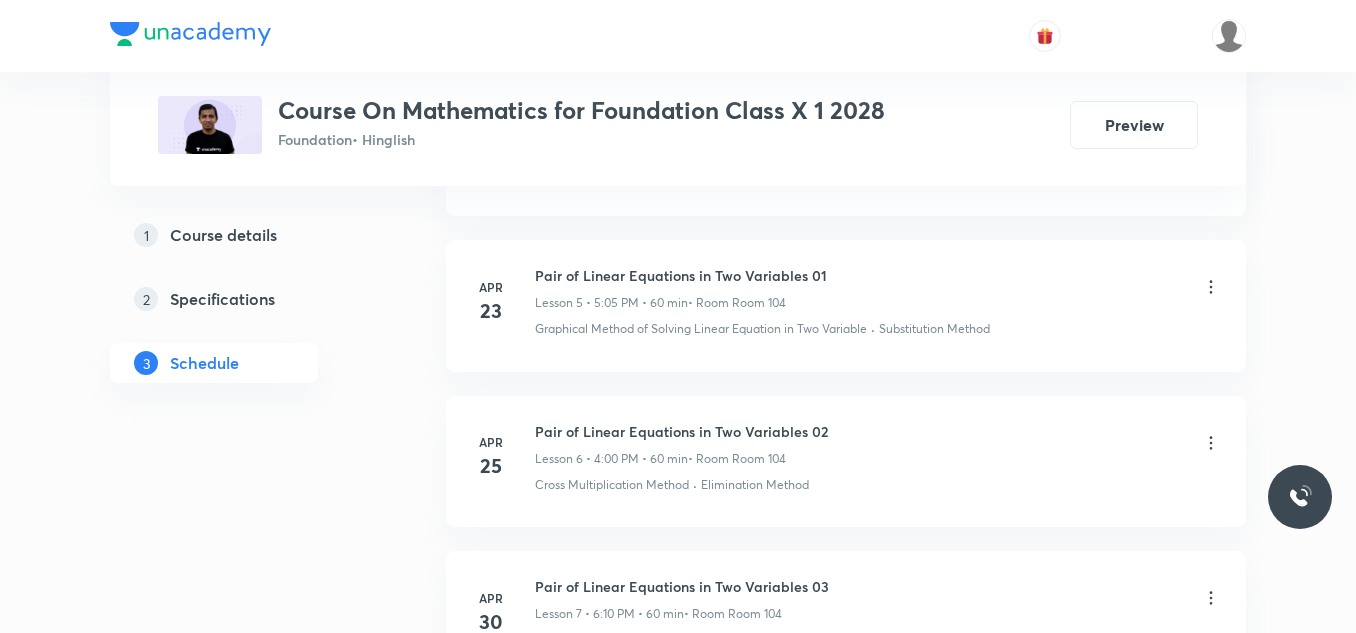 click on "Plus Courses Course On Mathematics for Foundation Class X 1 2028 Foundation  • Hinglish Preview 1 Course details 2 Specifications 3 Schedule Schedule 28  classes Add new session Apr 9 Real Number 01 Lesson 1 • 6:10 PM • 60 min  • Room Room 105 Real Number Apr 11 Polynomial 01 Lesson 2 • 4:00 PM • 60 min  • Room Room 102 Zeroes of Polynomial Apr 14 Polynomial 02 Lesson 3 • 5:05 PM • 60 min  • Room Room 106 Division Algorithm of Polynomials · Relationship Between Zeroes and Coefficients of Polynomial Apr 16 Polynomial 03 Lesson 4 • 5:06 PM • 60 min  • Room Room 105 Relationship Between Zeroes and Coefficients of Polynomial Apr 23 Pair of Linear Equations in Two Variables 01 Lesson 5 • 5:05 PM • 60 min  • Room Room 104 Graphical Method of Solving Linear Equation in Two Variable · Substitution Method Apr 25 Pair of Linear Equations in Two Variables 02 Lesson 6 • 4:00 PM • 60 min  • Room Room 104 Cross Multiplication Method · Elimination Method Apr 30 May 2 May 3 · 7" at bounding box center [678, 1613] 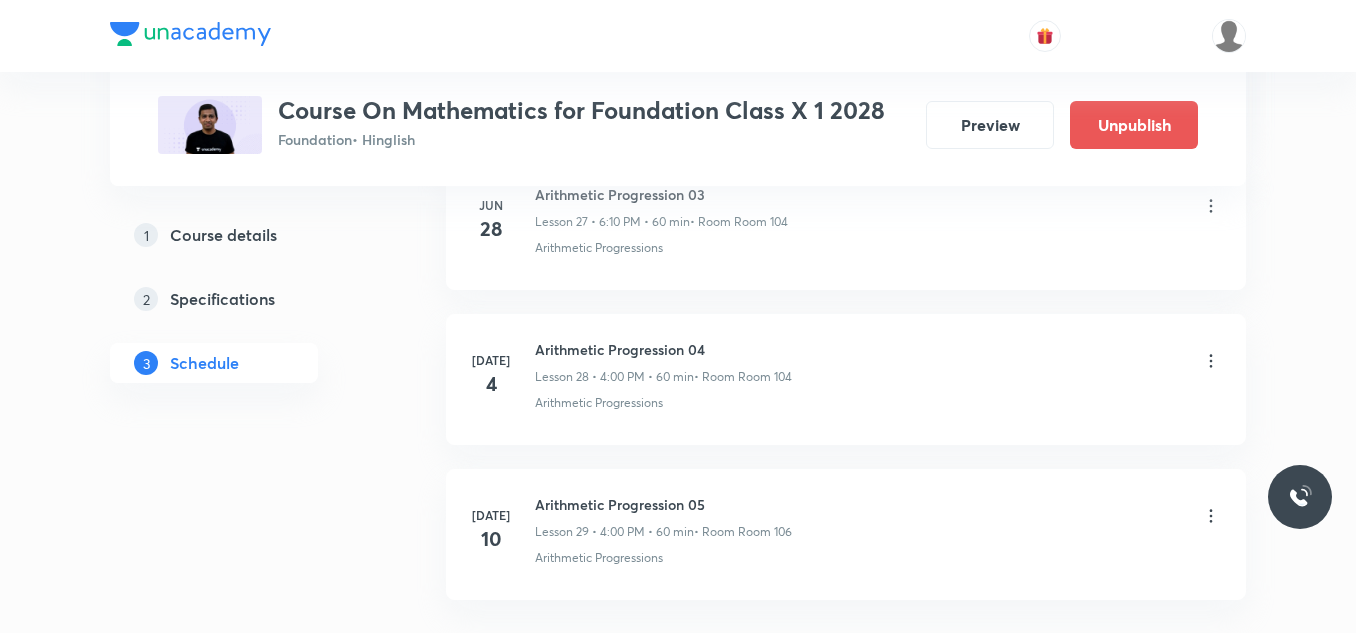 scroll, scrollTop: 4549, scrollLeft: 0, axis: vertical 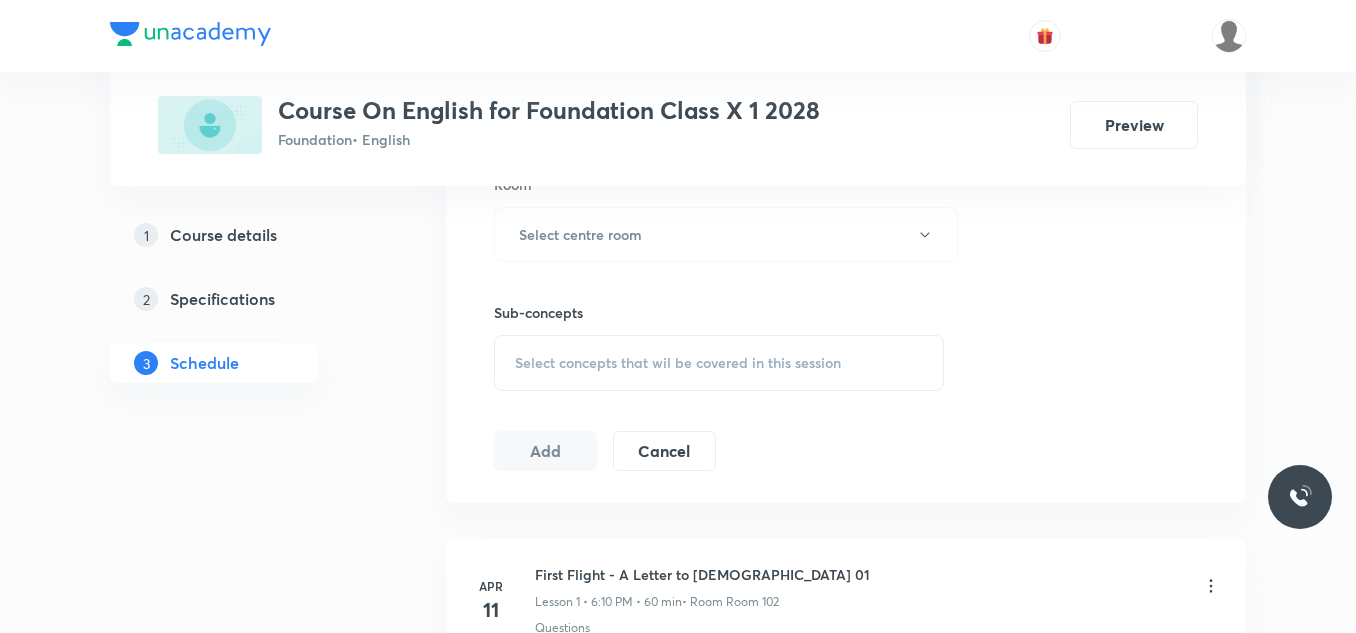 click on "Select concepts that wil be covered in this session" at bounding box center (678, 363) 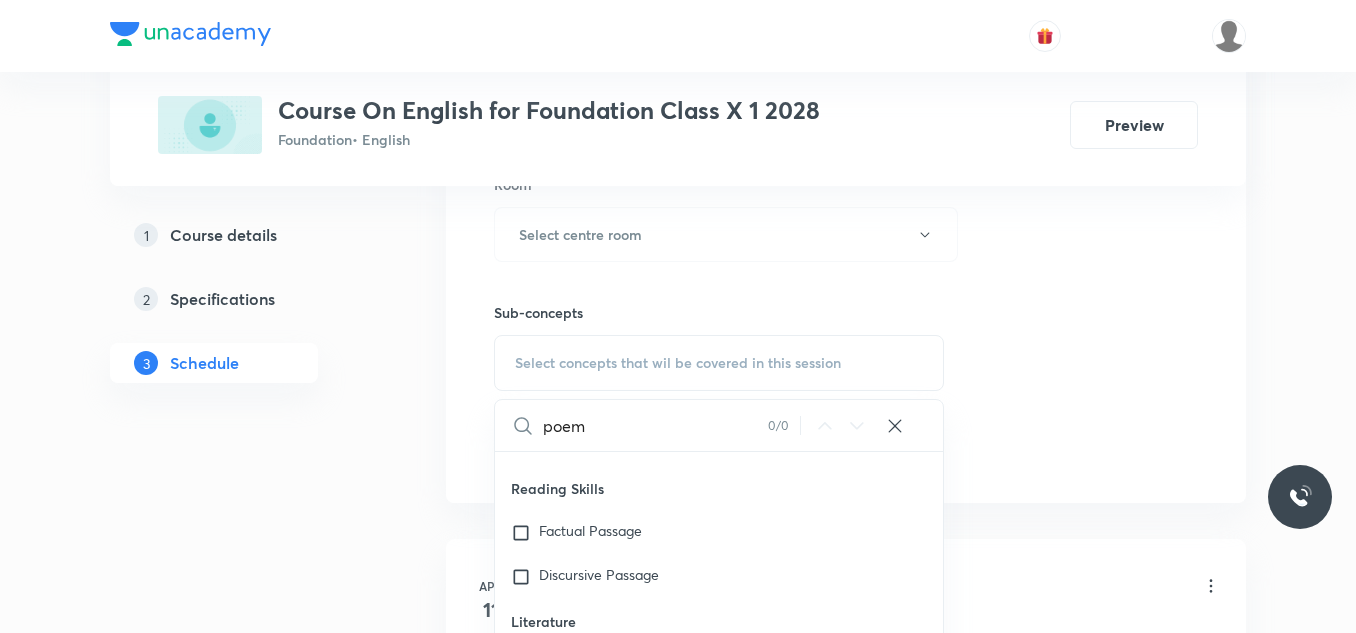 scroll, scrollTop: 836, scrollLeft: 0, axis: vertical 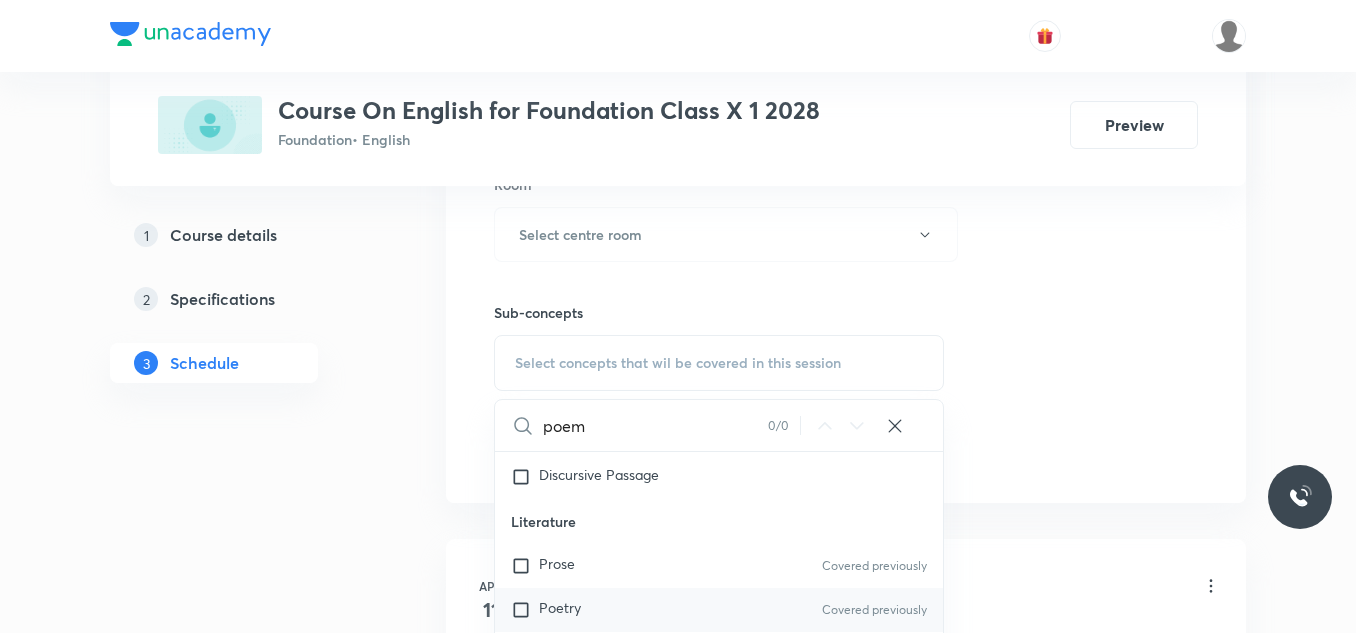 type on "poem" 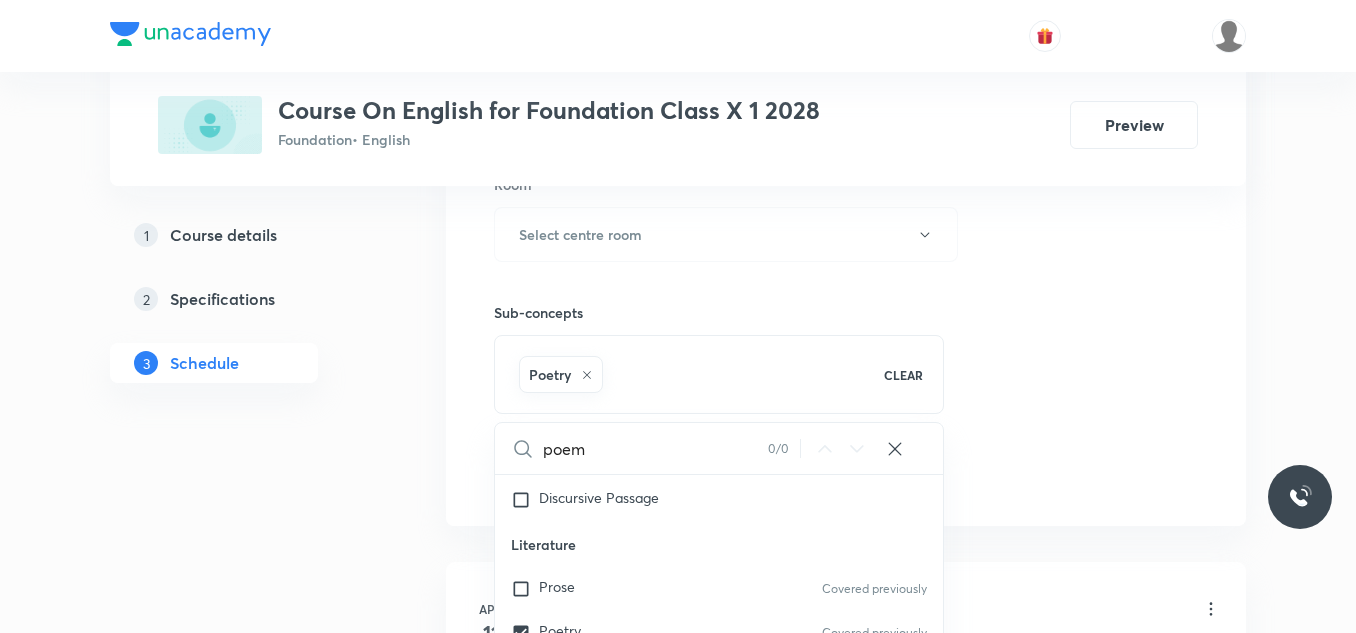 click on "Plus Courses Course On English for Foundation Class X 1 2028 Foundation  • English Preview 1 Course details 2 Specifications 3 Schedule Schedule 22  classes Session  23 Live class Session title 0/99 ​ Schedule for [DATE] 11:43 AM ​ Duration (in minutes) ​   Session type Online Offline Room Select centre room Sub-concepts Poetry CLEAR poem 0 / 0 ​ Grammar Tenses Modals Use of Passive Voice Covered previously Subject Verb Agreement Covered previously Commands & Requests Statements Questions Covered previously Noun Clauses Adverbs Relative Clauses Determinants Prepositions Writing Skills Formal Letter Article Short Story Writing Reading Skills Factual Passage Discursive Passage Literature Prose Covered previously Poetry Covered previously Drama Extended Reading Extended Reading Workbook Workbook Add Cancel [DATE] First Flight - A Letter to [DEMOGRAPHIC_DATA] 01 Lesson 1 • 6:10 PM • 60 min  • Room Room 102 Questions [DATE] First Flight - A Letter to [DEMOGRAPHIC_DATA] 02 Lesson 2 • 6:10 PM • 60 min Literature [DATE]" at bounding box center (678, 1618) 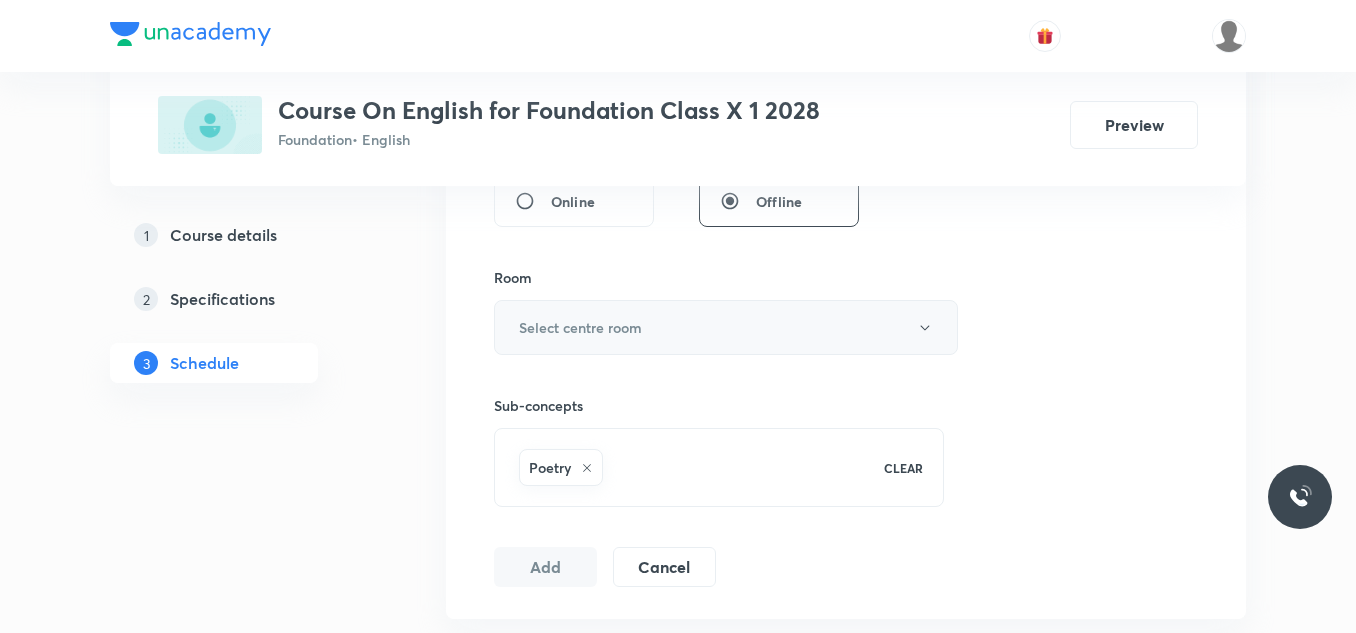 scroll, scrollTop: 700, scrollLeft: 0, axis: vertical 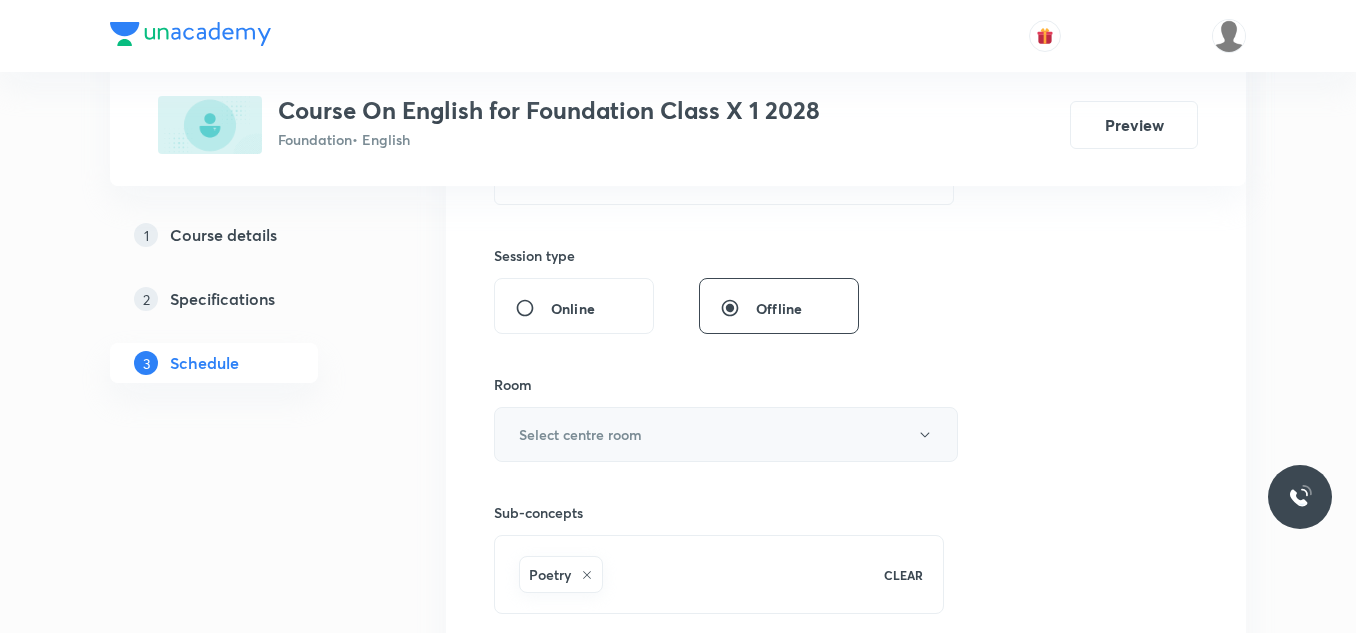 click on "Select centre room" at bounding box center [726, 434] 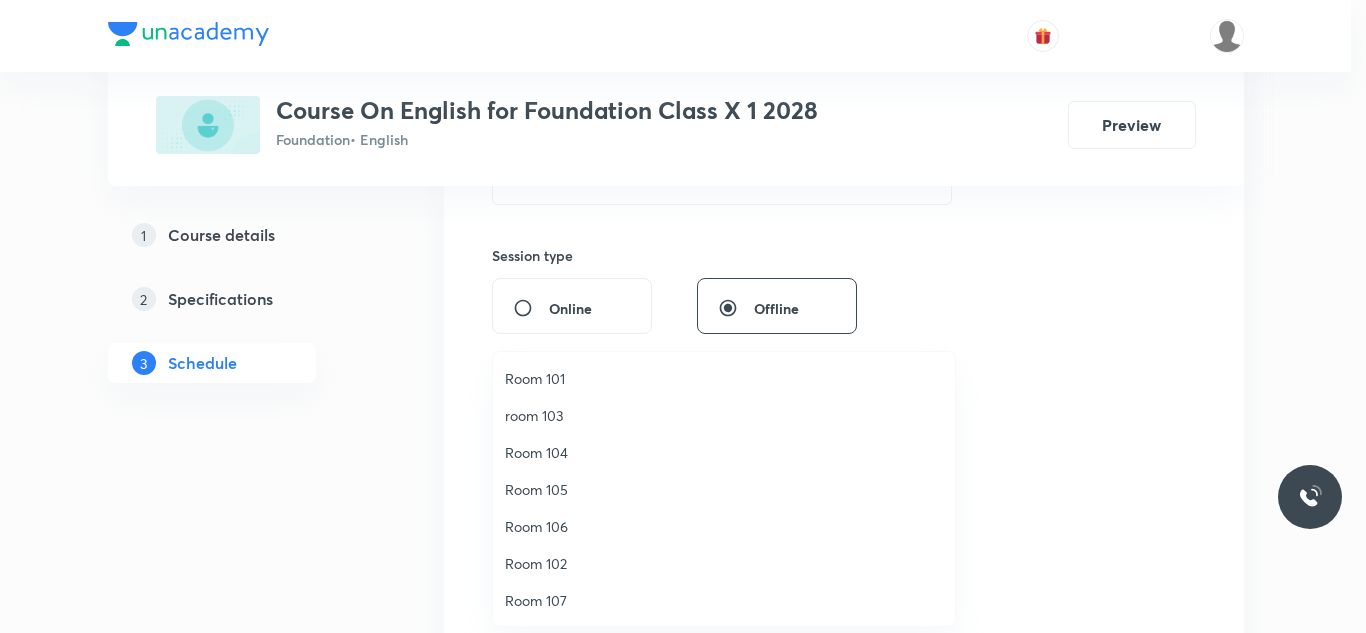 click on "Room 106" at bounding box center [724, 526] 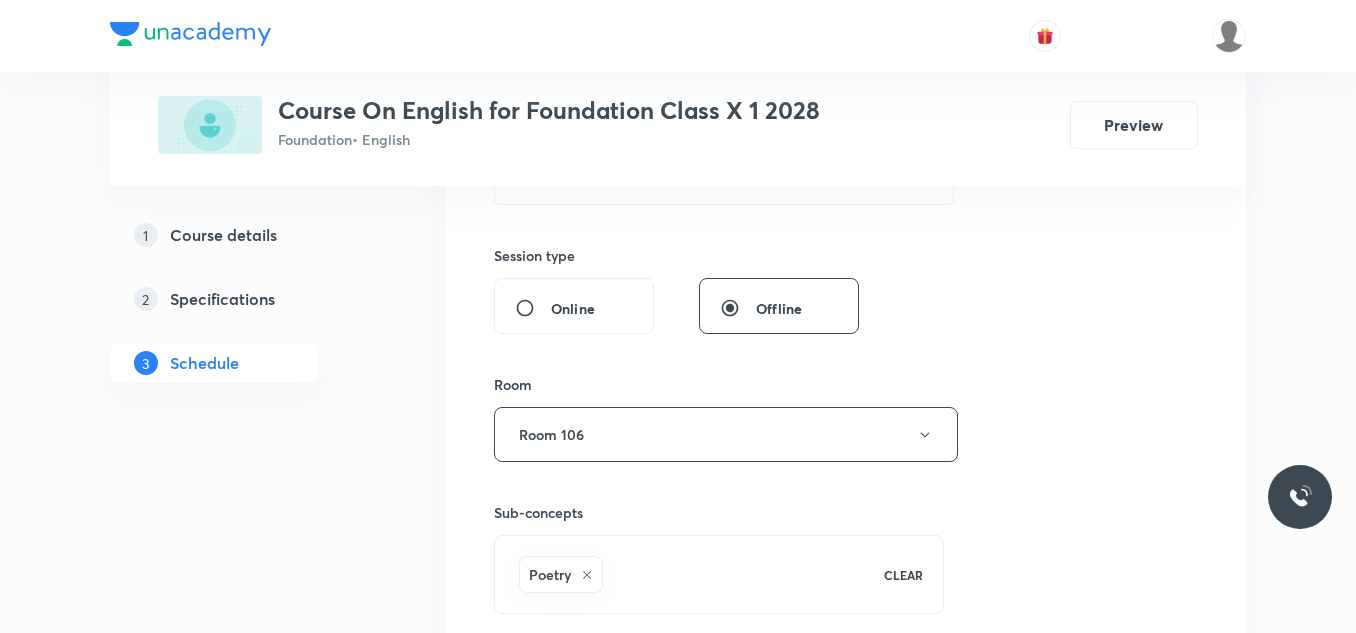 click on "Plus Courses Course On English for Foundation Class X 1 2028 Foundation  • English Preview 1 Course details 2 Specifications 3 Schedule Schedule 22  classes Session  23 Live class Session title 0/99 ​ Schedule for Jul 10, 2025, 11:43 AM ​ Duration (in minutes) ​   Session type Online Offline Room Room 106 Sub-concepts Poetry CLEAR Add Cancel Apr 11 First Flight - A Letter to God 01 Lesson 1 • 6:10 PM • 60 min  • Room Room 102 Questions Apr 18 First Flight - A Letter to God 02 Lesson 2 • 6:10 PM • 60 min  • Room Room 104 Literature Apr 21 Long Walk to Freedom 01 Lesson 3 • 5:05 PM • 60 min  • Room Room 106 Poetry Apr 25 Long Walk to Freedom 02 Lesson 4 • 6:10 PM • 60 min  • Room Room 104 Poetry May 2 First Flight - Dust of Snow (Poem), First Flight - Fire and Ice (Poem) Lesson 5 • 6:10 PM • 60 min  • Room Room 104 Literature May 3 Footprints - A Triumph of Sugery Lesson 6 • 6:15 PM • 55 min  • Room Room 101 Poetry May 9 Tenses Lesson 7 • 6:10 PM • 60 min 10" at bounding box center [678, 1818] 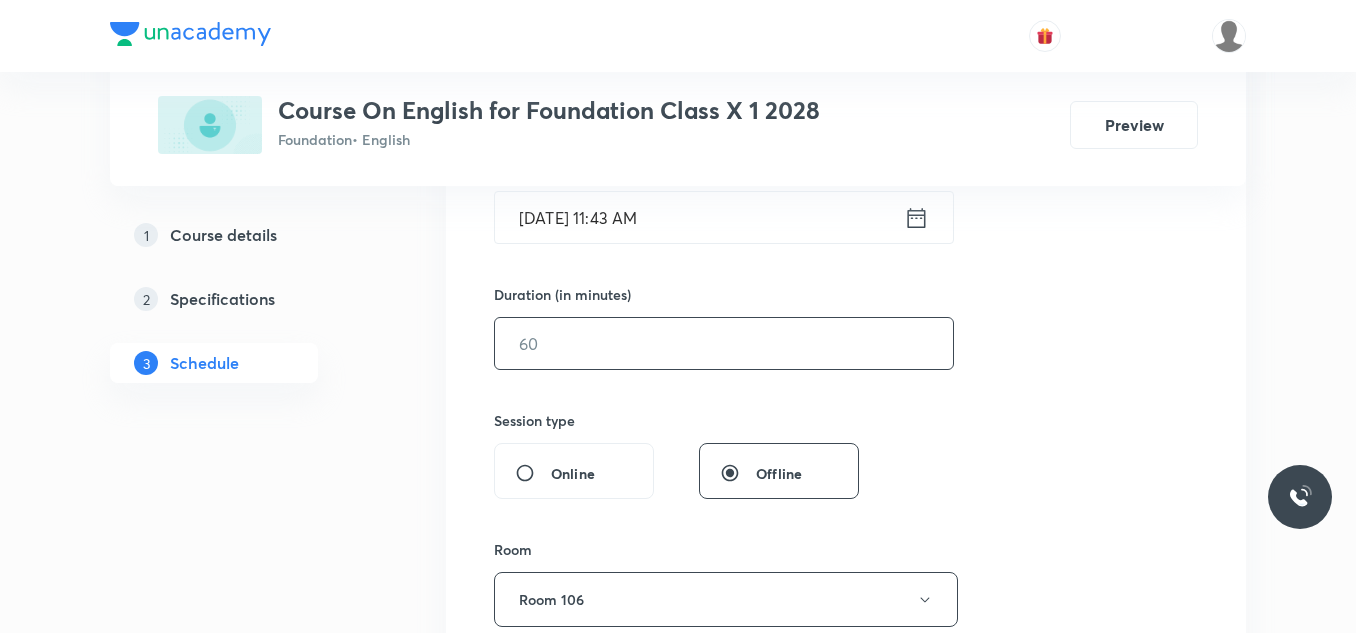 scroll, scrollTop: 500, scrollLeft: 0, axis: vertical 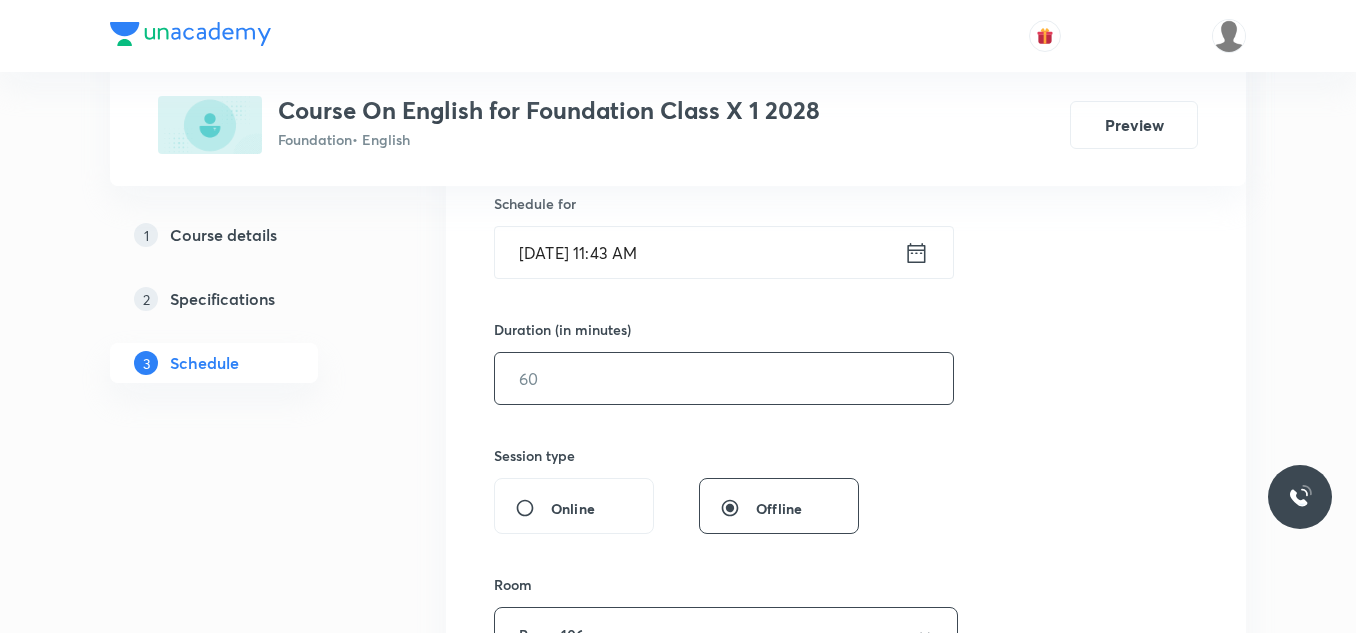 click at bounding box center [724, 378] 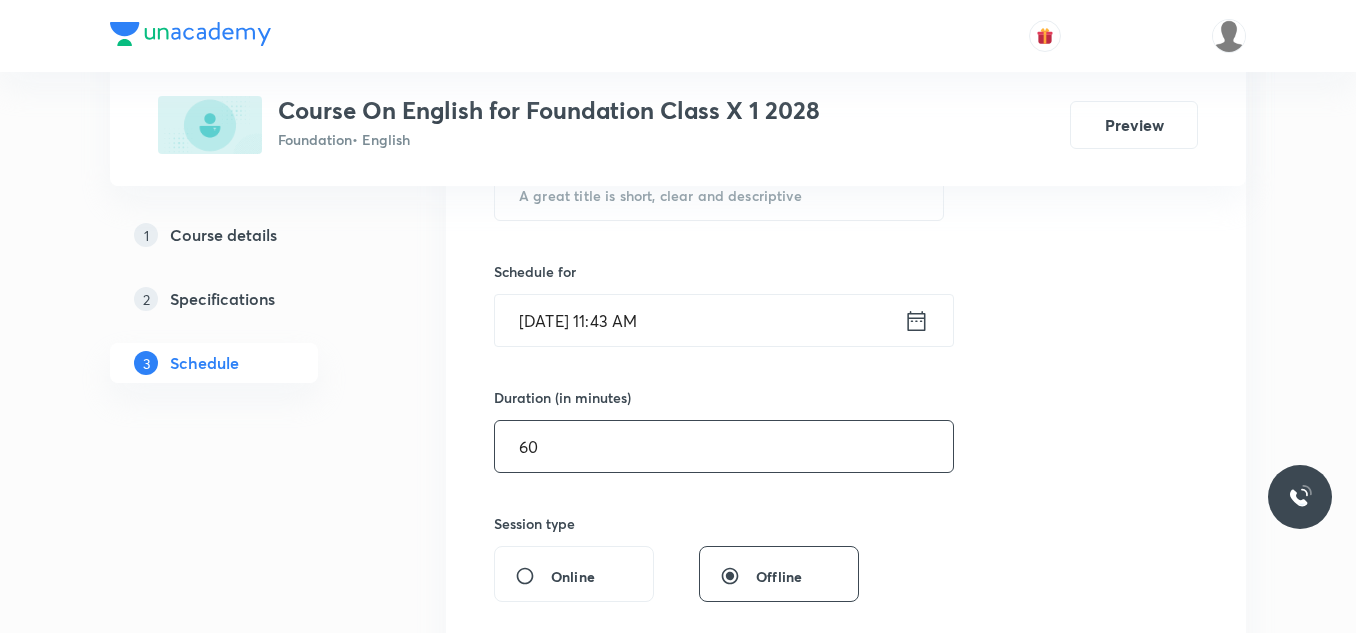 scroll, scrollTop: 400, scrollLeft: 0, axis: vertical 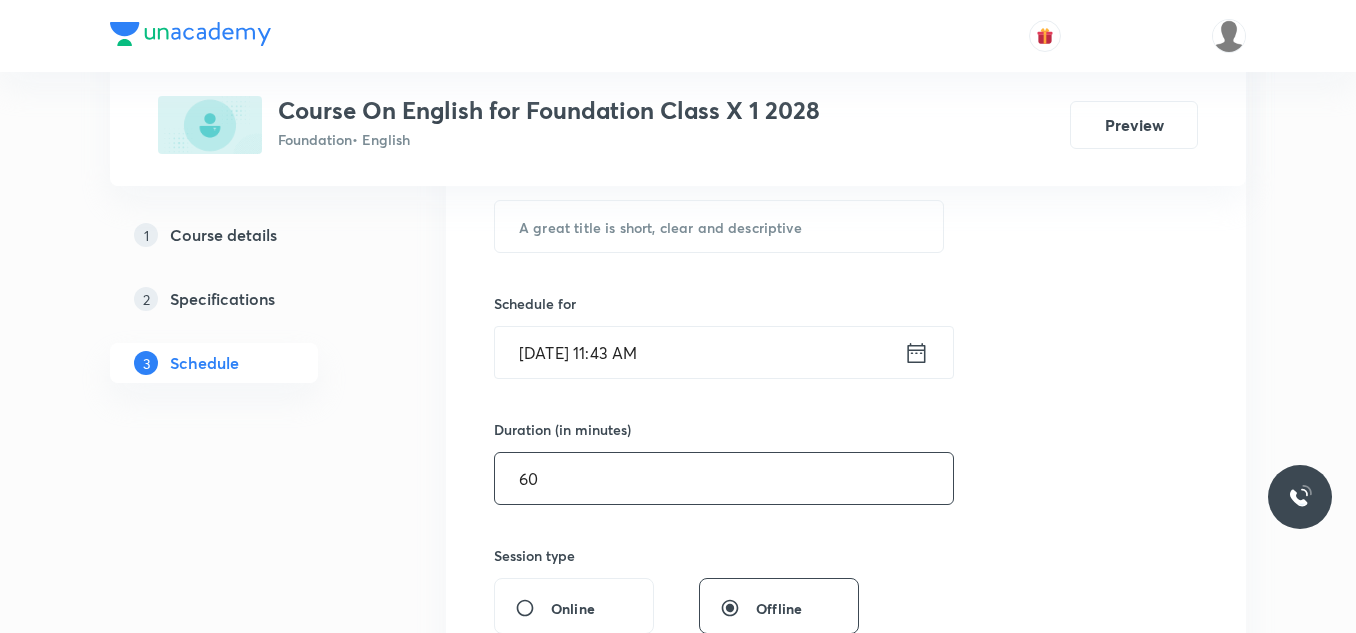 type on "60" 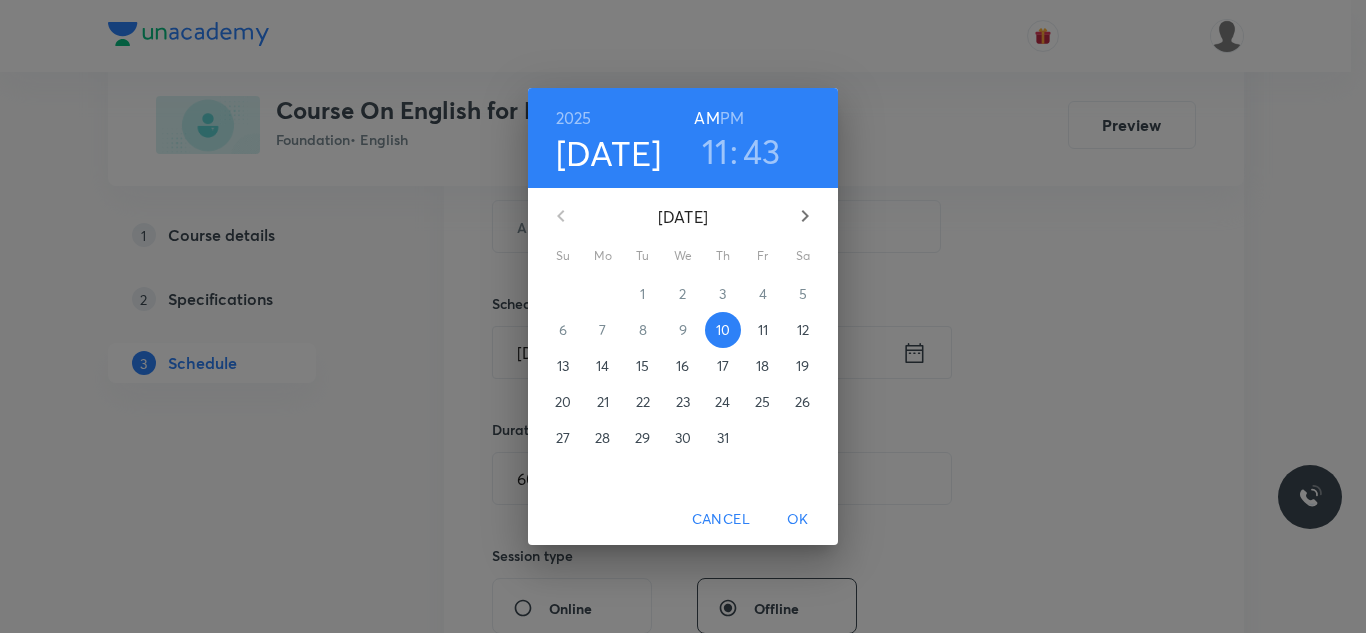 click on "PM" at bounding box center [732, 118] 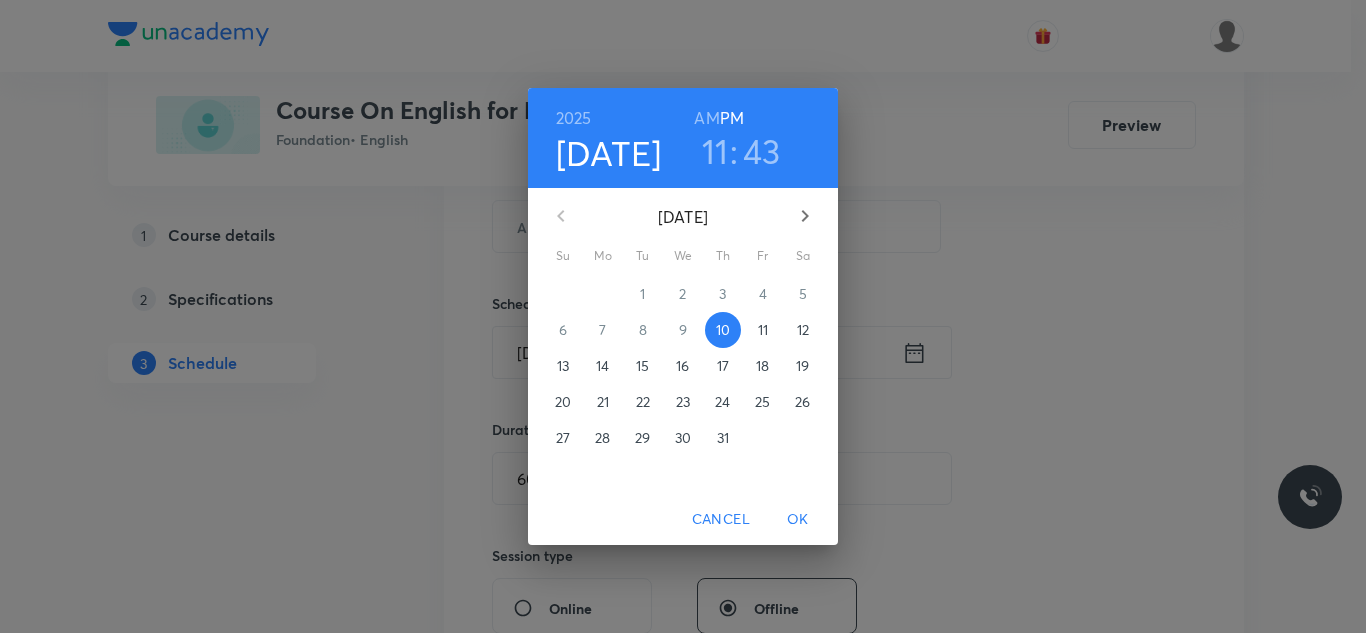 click on "11" at bounding box center (715, 151) 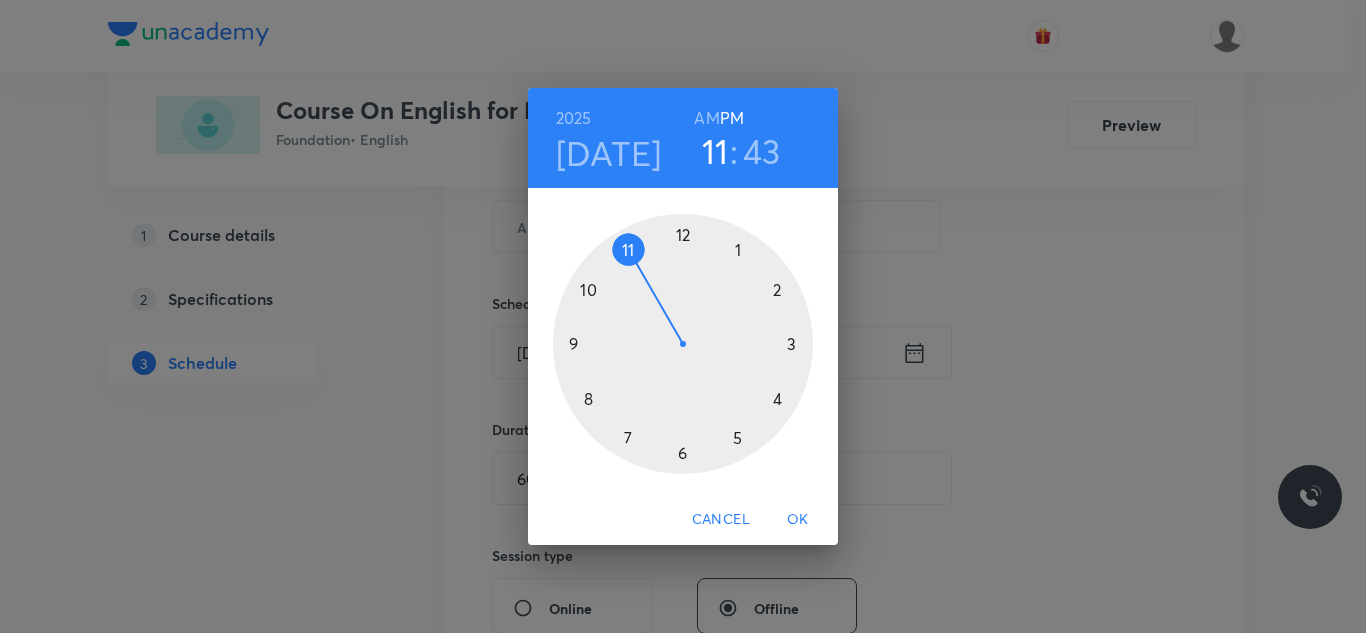 click at bounding box center (683, 344) 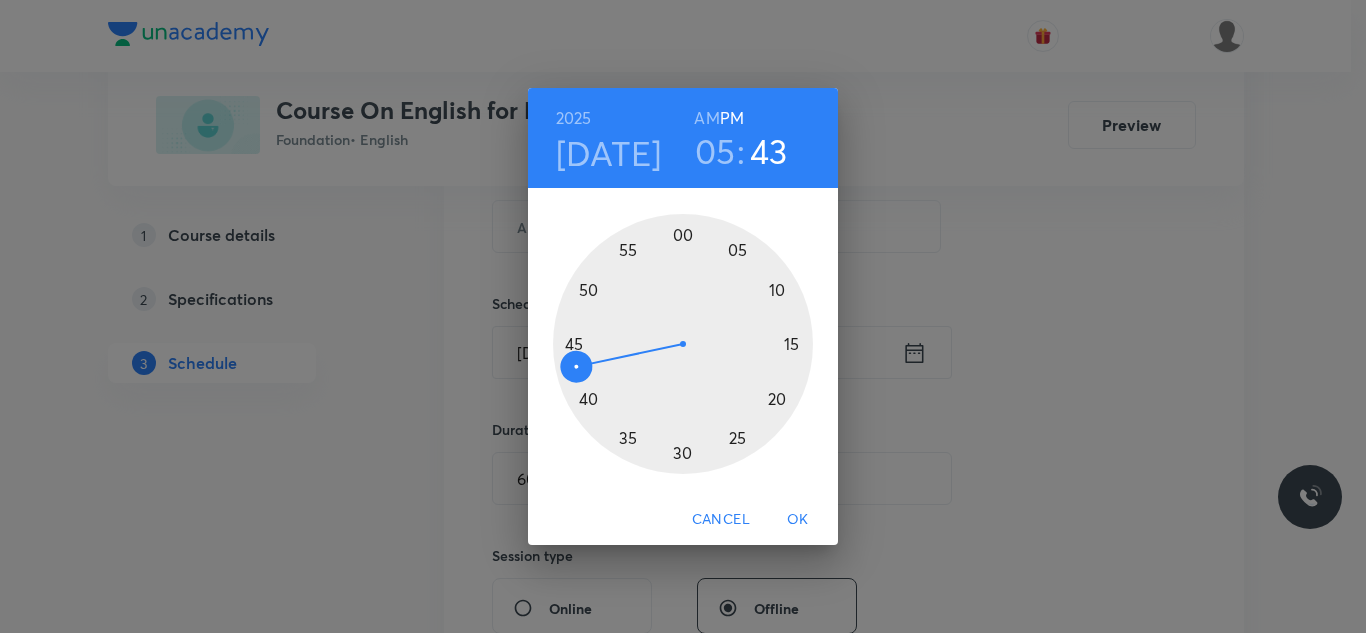 click at bounding box center (683, 344) 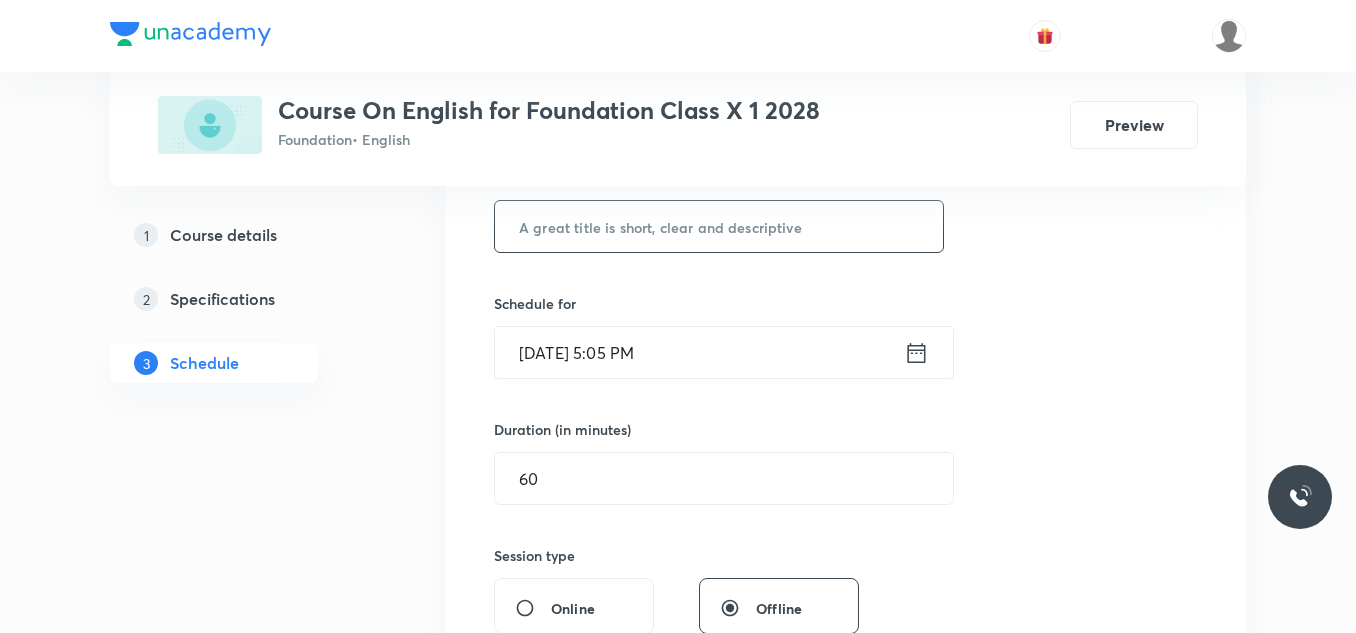 click at bounding box center (719, 226) 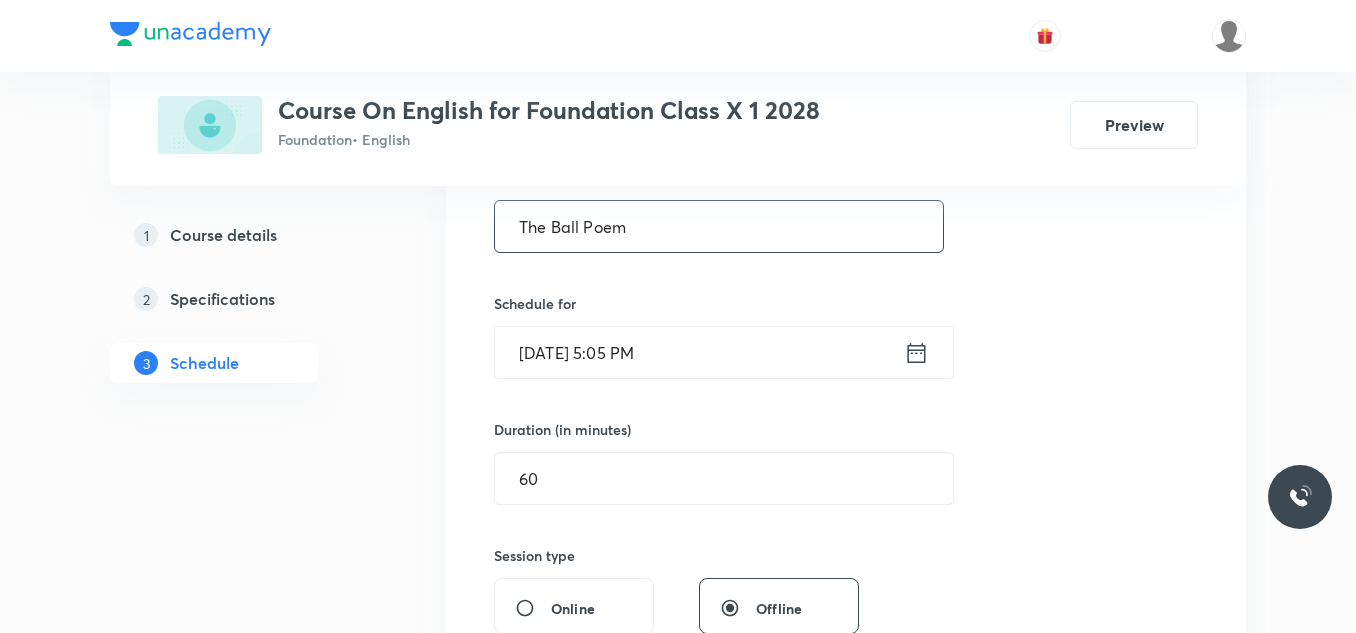 type on "The Ball Poem" 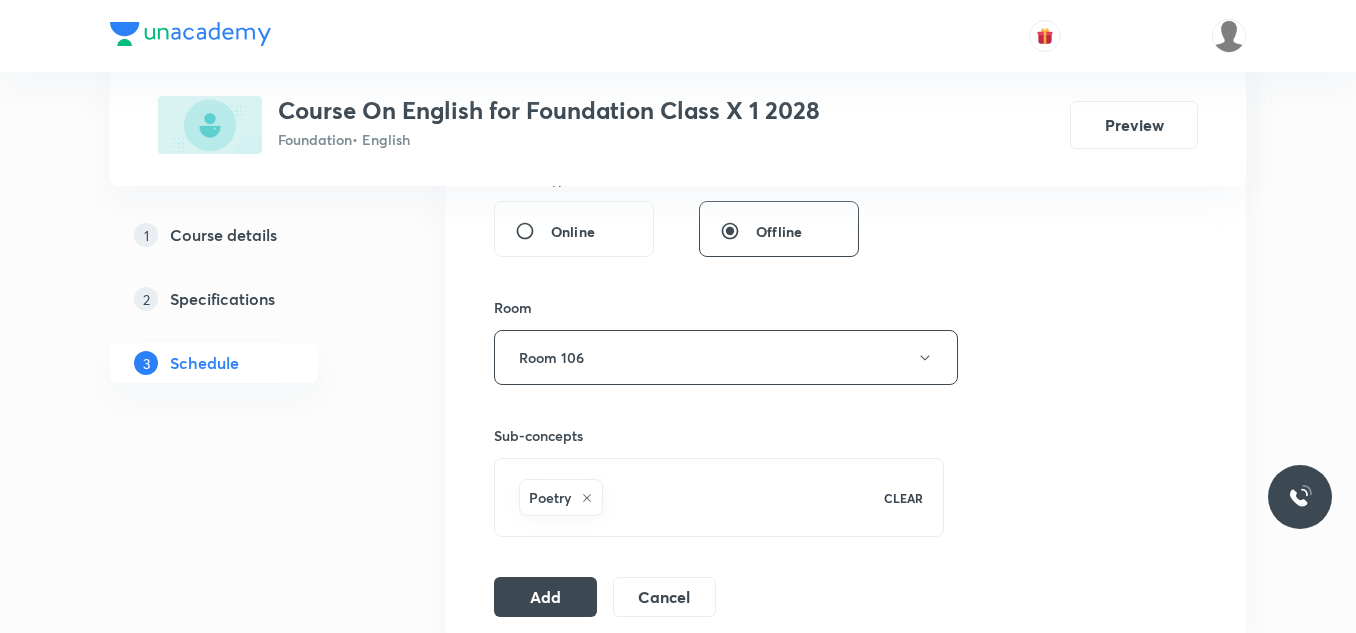 scroll, scrollTop: 800, scrollLeft: 0, axis: vertical 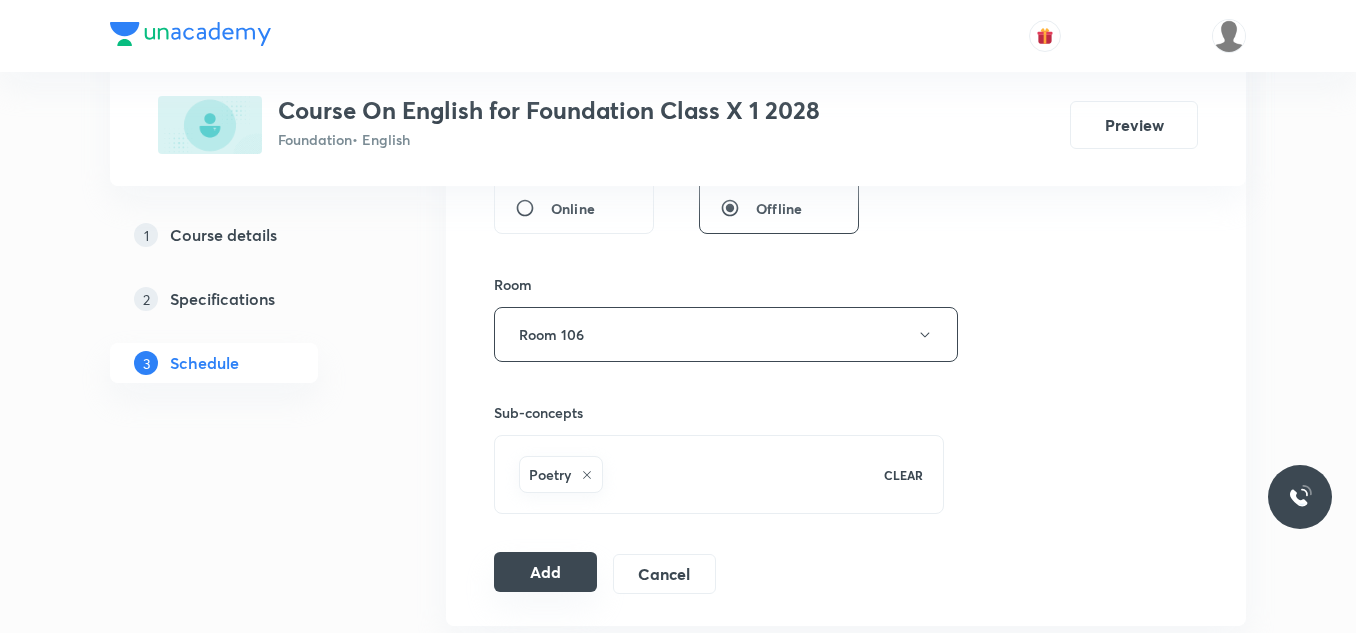 click on "Add" at bounding box center (545, 572) 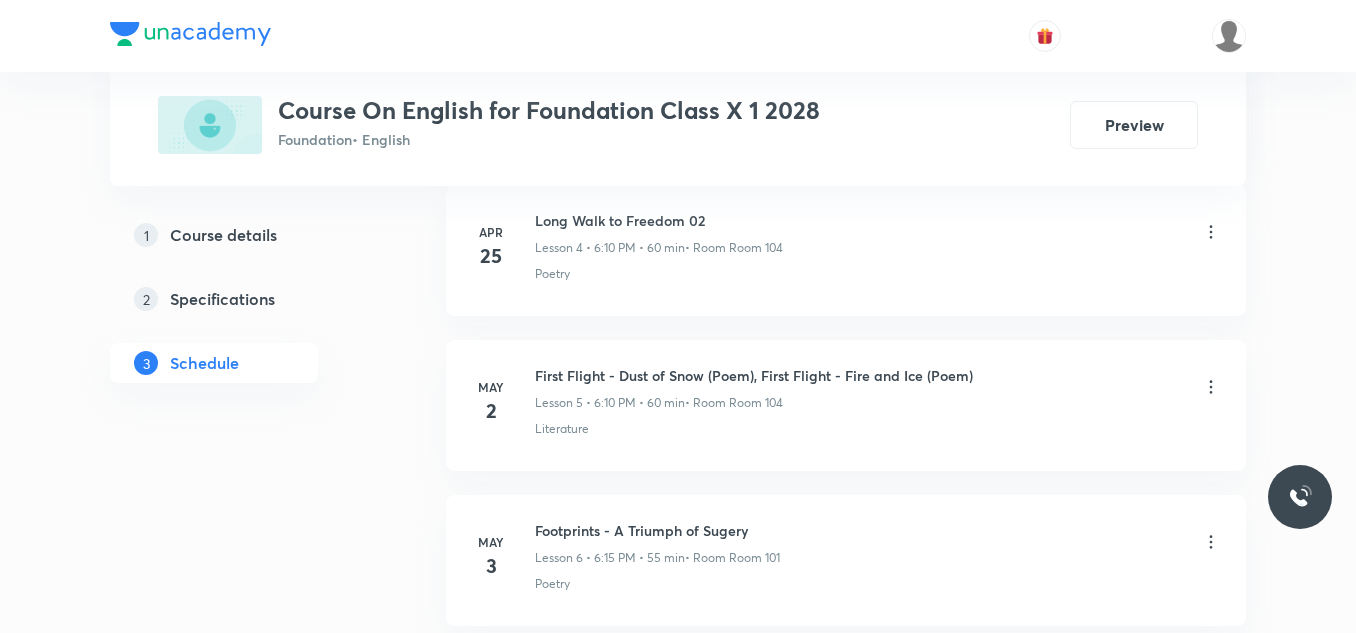 click on "Plus Courses Course On English for Foundation Class X 1 2028 Foundation  • English Preview 1 Course details 2 Specifications 3 Schedule Schedule 22  classes Add new session Apr 11 First Flight - A Letter to God 01 Lesson 1 • 6:10 PM • 60 min  • Room Room 102 Questions Apr 18 First Flight - A Letter to God 02 Lesson 2 • 6:10 PM • 60 min  • Room Room 104 Literature Apr 21 Long Walk to Freedom 01 Lesson 3 • 5:05 PM • 60 min  • Room Room 106 Poetry Apr 25 Long Walk to Freedom 02 Lesson 4 • 6:10 PM • 60 min  • Room Room 104 Poetry May 2 First Flight - Dust of Snow (Poem), First Flight - Fire and Ice (Poem) Lesson 5 • 6:10 PM • 60 min  • Room Room 104 Literature May 3 Footprints - A Triumph of Sugery Lesson 6 • 6:15 PM • 55 min  • Room Room 101 Poetry May 9 Tenses Lesson 7 • 6:10 PM • 60 min  • Room Room 104 Poetry May 10 Tenses Lesson 8 • 5:05 PM • 60 min  • Room Room 104 Poetry May 16 Tiger in the Zoo 01 Lesson 9 • 6:25 PM • 40 min  • Room Room 104" at bounding box center [678, 1247] 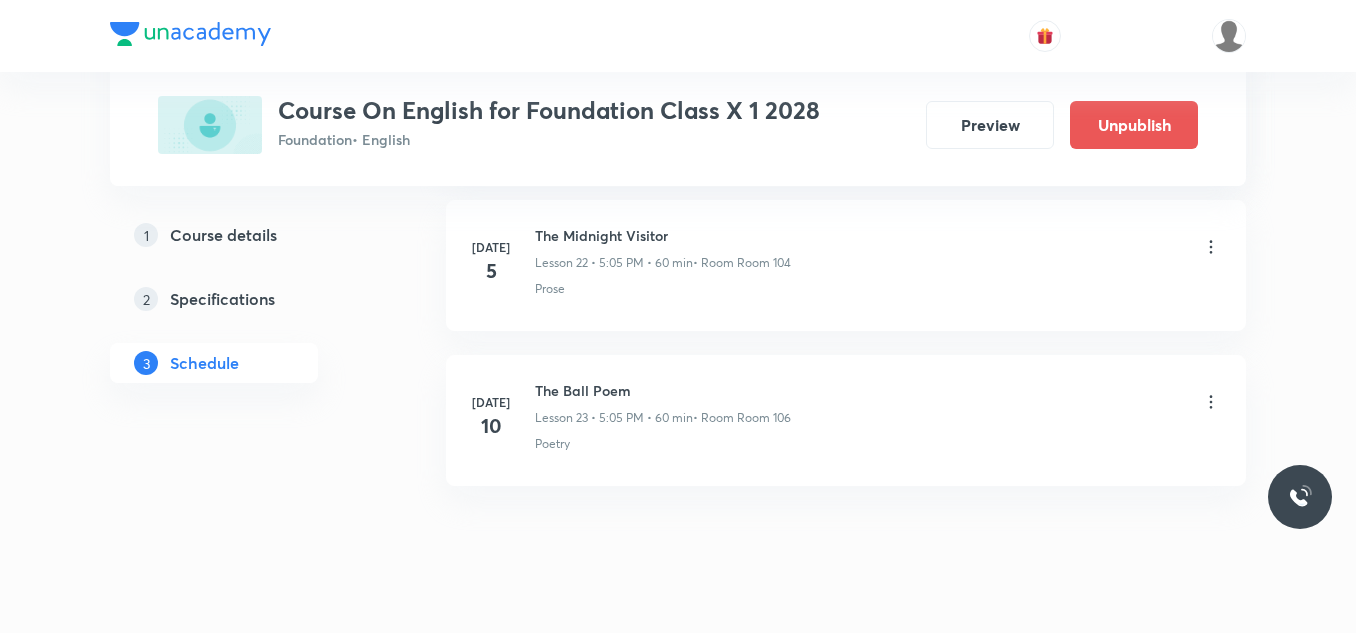 scroll, scrollTop: 3616, scrollLeft: 0, axis: vertical 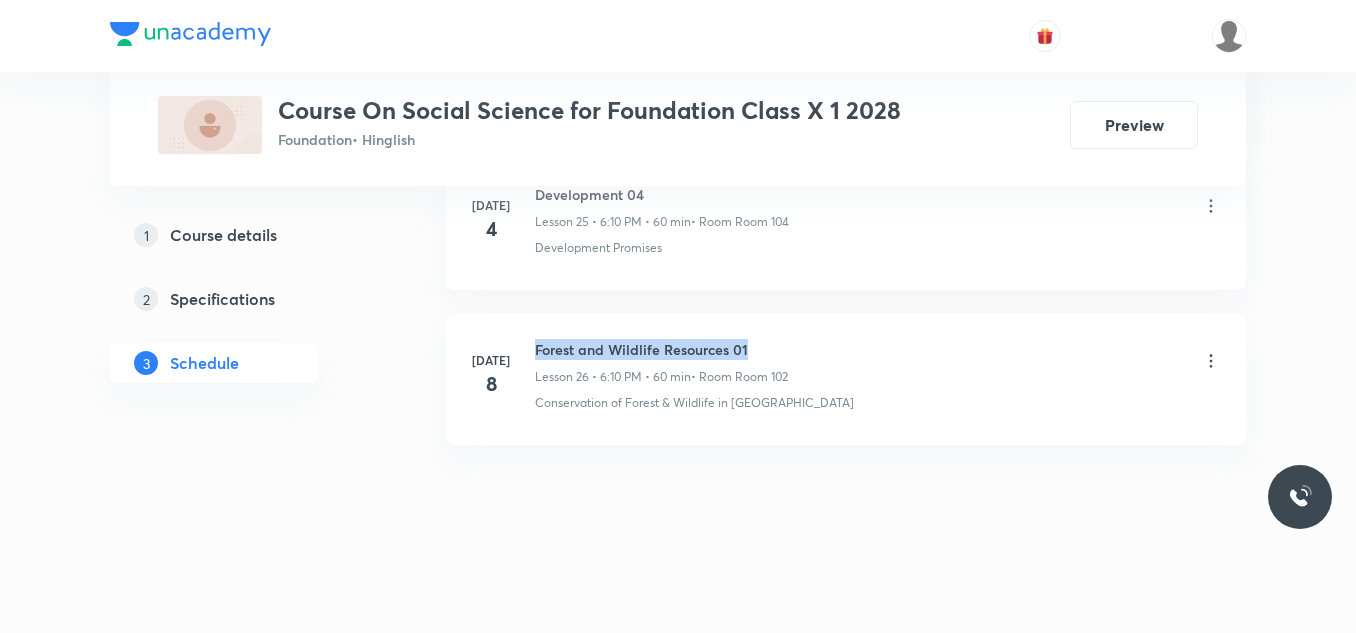 drag, startPoint x: 534, startPoint y: 336, endPoint x: 752, endPoint y: 344, distance: 218.14674 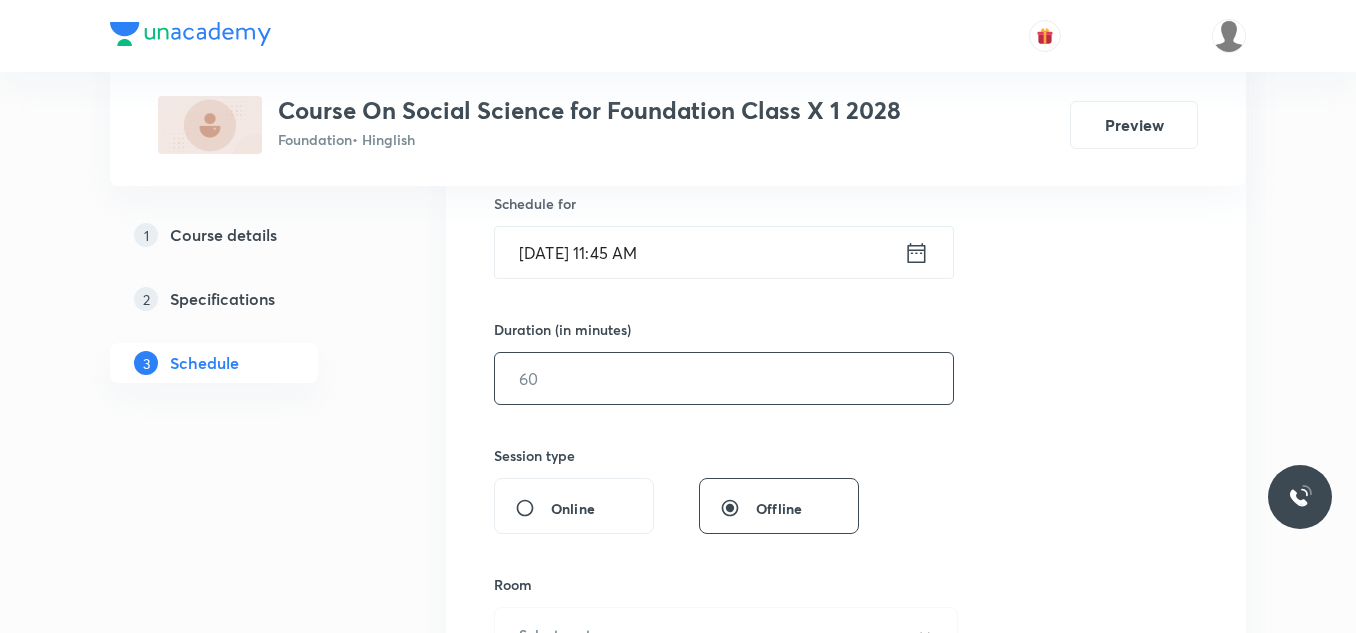 scroll, scrollTop: 900, scrollLeft: 0, axis: vertical 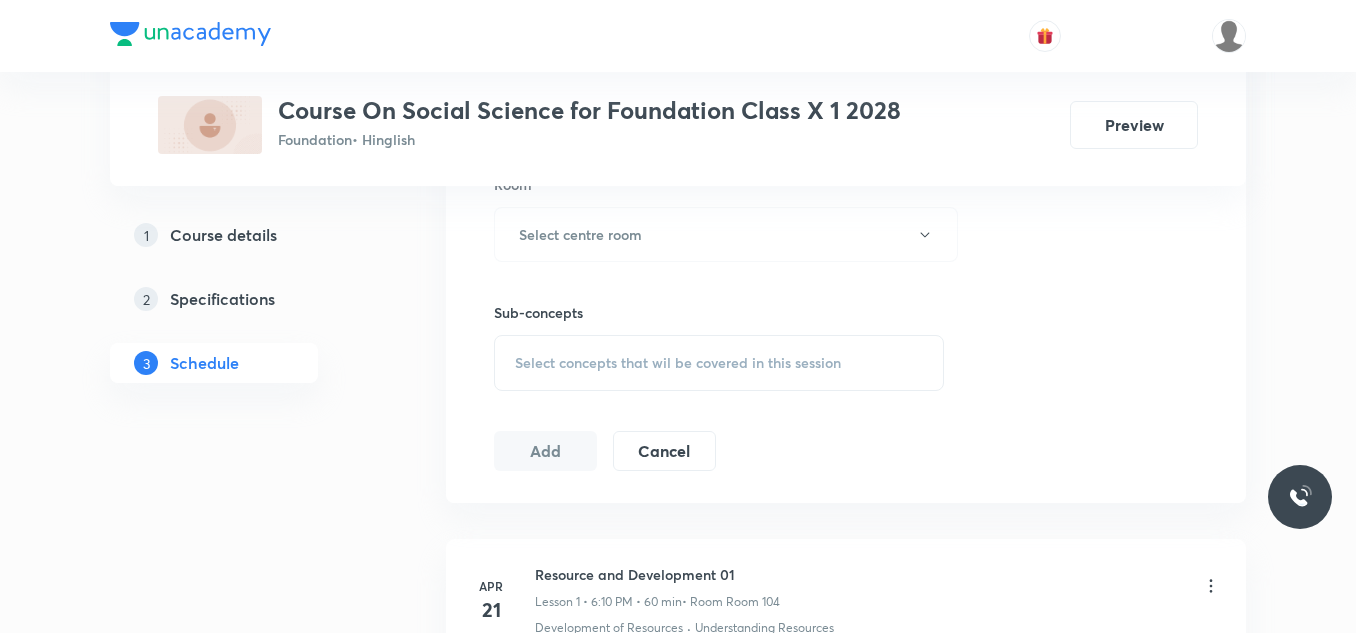 click on "Select concepts that wil be covered in this session" at bounding box center (678, 363) 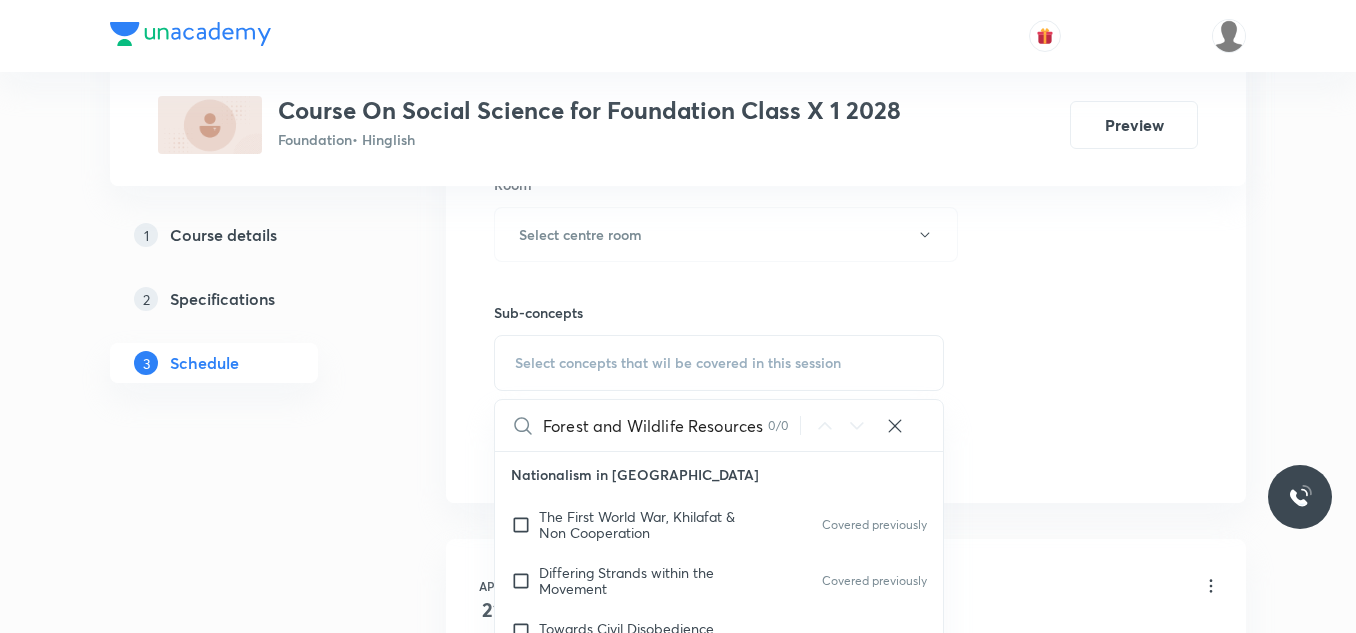 scroll, scrollTop: 0, scrollLeft: 0, axis: both 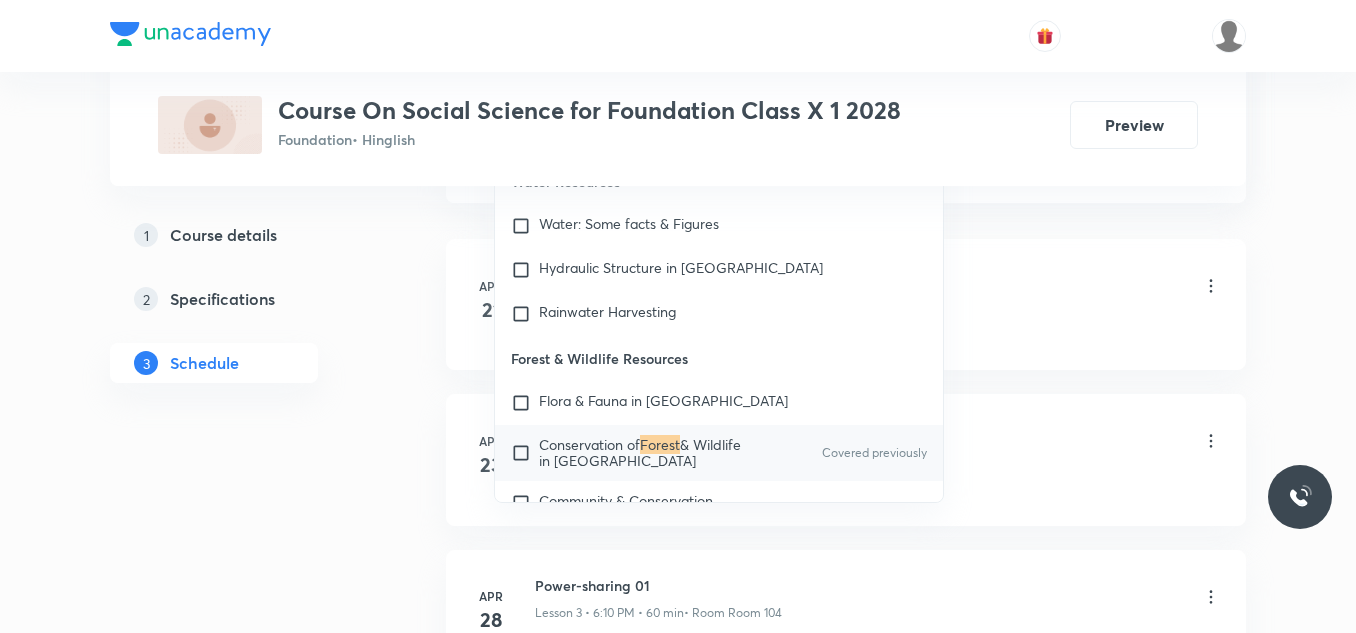 type on "Forest" 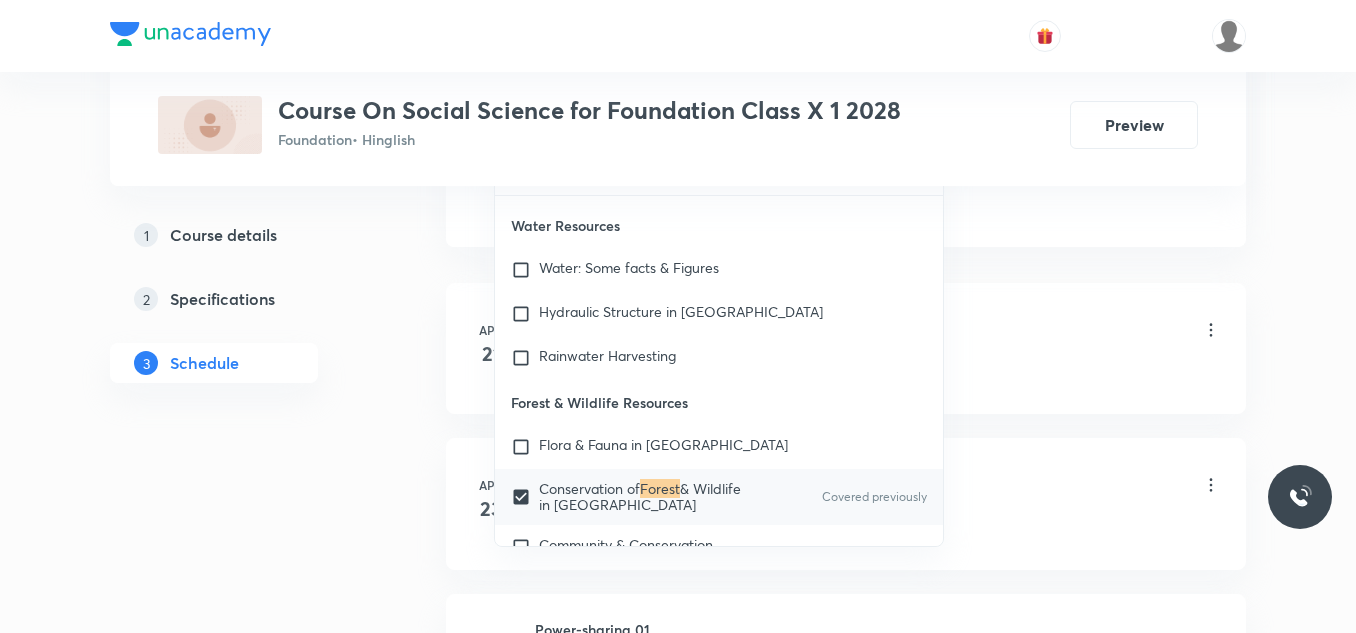 click on "Plus Courses Course On Social Science for Foundation Class X 1 2028 Foundation  • Hinglish Preview 1 Course details 2 Specifications 3 Schedule Schedule 26  classes Session  27 Live class Session title 0/99 ​ Schedule for [DATE] 11:45 AM ​ Duration (in minutes) ​   Session type Online Offline Room Select centre room Sub-concepts Conservation of Forest & Wildlife in [GEOGRAPHIC_DATA] CLEAR Forest 1 / 1 ​ Nationalism in [GEOGRAPHIC_DATA] The First World War, Khilafat & Non Cooperation Covered previously Differing Strands within the Movement Covered previously Towards Civil Disobedience The Sense of Collective Belonging Conclusion Consumer Rights Consumer Movements Globalisation & The Indian Economy Understanding Globalisation Impact of Globalisation In [GEOGRAPHIC_DATA] Liberalization of Foreign Trade Money & Credit Modern Forms of Money Formal Sector Credit In [GEOGRAPHIC_DATA] Money as a Medium of Exchange Loan Activities in Banks Sectors of Indian Economy Sectors of Economic Activities Classification Of Sectors Development Federalism Add" at bounding box center (678, 1640) 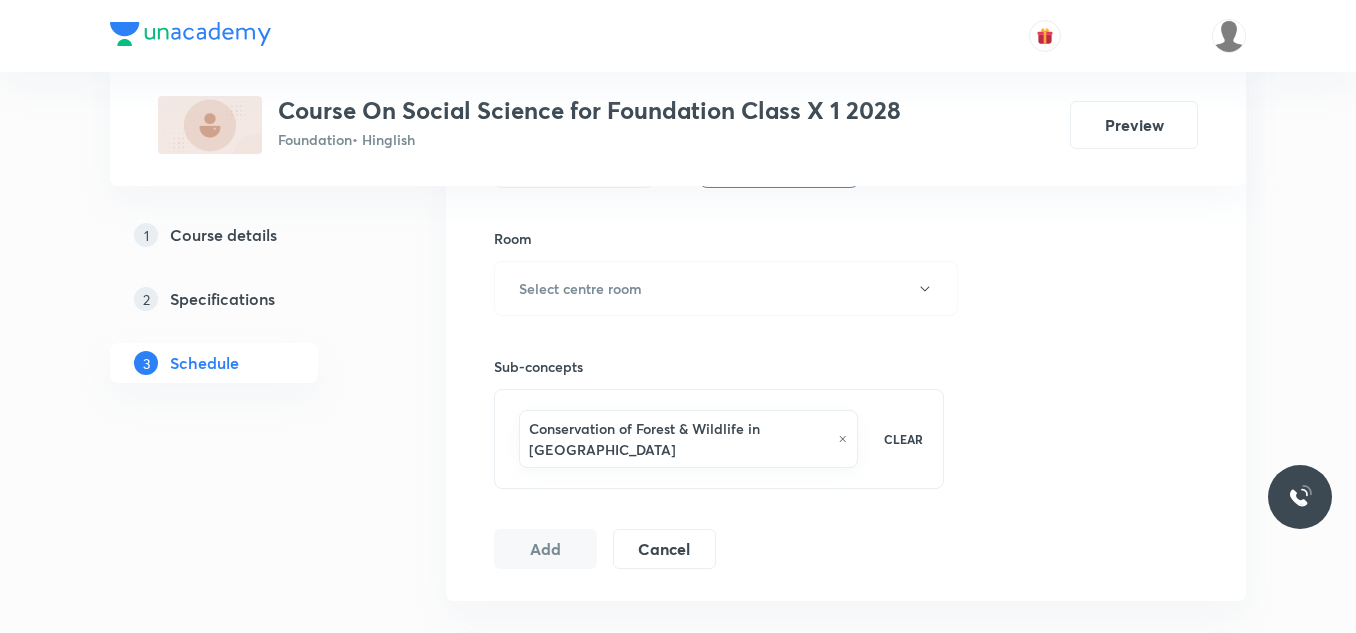 scroll, scrollTop: 800, scrollLeft: 0, axis: vertical 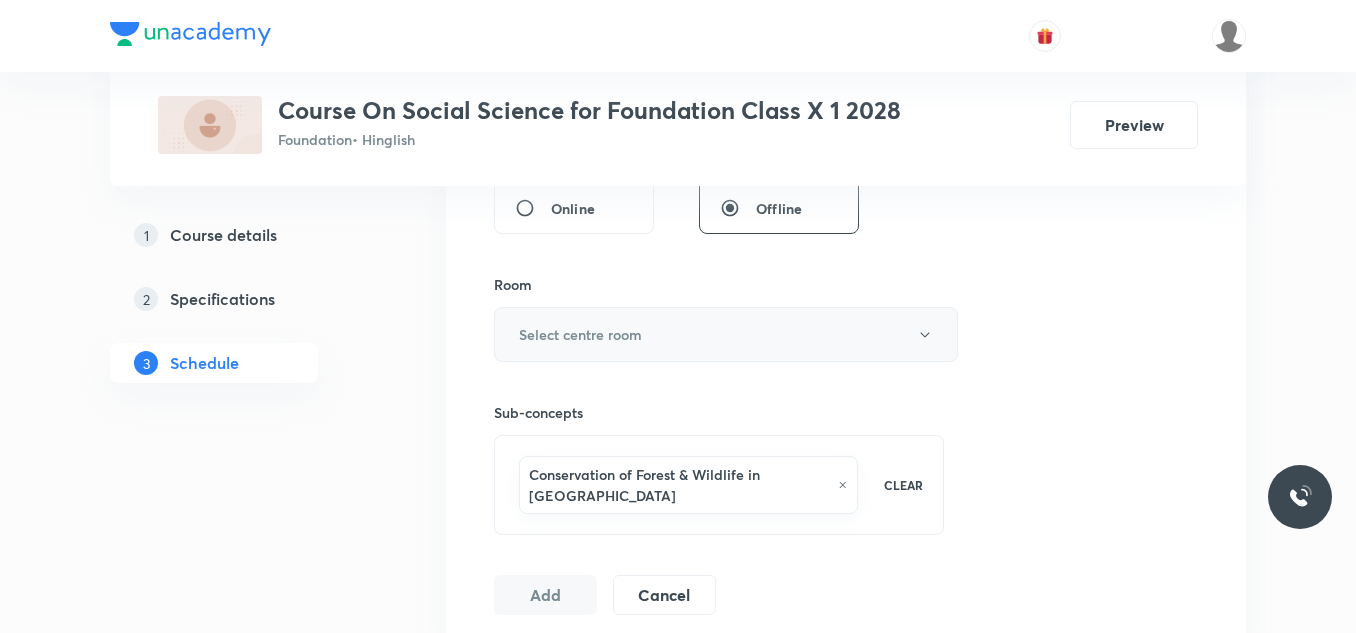 click on "Select centre room" at bounding box center [726, 334] 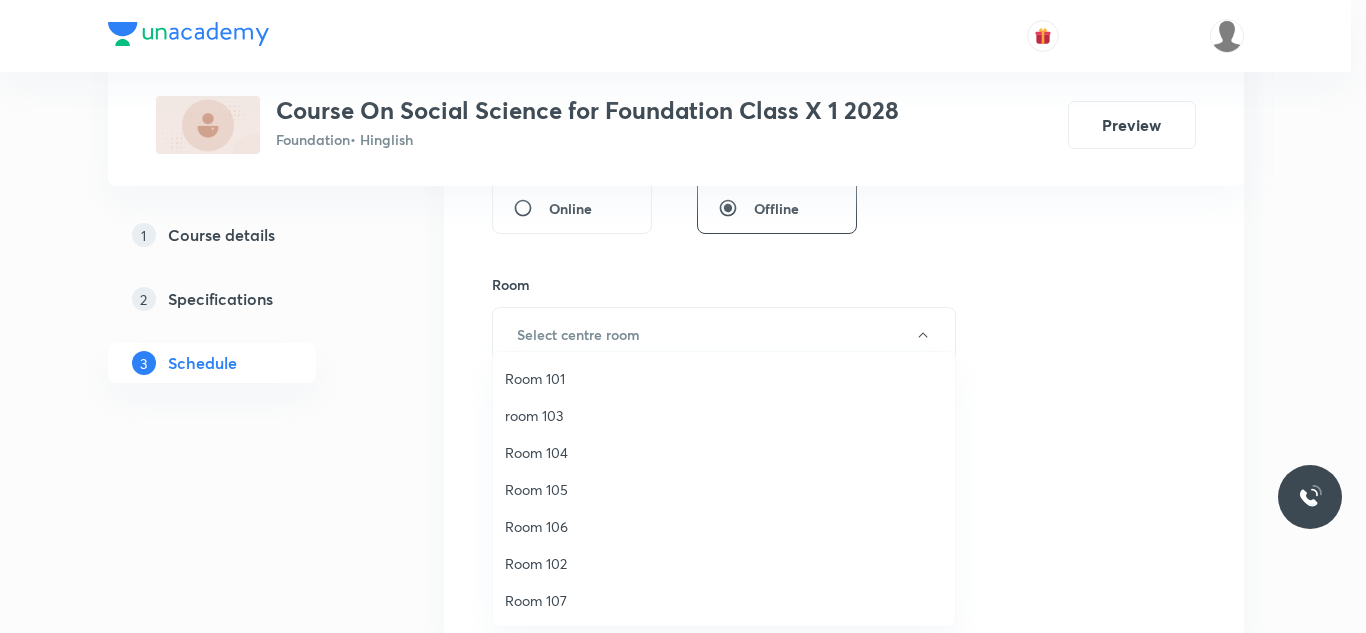 click on "Room 106" at bounding box center (724, 526) 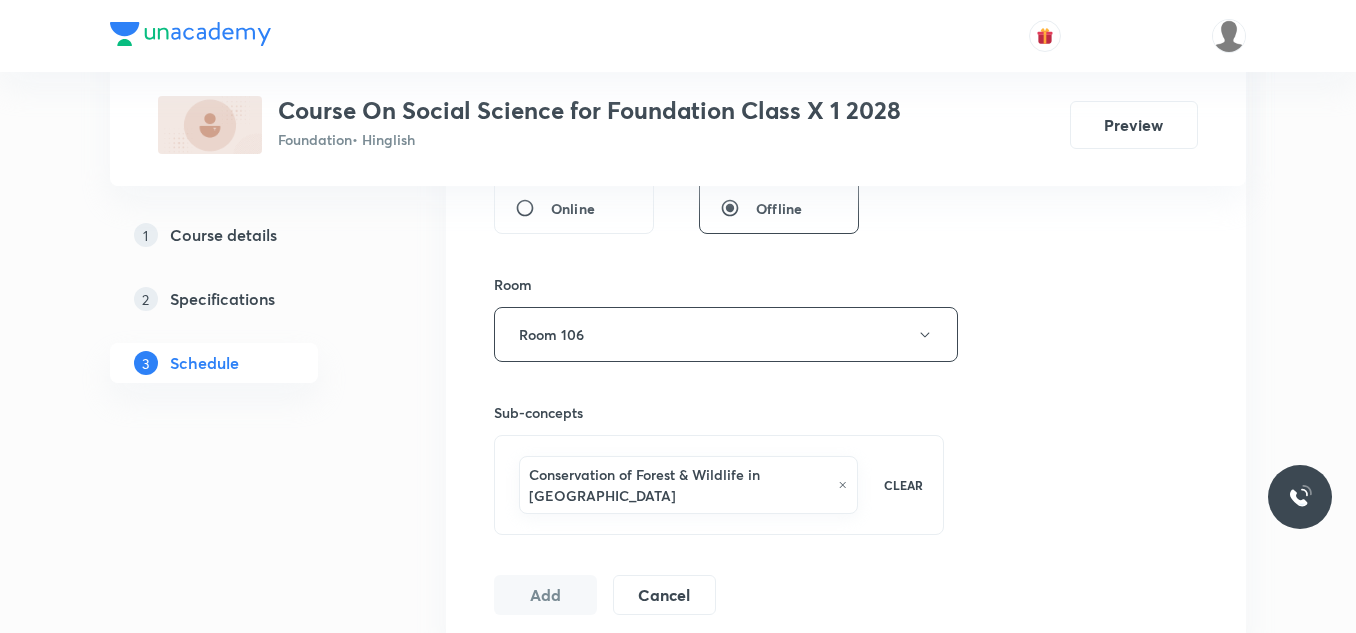scroll, scrollTop: 600, scrollLeft: 0, axis: vertical 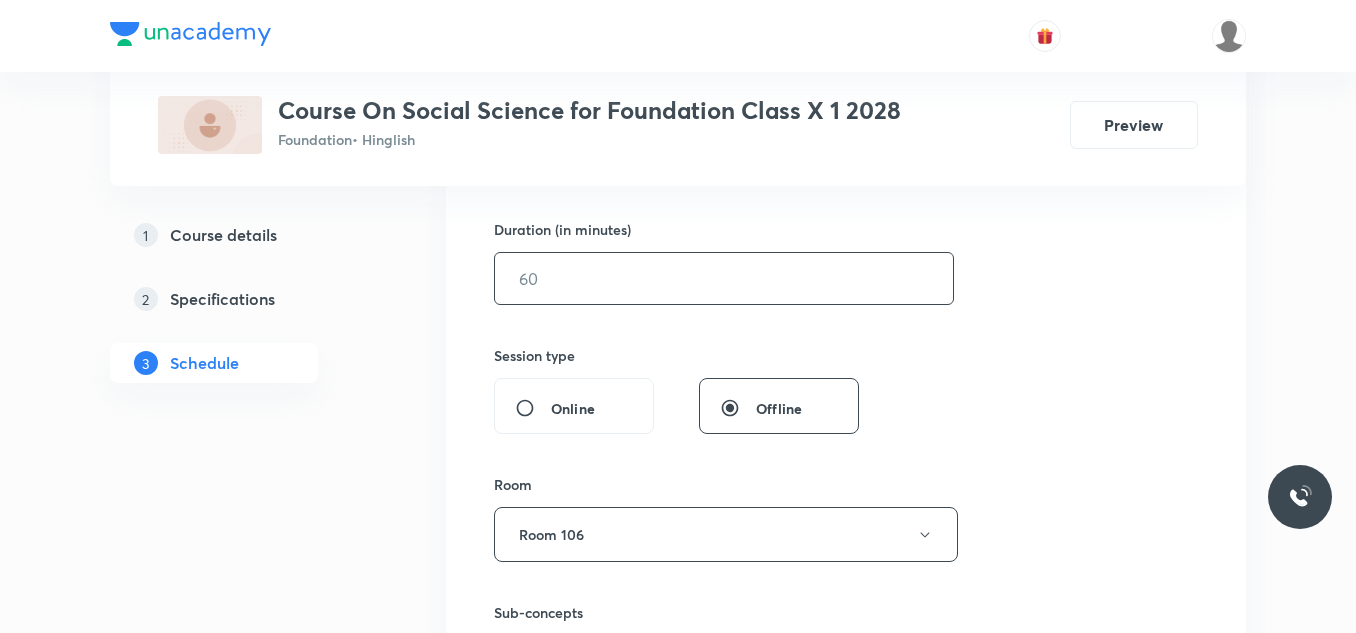click at bounding box center [724, 278] 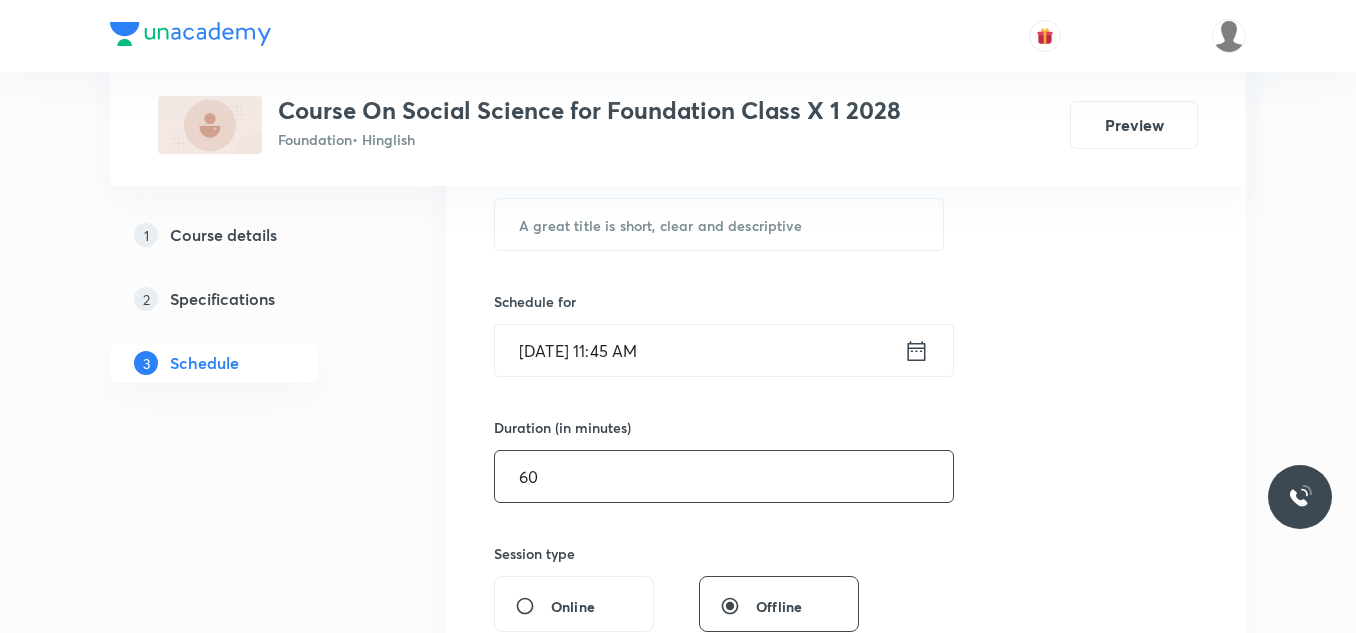 scroll, scrollTop: 400, scrollLeft: 0, axis: vertical 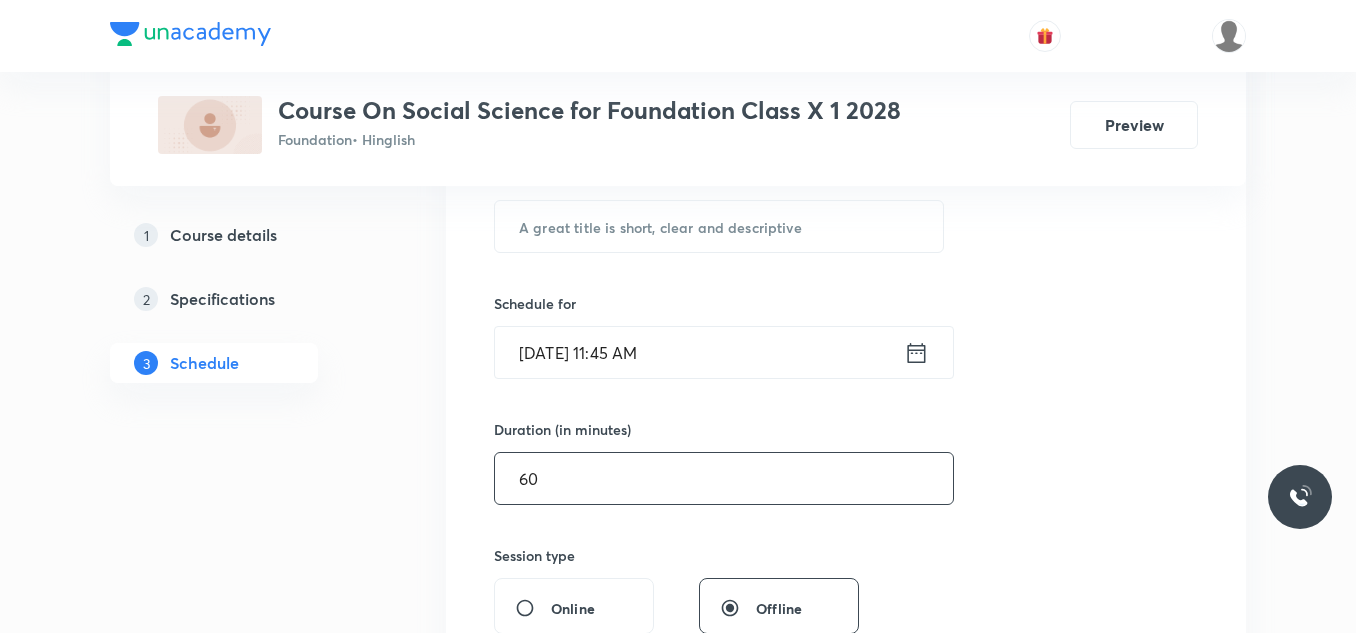 type on "60" 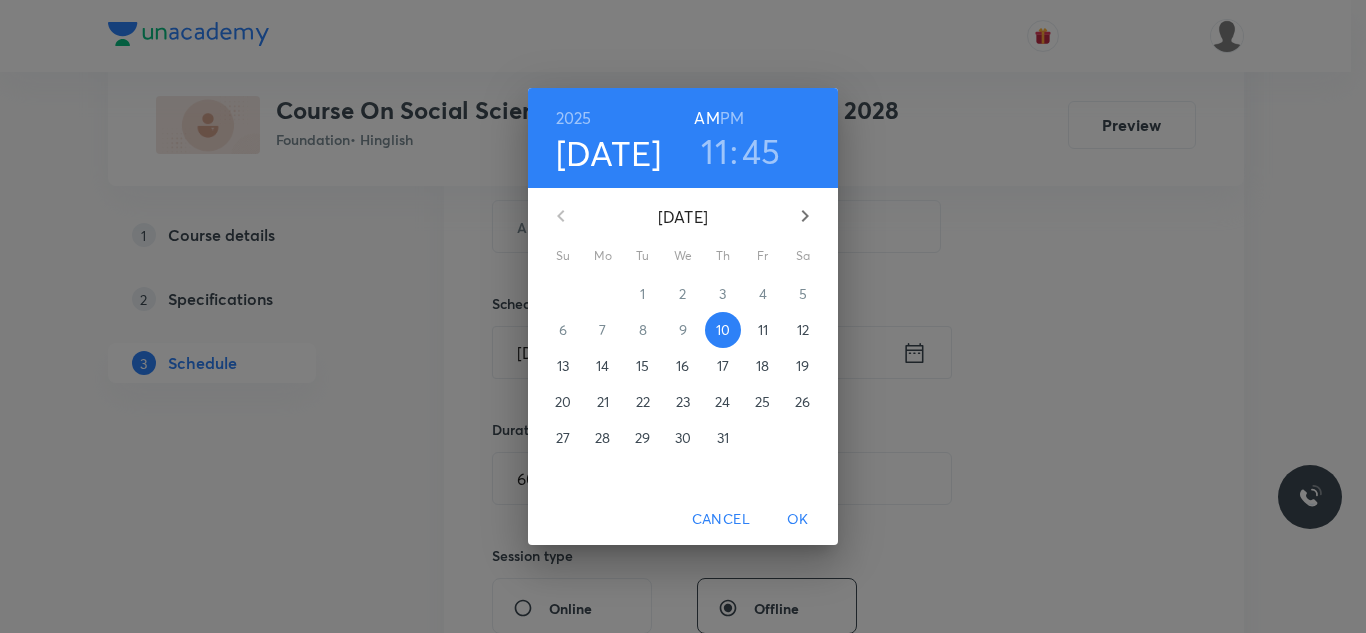 click on "PM" at bounding box center (732, 118) 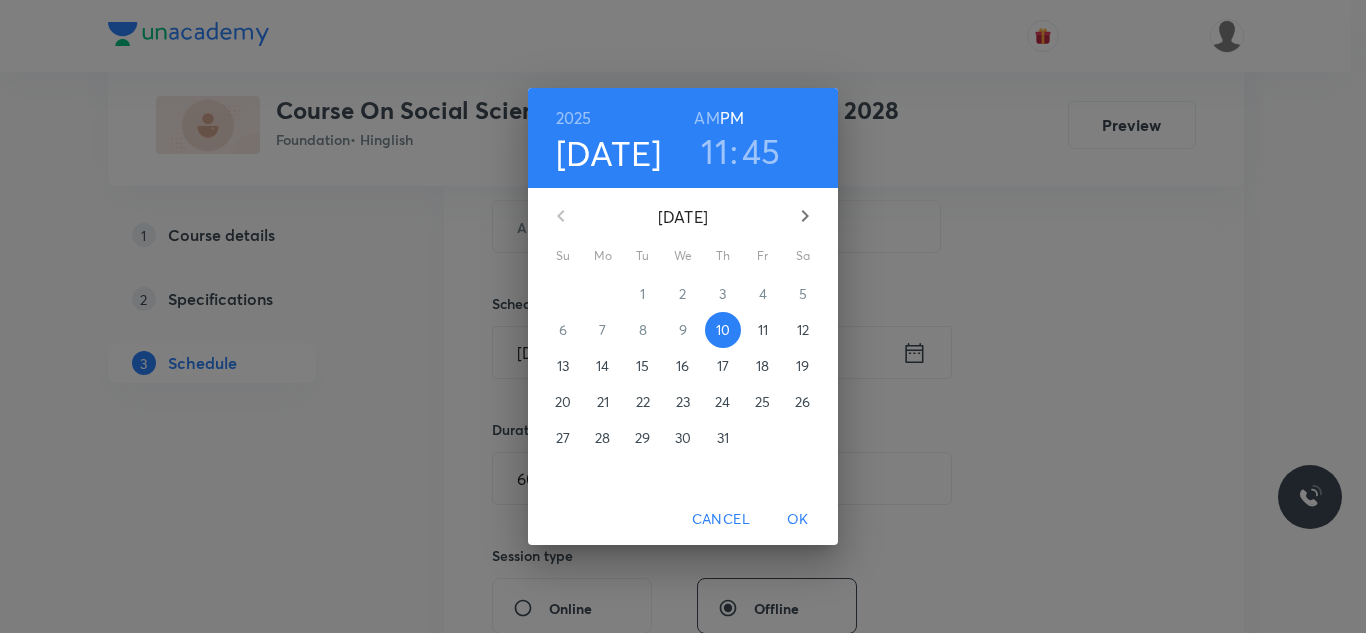 click on "11" at bounding box center [714, 151] 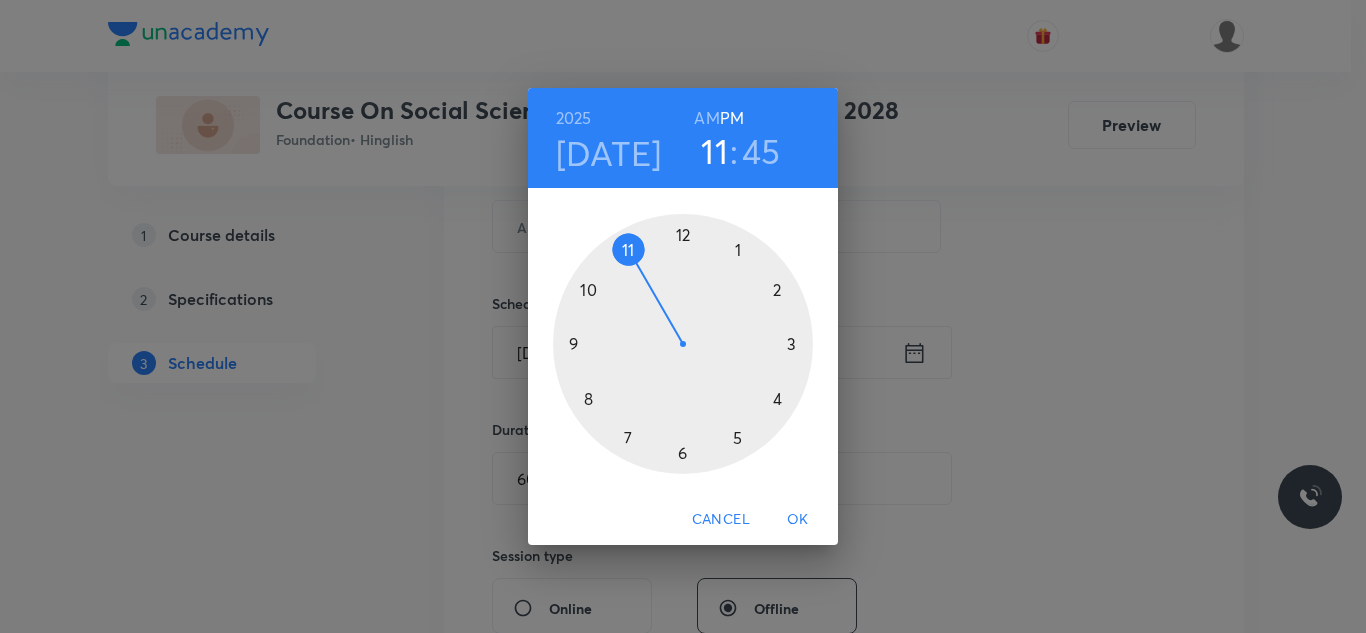 click at bounding box center [683, 344] 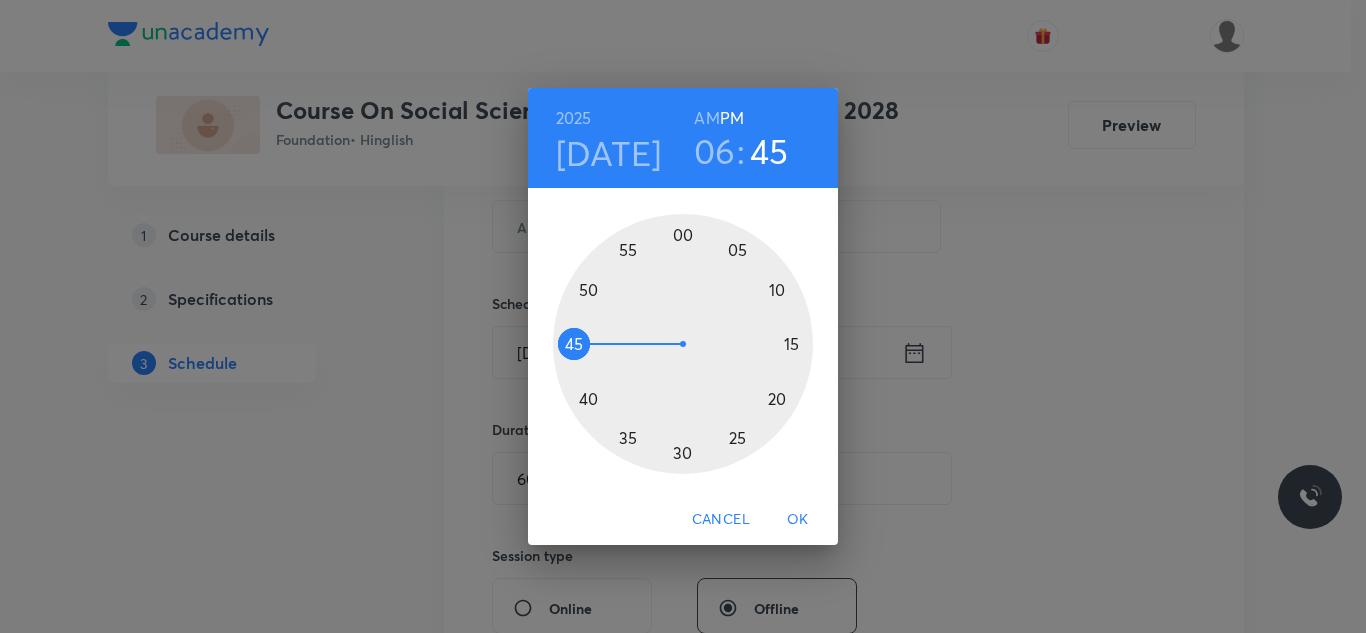 click at bounding box center [683, 344] 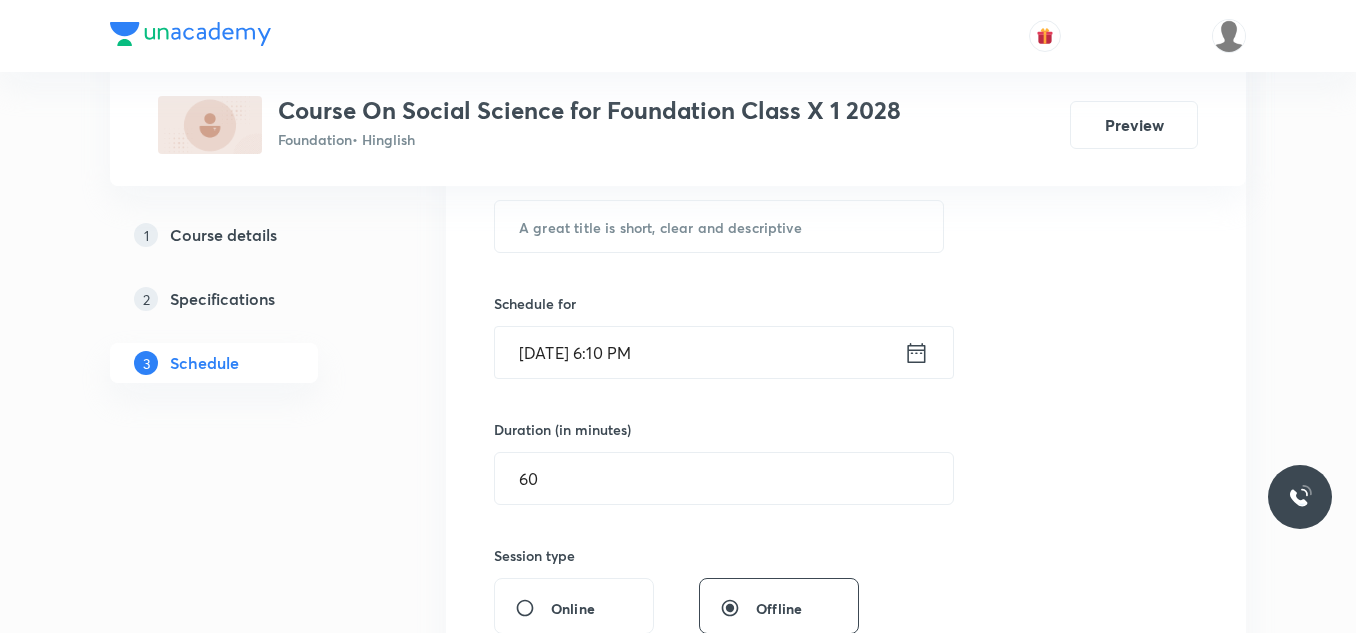 scroll, scrollTop: 300, scrollLeft: 0, axis: vertical 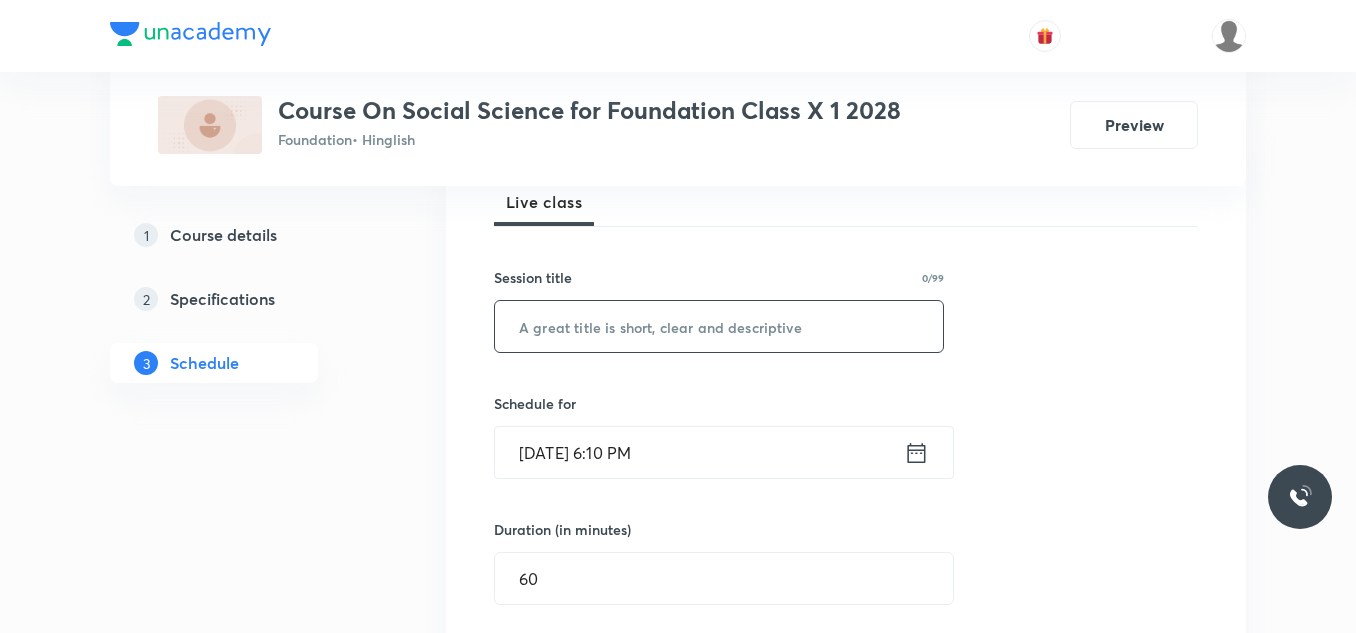 click at bounding box center [719, 326] 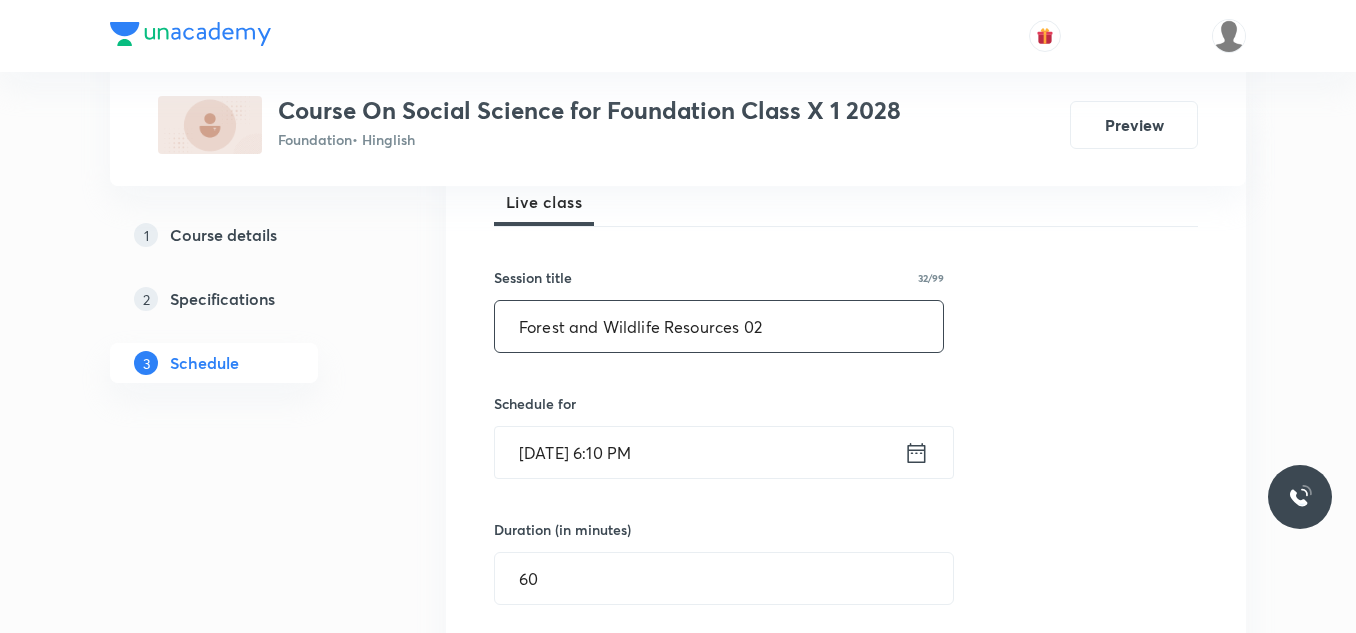 type on "Forest and Wildlife Resources 02" 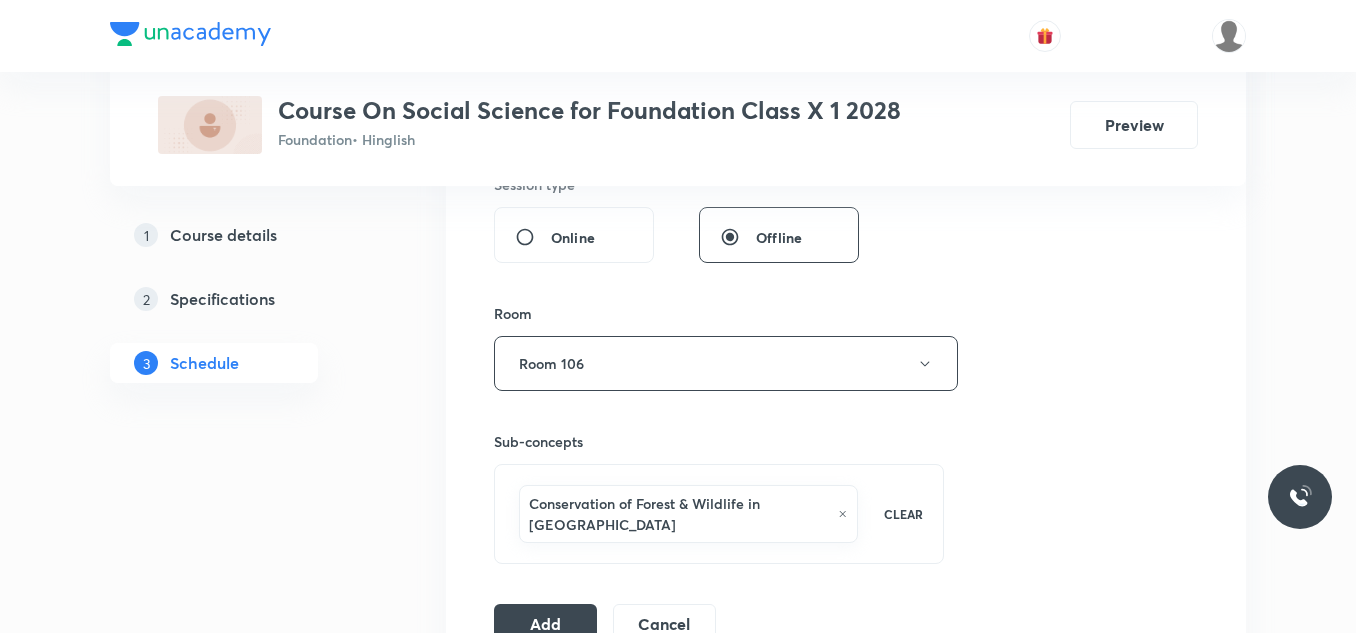 scroll, scrollTop: 900, scrollLeft: 0, axis: vertical 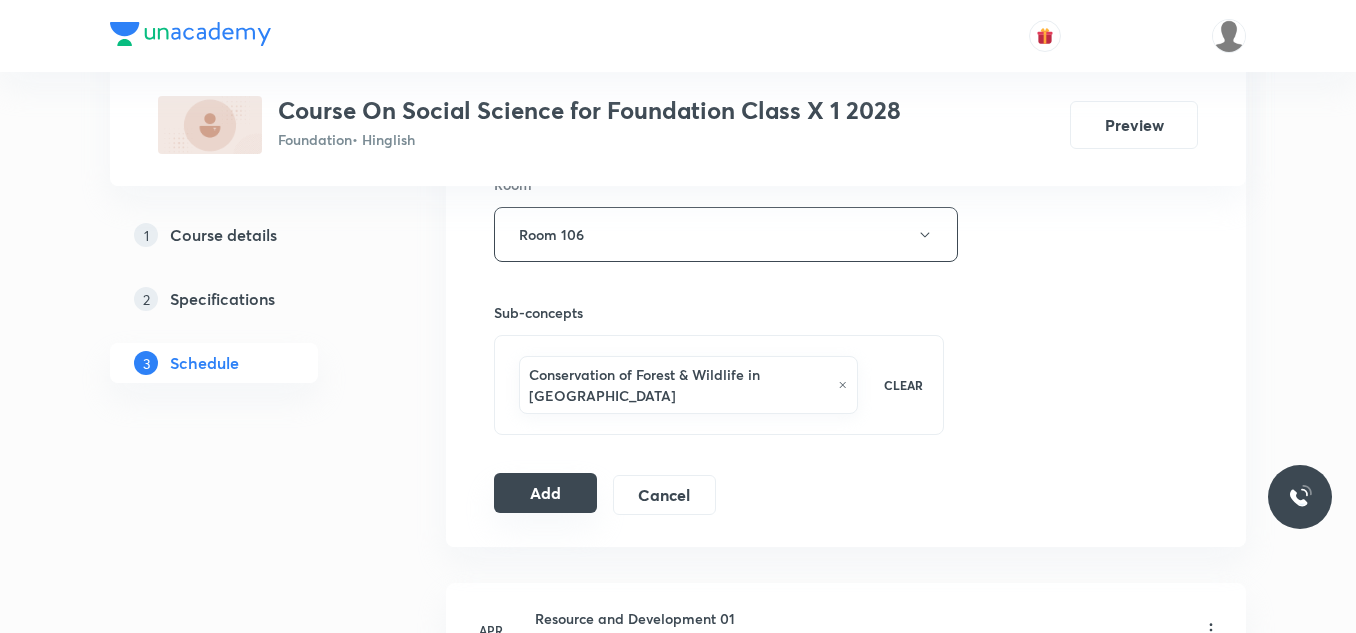 click on "Add" at bounding box center [545, 493] 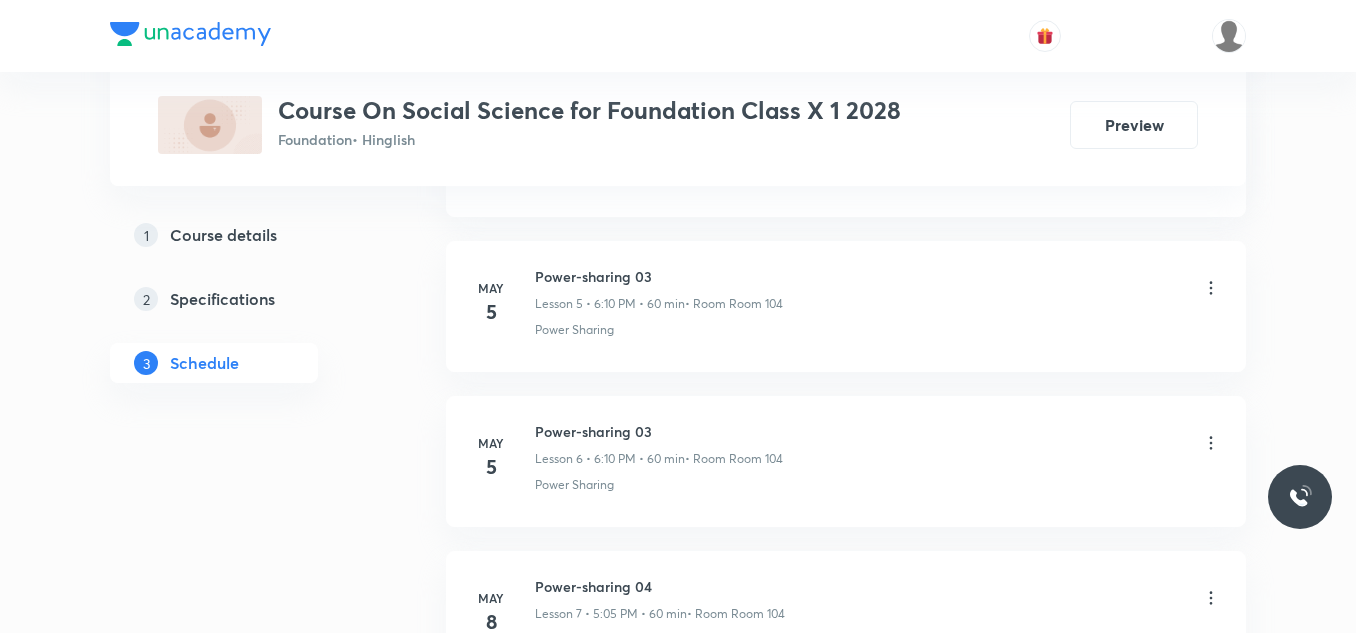 click on "Plus Courses Course On Social Science for Foundation Class X 1 2028 Foundation  • Hinglish Preview 1 Course details 2 Specifications 3 Schedule Schedule 26  classes Add new session [DATE] Resource and Development 01 Lesson 1 • 6:10 PM • 60 min  • Room Room 104 Development of Resources · Understanding Resources [DATE] Resource and Development 02 Lesson 2 • 6:10 PM • 60 min  • Room Room 104 Soil as a resource · Land Resources [DATE] Power-sharing 01 Lesson 3 • 6:10 PM • 60 min  • Room Room 104 Forms of Power Sharing · [GEOGRAPHIC_DATA] & [GEOGRAPHIC_DATA] [DATE] Power-sharing 02 Lesson 4 • 5:05 PM • 60 min  • Room Room 104 Power Sharing [DATE] Power-sharing 03 Lesson 5 • 6:10 PM • 60 min  • Room Room 104 Power Sharing [DATE] Power-sharing 03 Lesson 6 • 6:10 PM • 60 min  • Room Room 104 Power Sharing [DATE] Power-sharing 04 Lesson 7 • 5:05 PM • 60 min  • Room Room 104 Power Sharing [DATE] Rise of Nationalism in [GEOGRAPHIC_DATA] 01 Lesson 8 • 5:05 PM • 60 min  • Room Room 104 · [DATE]" at bounding box center [678, 1458] 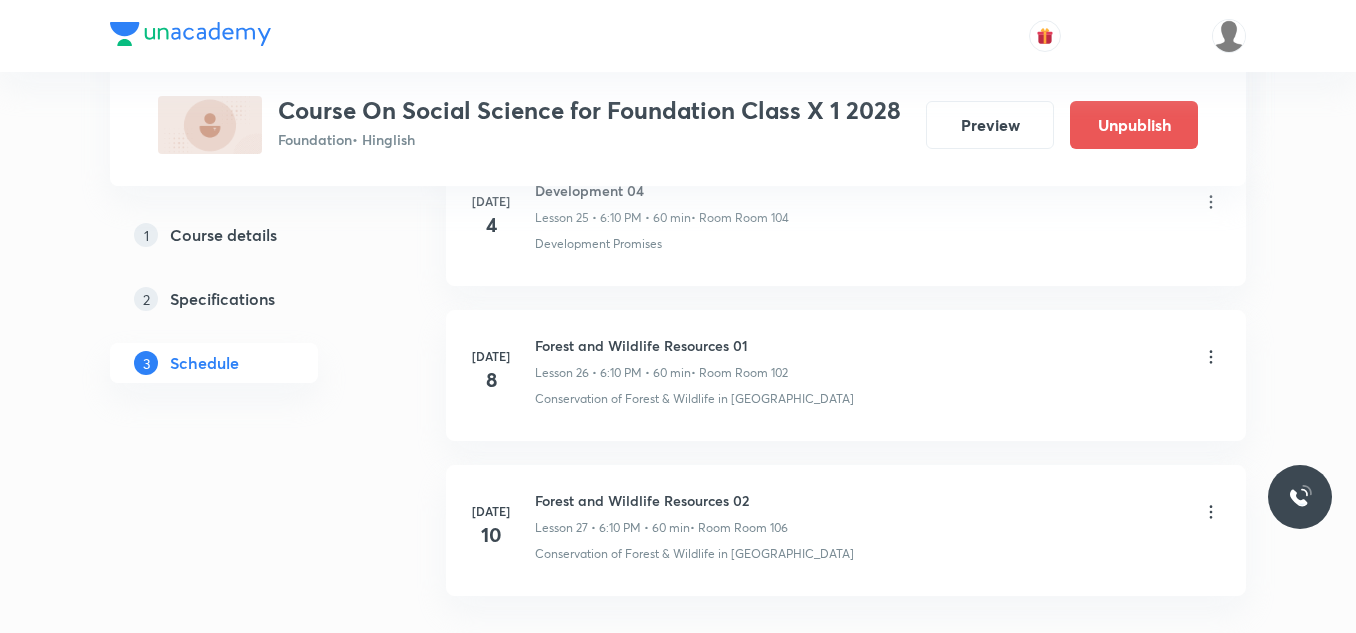 scroll, scrollTop: 4239, scrollLeft: 0, axis: vertical 